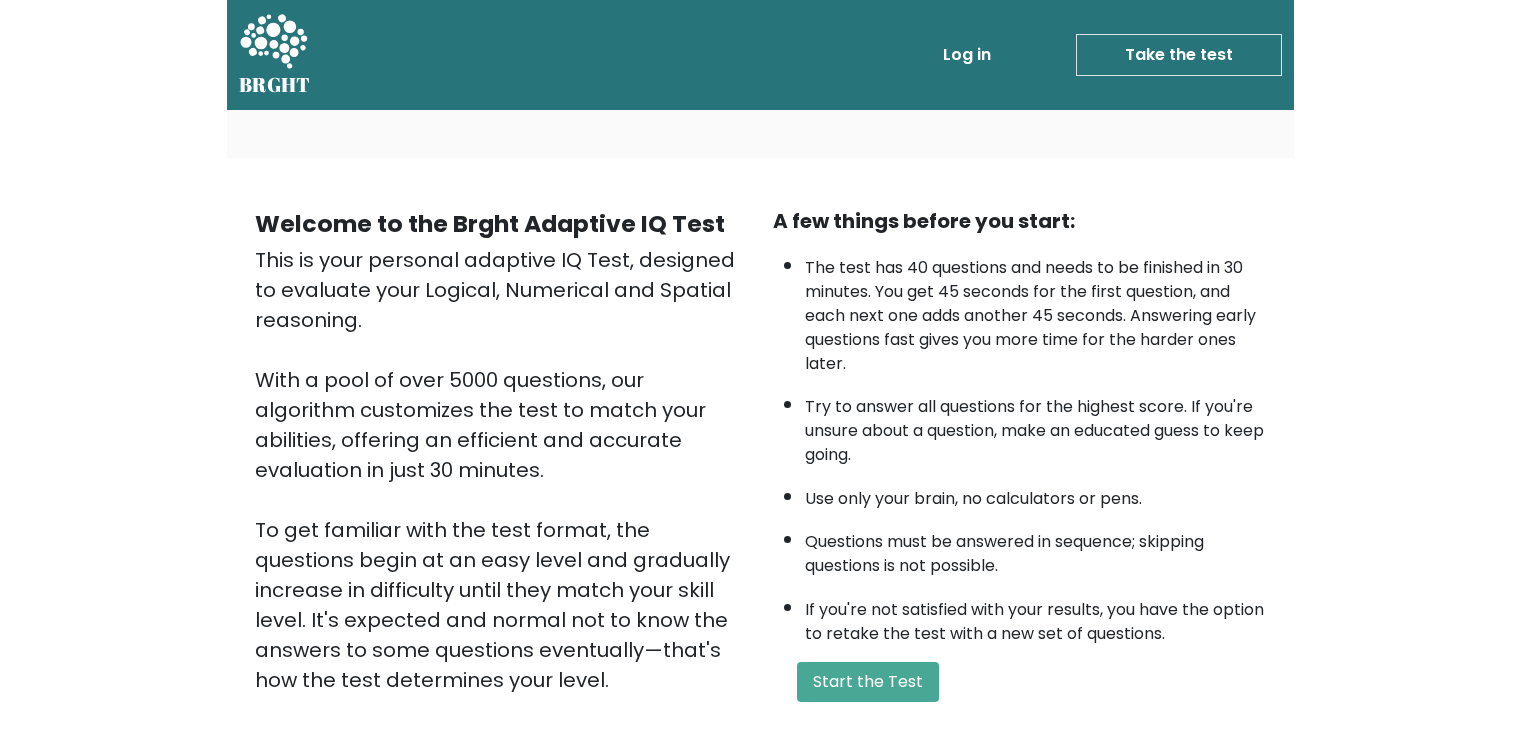 scroll, scrollTop: 0, scrollLeft: 0, axis: both 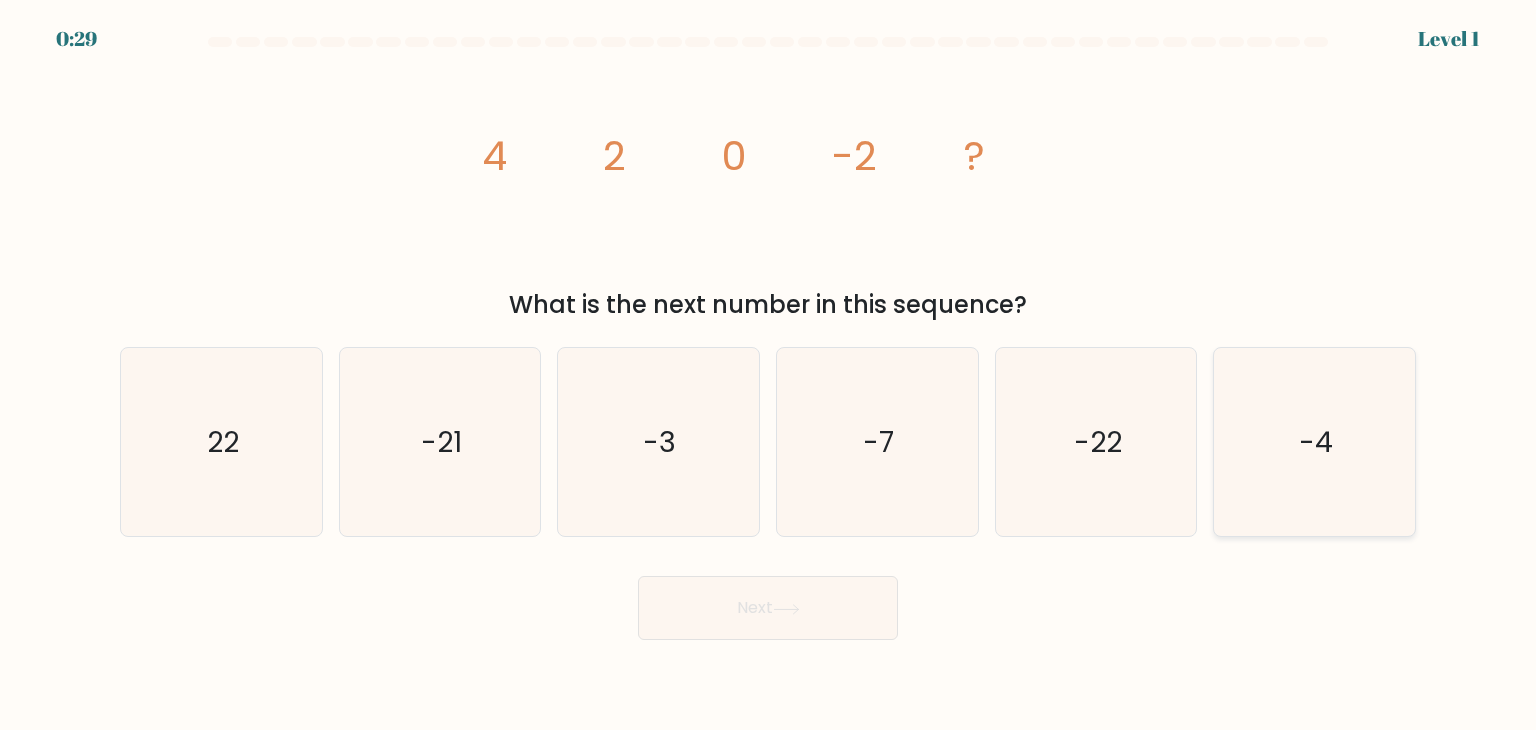 click on "f.
-4" at bounding box center [768, 370] 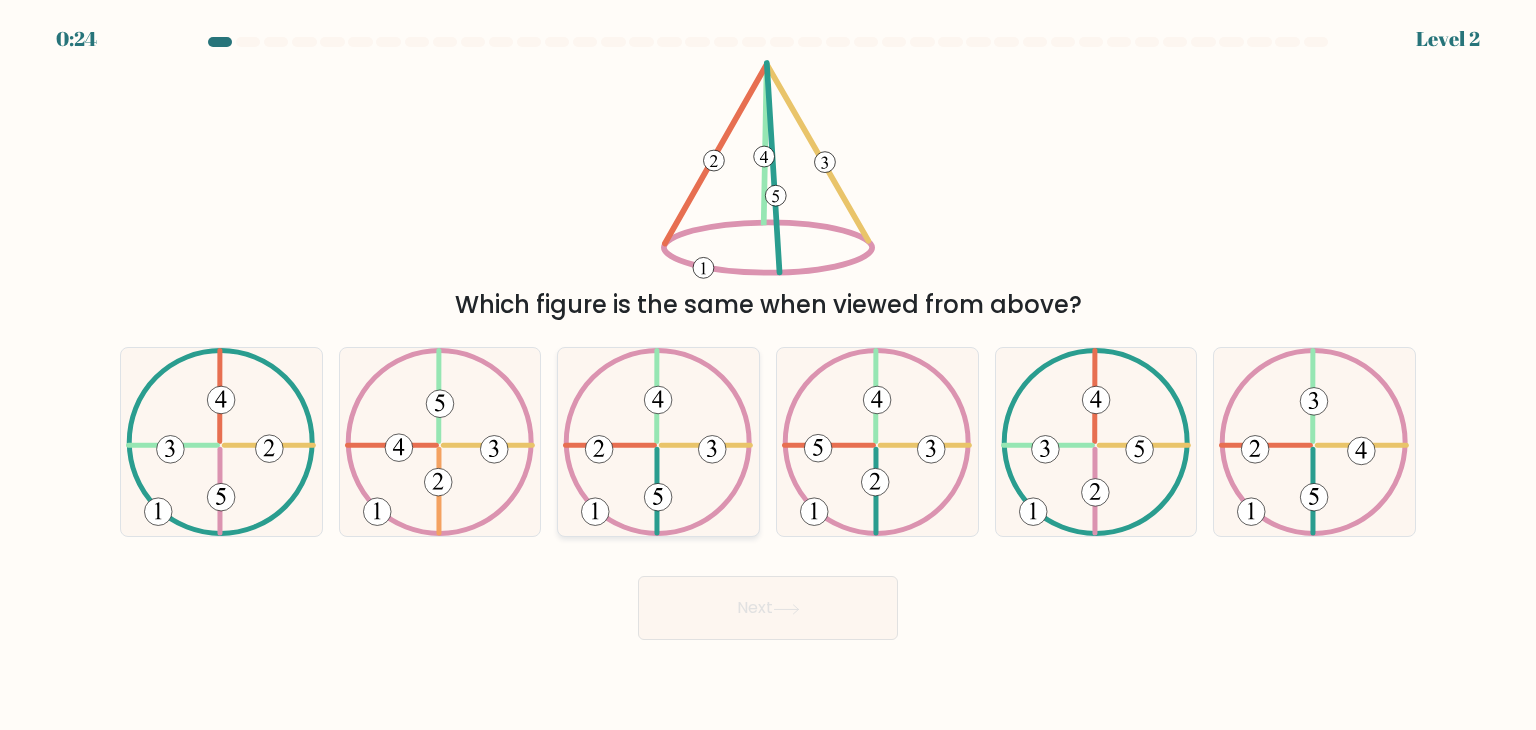 click at bounding box center [658, 442] 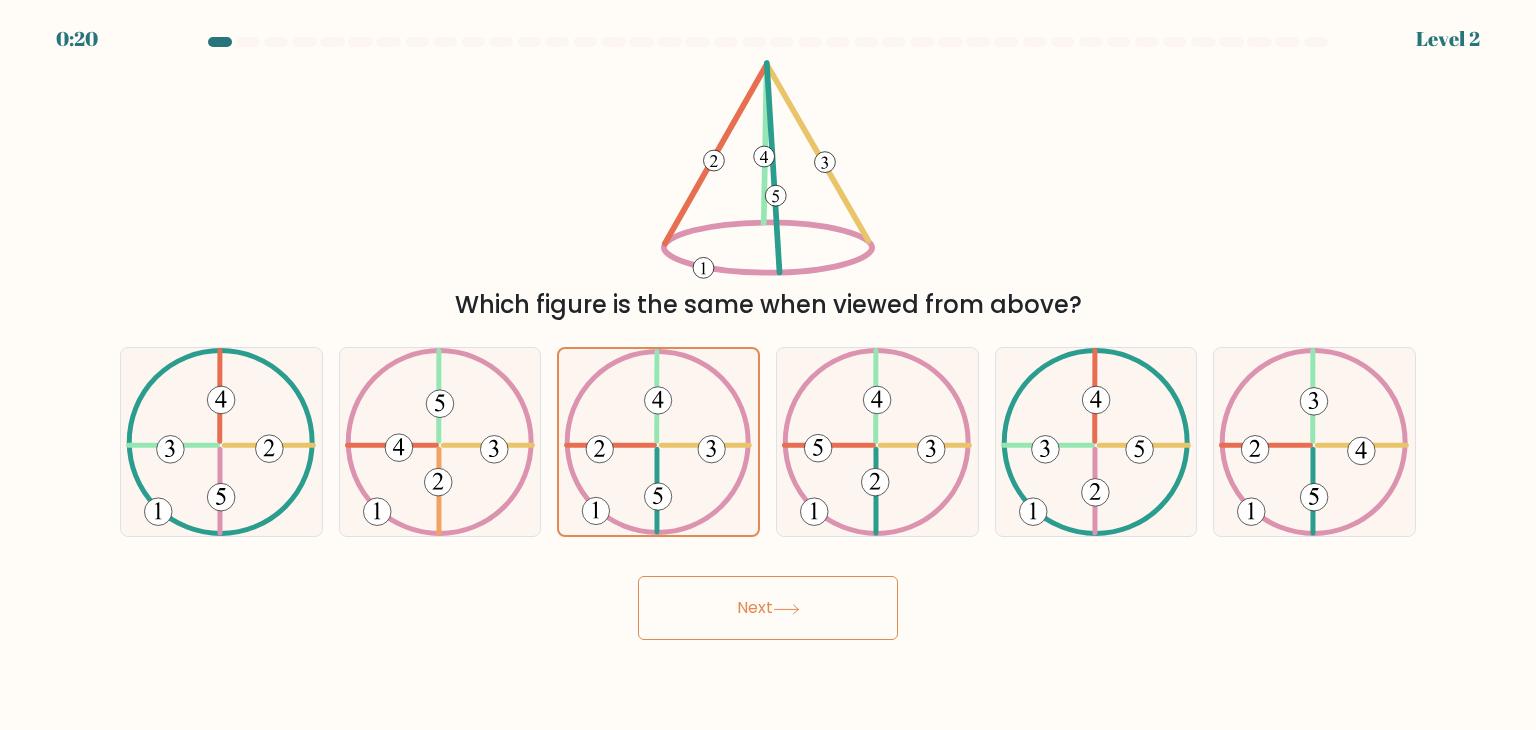 click on "Next" at bounding box center [768, 608] 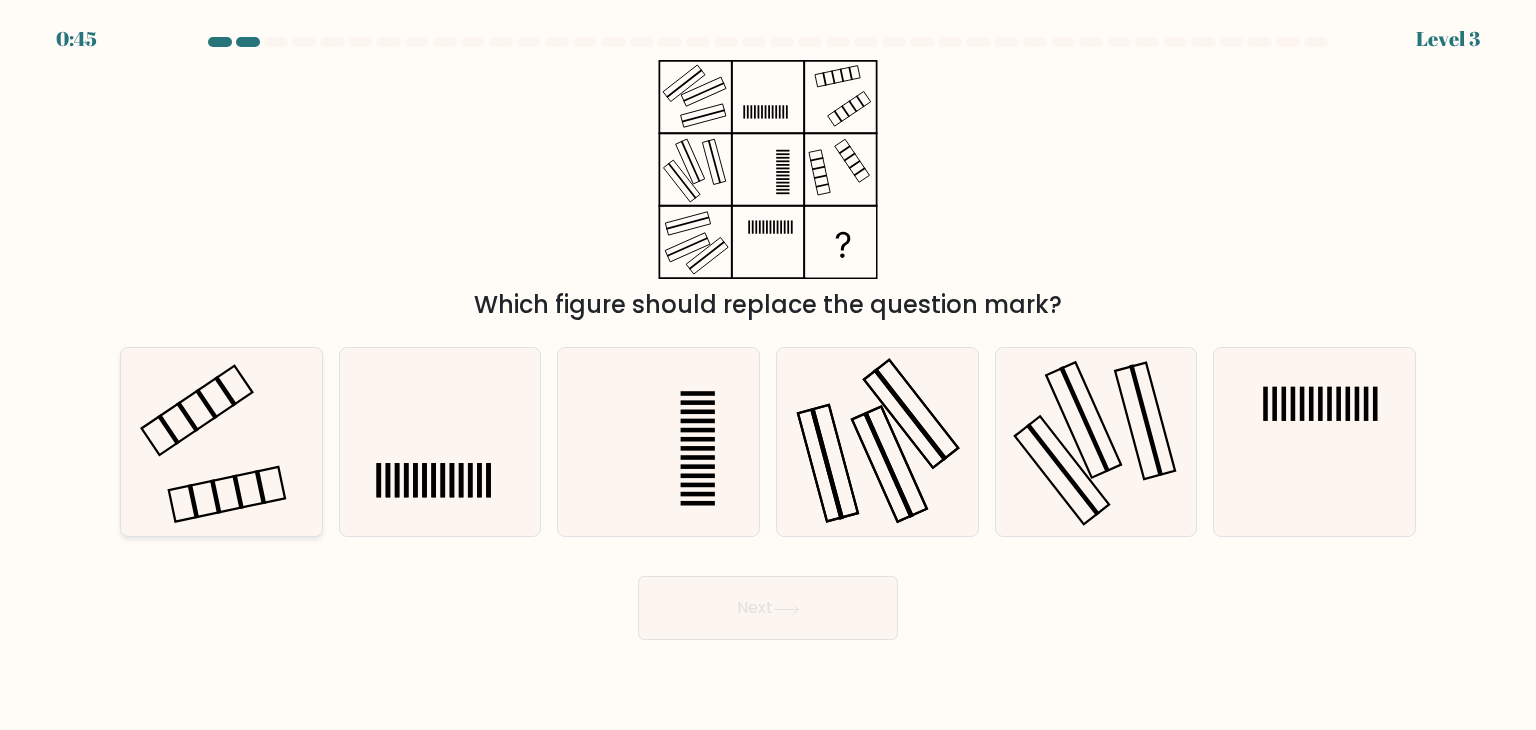 click at bounding box center [221, 442] 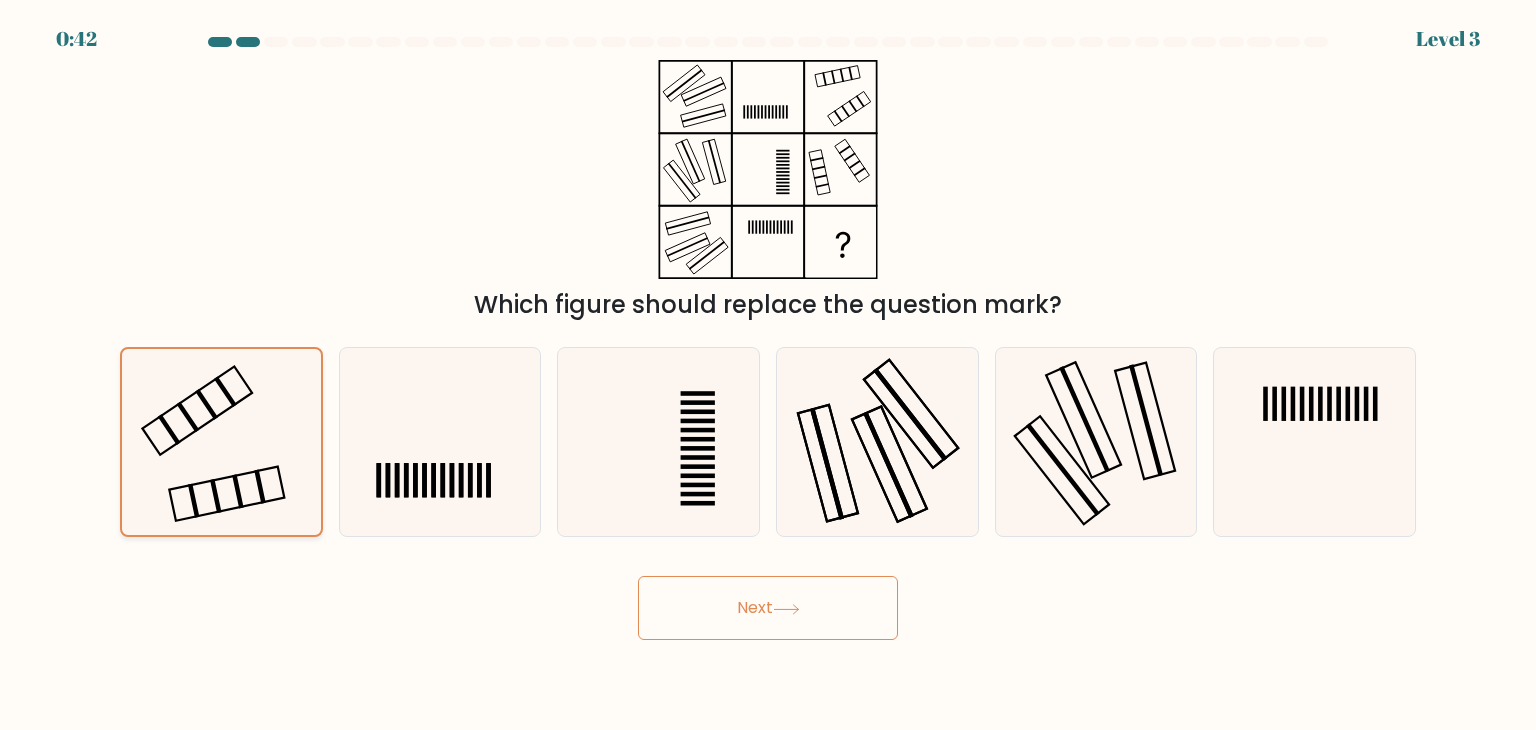 click at bounding box center [221, 442] 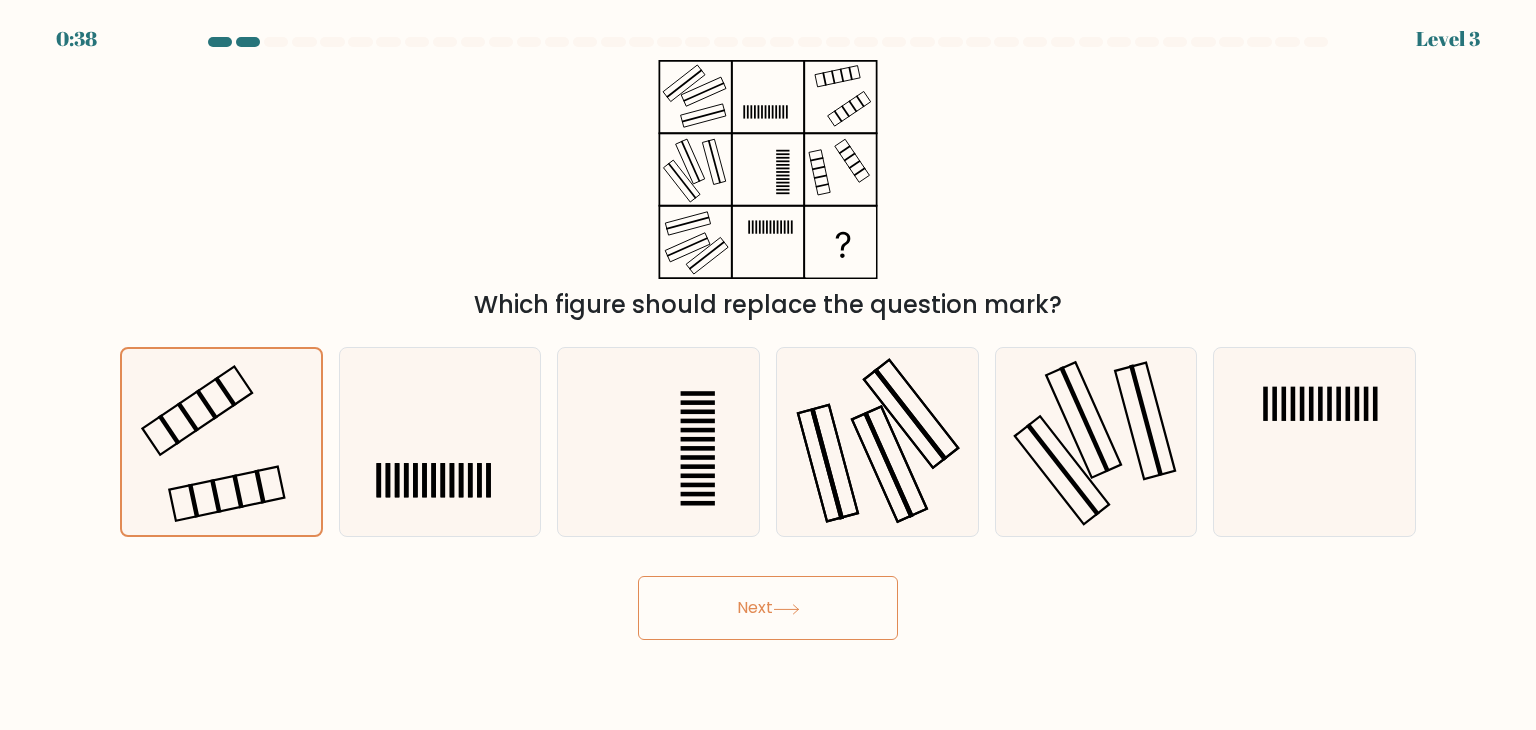 click on "Next" at bounding box center [768, 608] 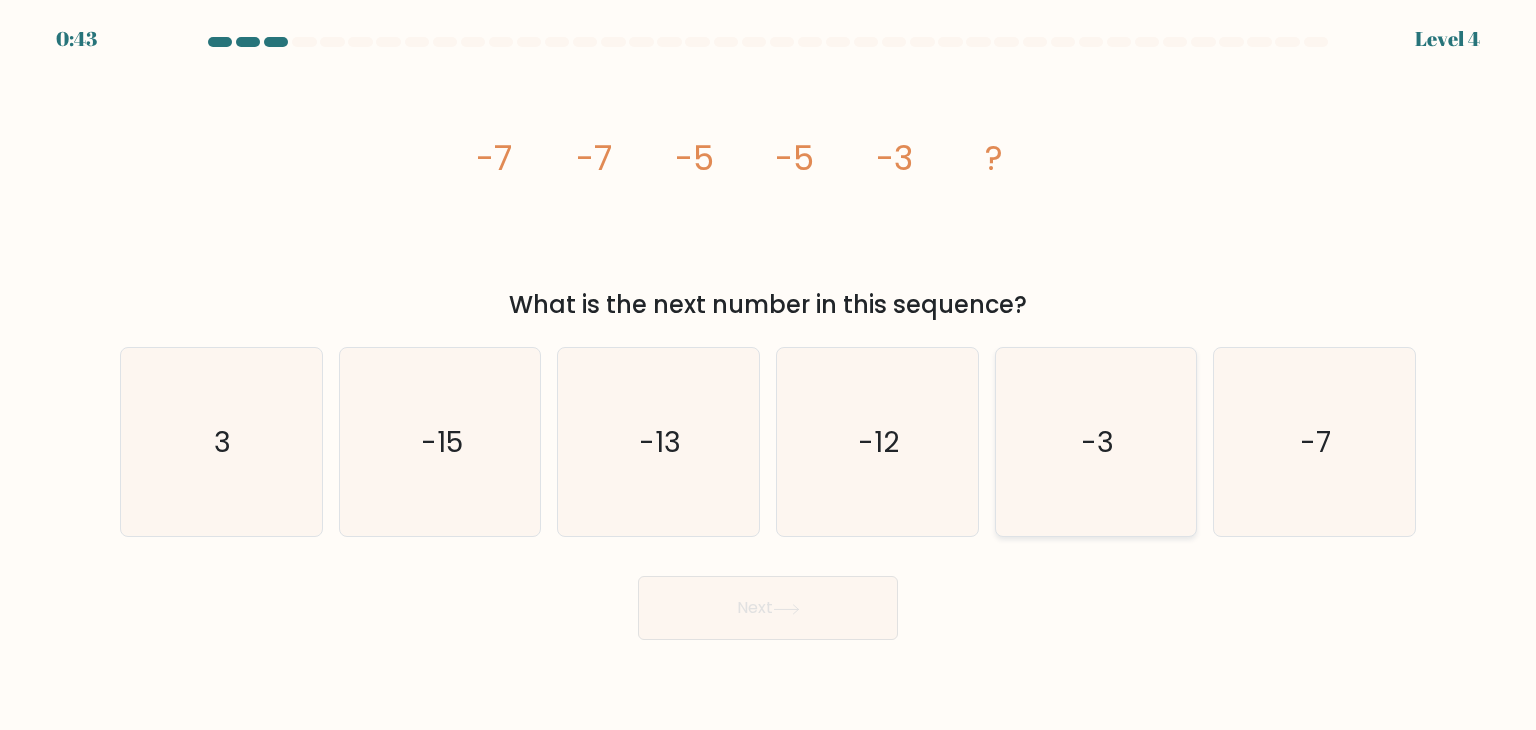 click on "-3" at bounding box center [1096, 442] 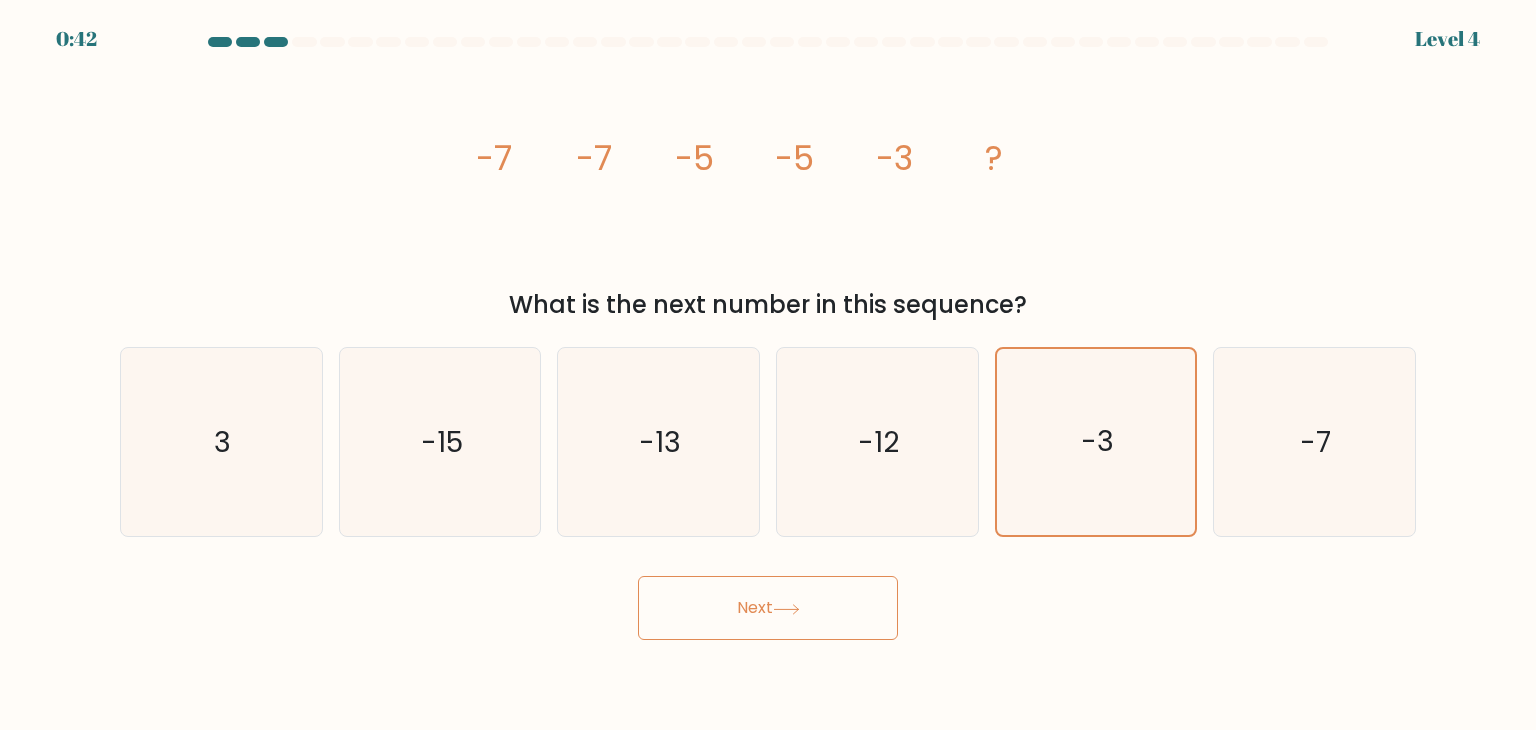 click on "Next" at bounding box center (768, 608) 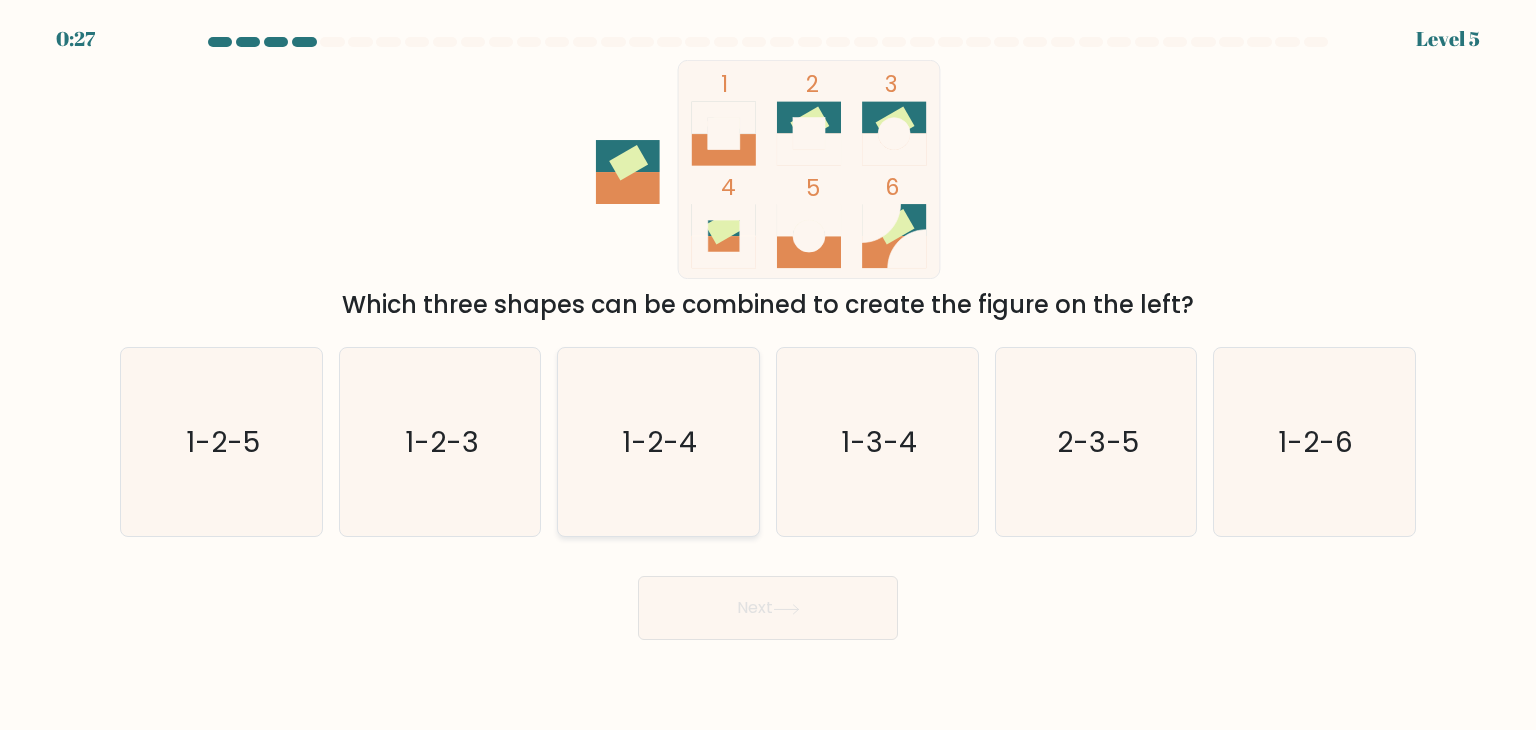 click on "1-2-4" at bounding box center [660, 442] 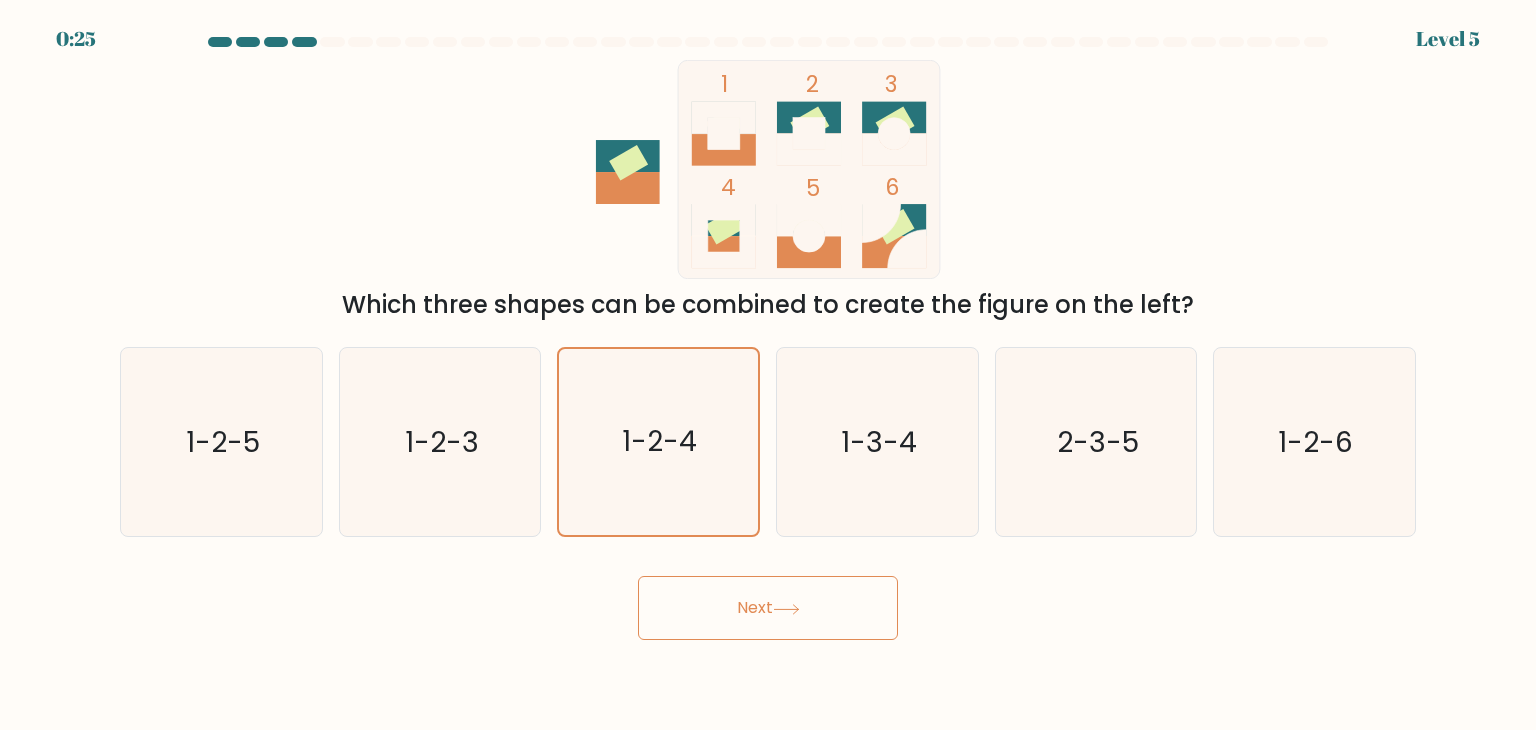 click on "Next" at bounding box center (768, 608) 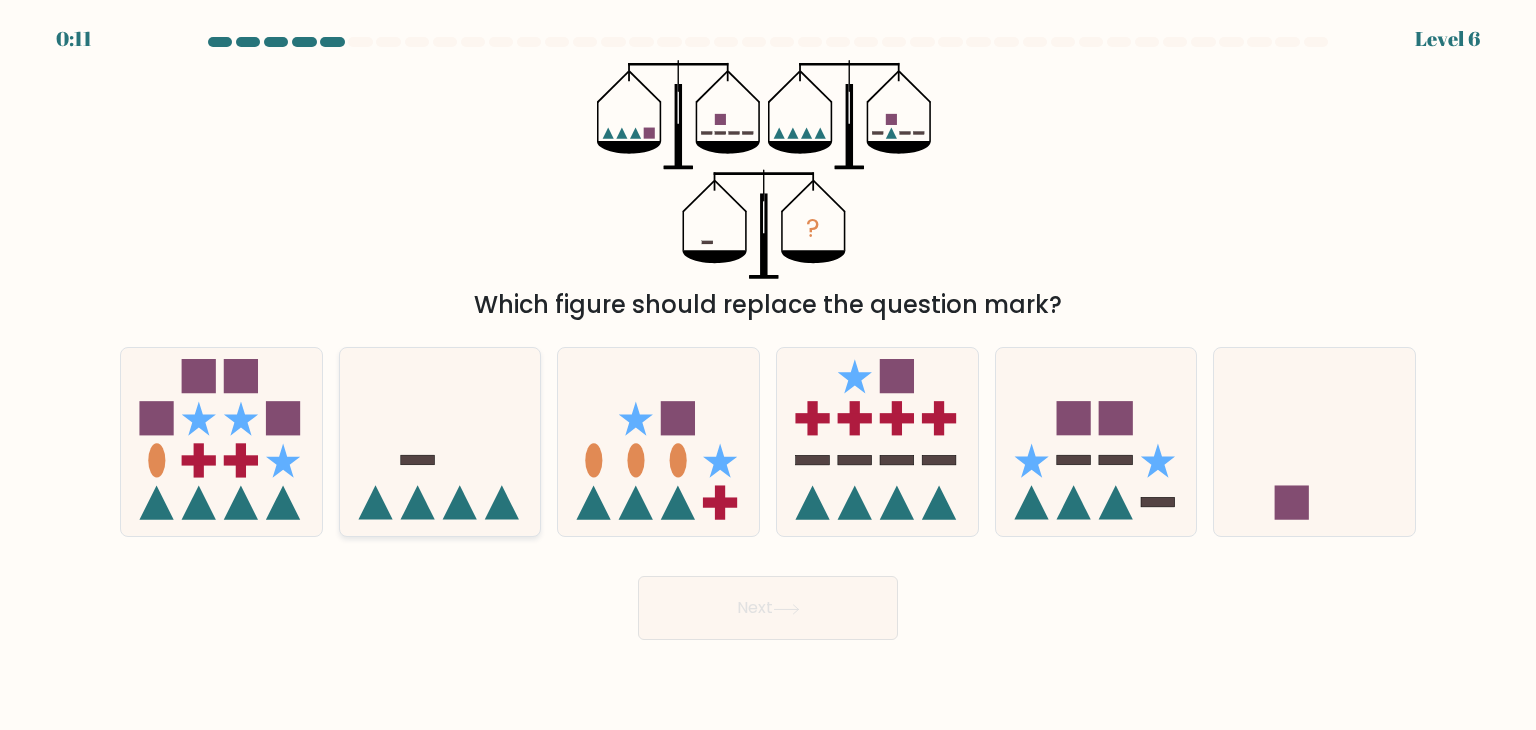 click at bounding box center [440, 442] 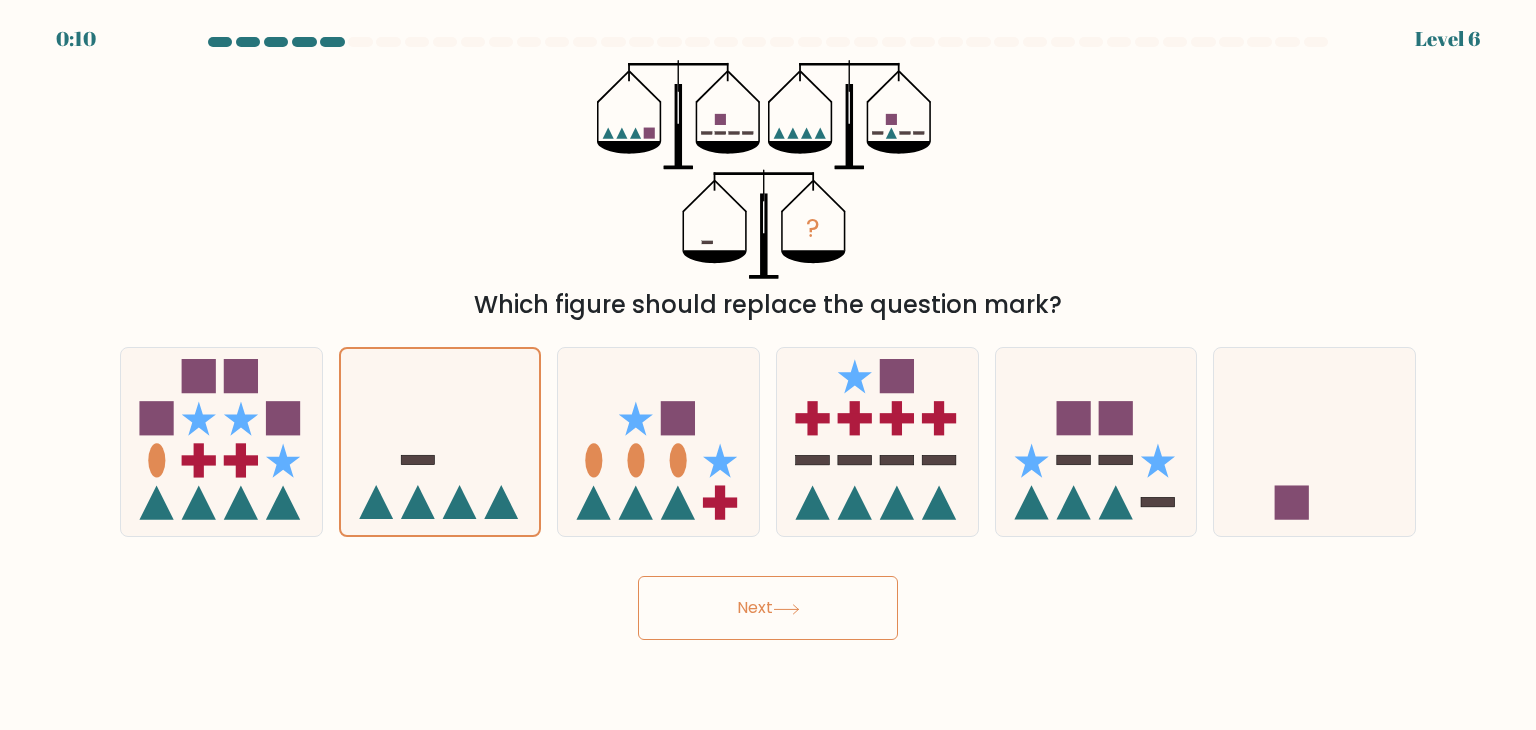 click on "Next" at bounding box center [768, 608] 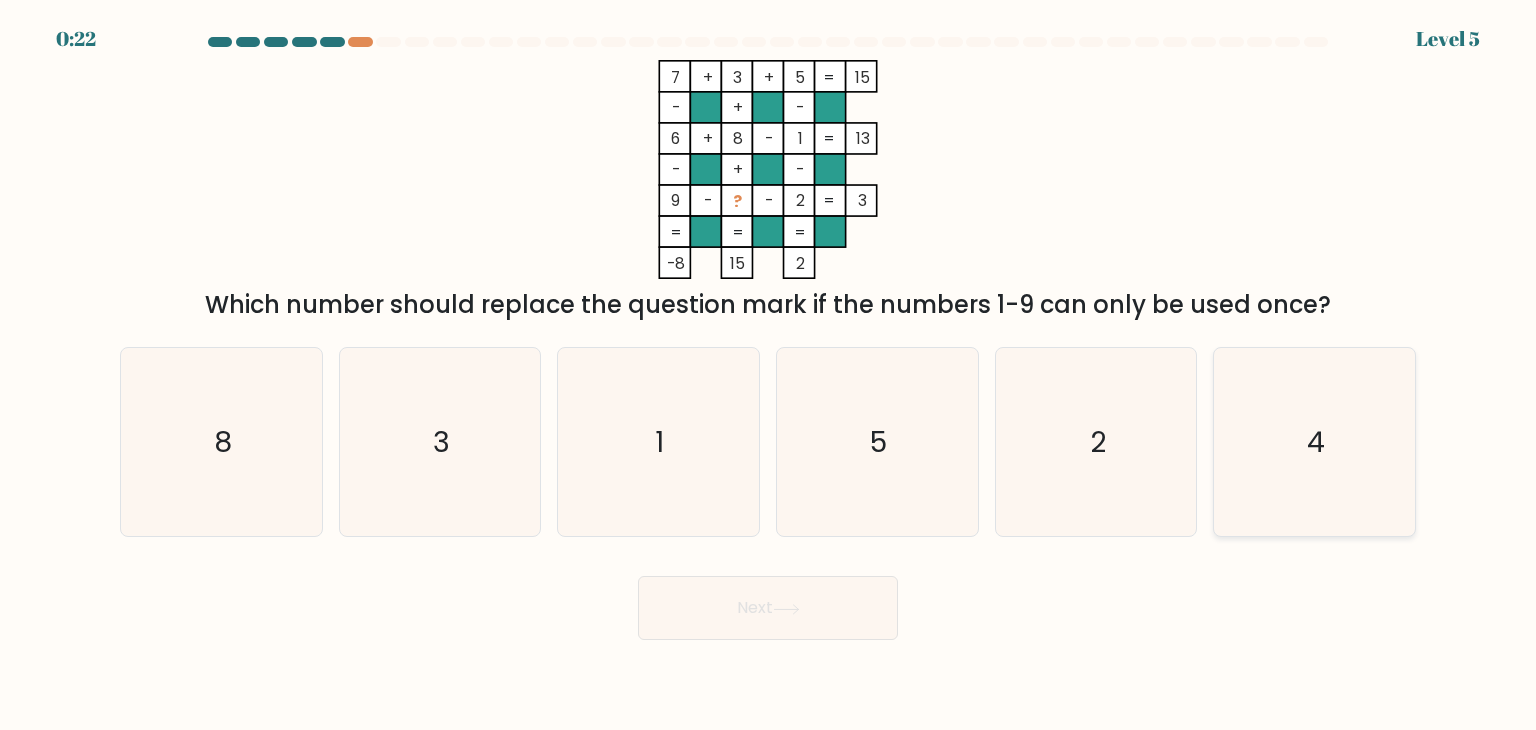 click on "4" at bounding box center (1314, 442) 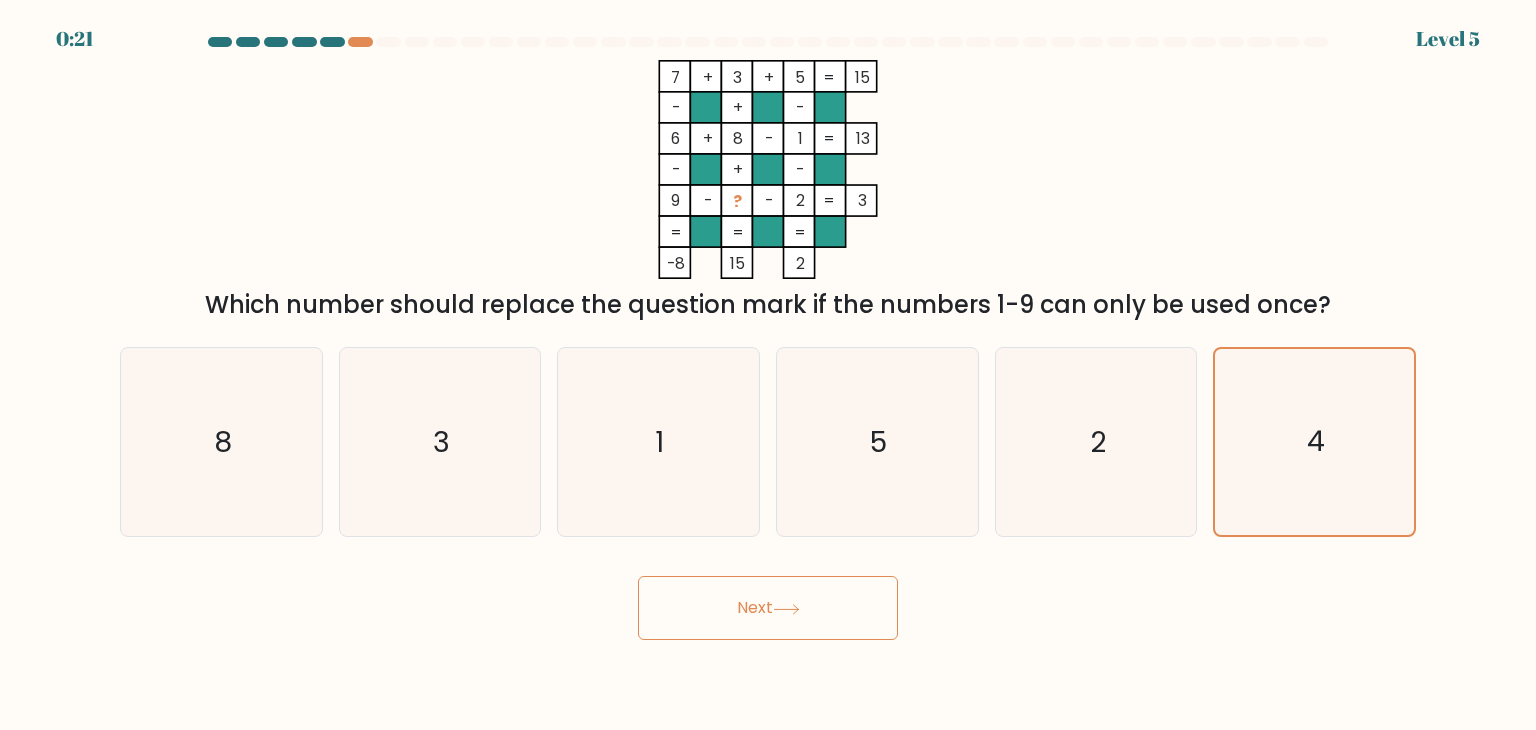 click on "Next" at bounding box center [768, 608] 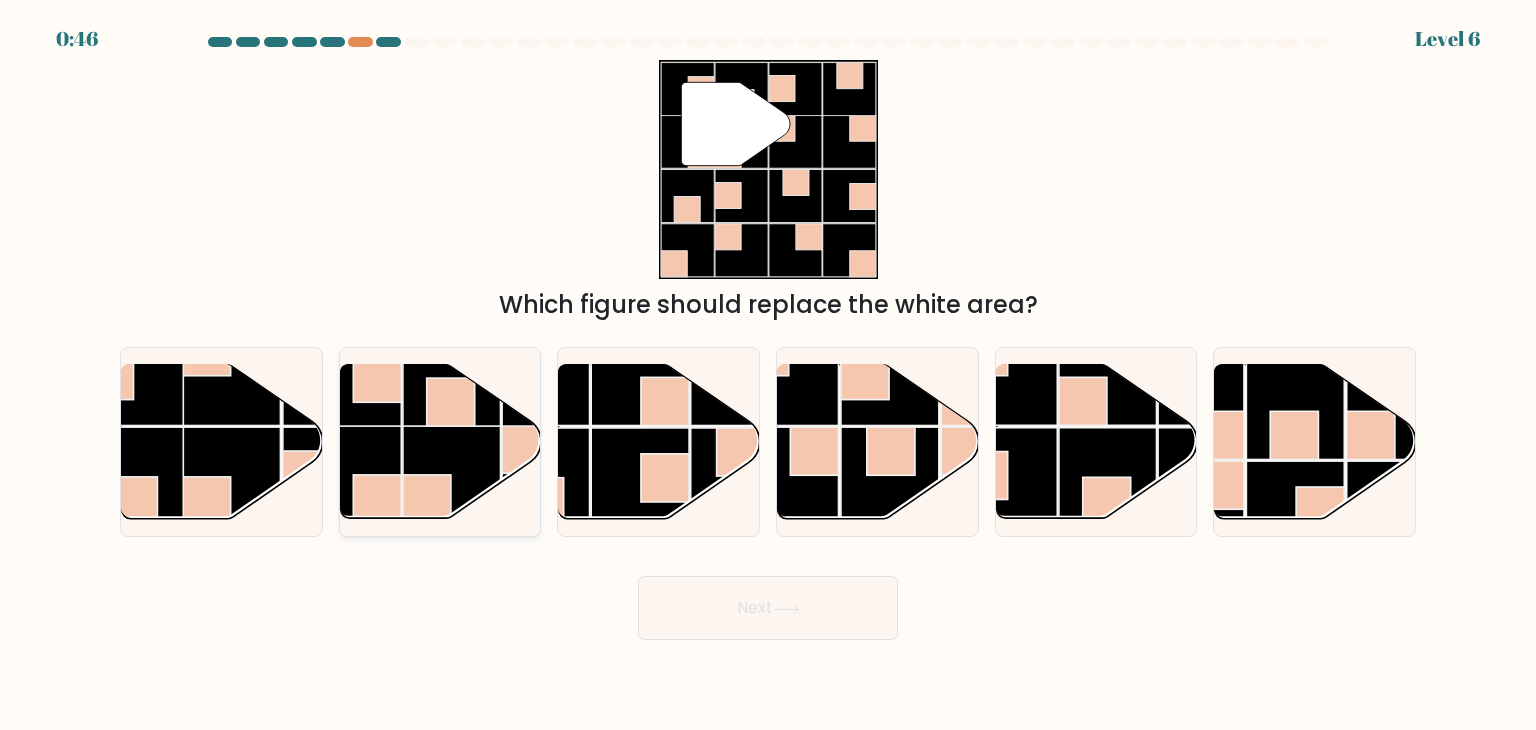 click at bounding box center [452, 377] 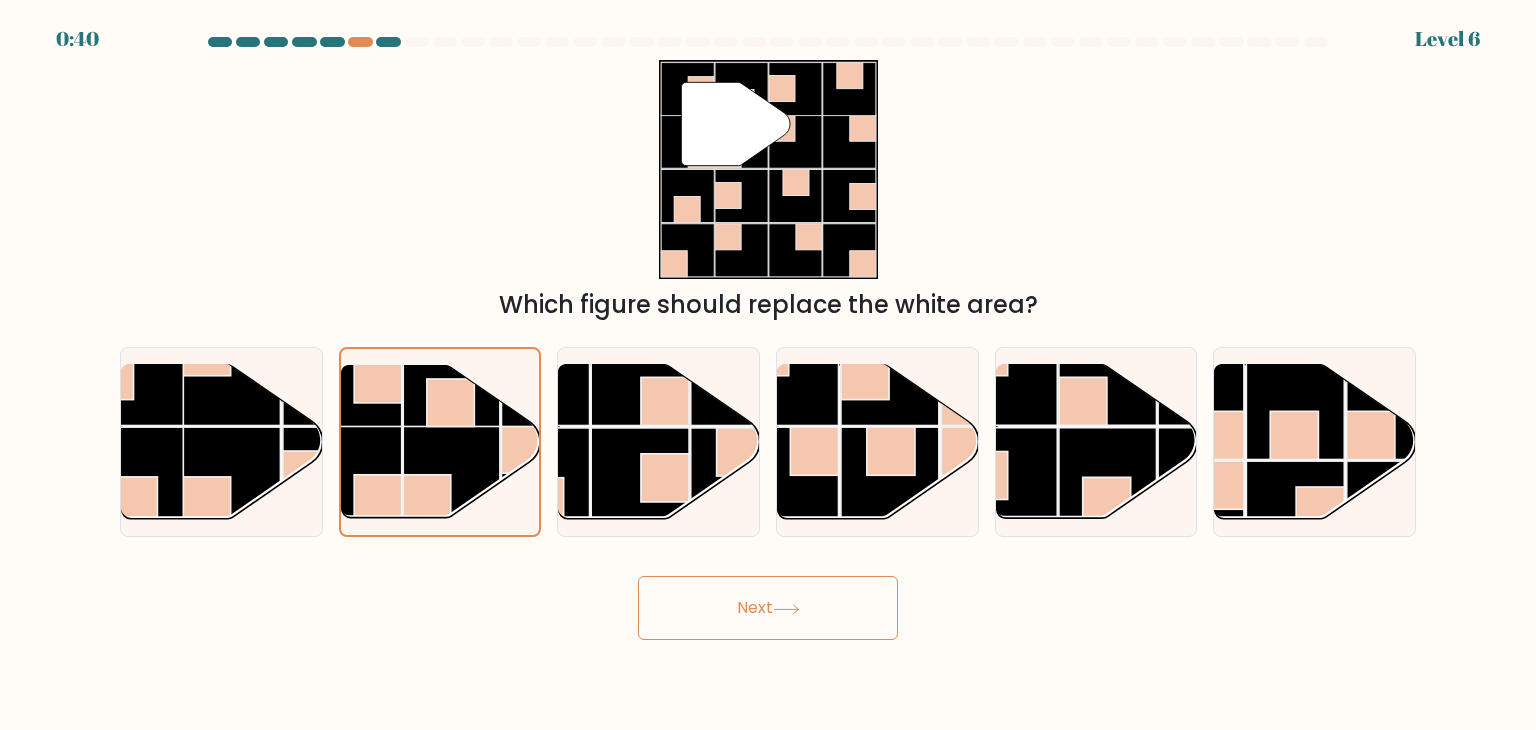 click on "Next" at bounding box center [768, 608] 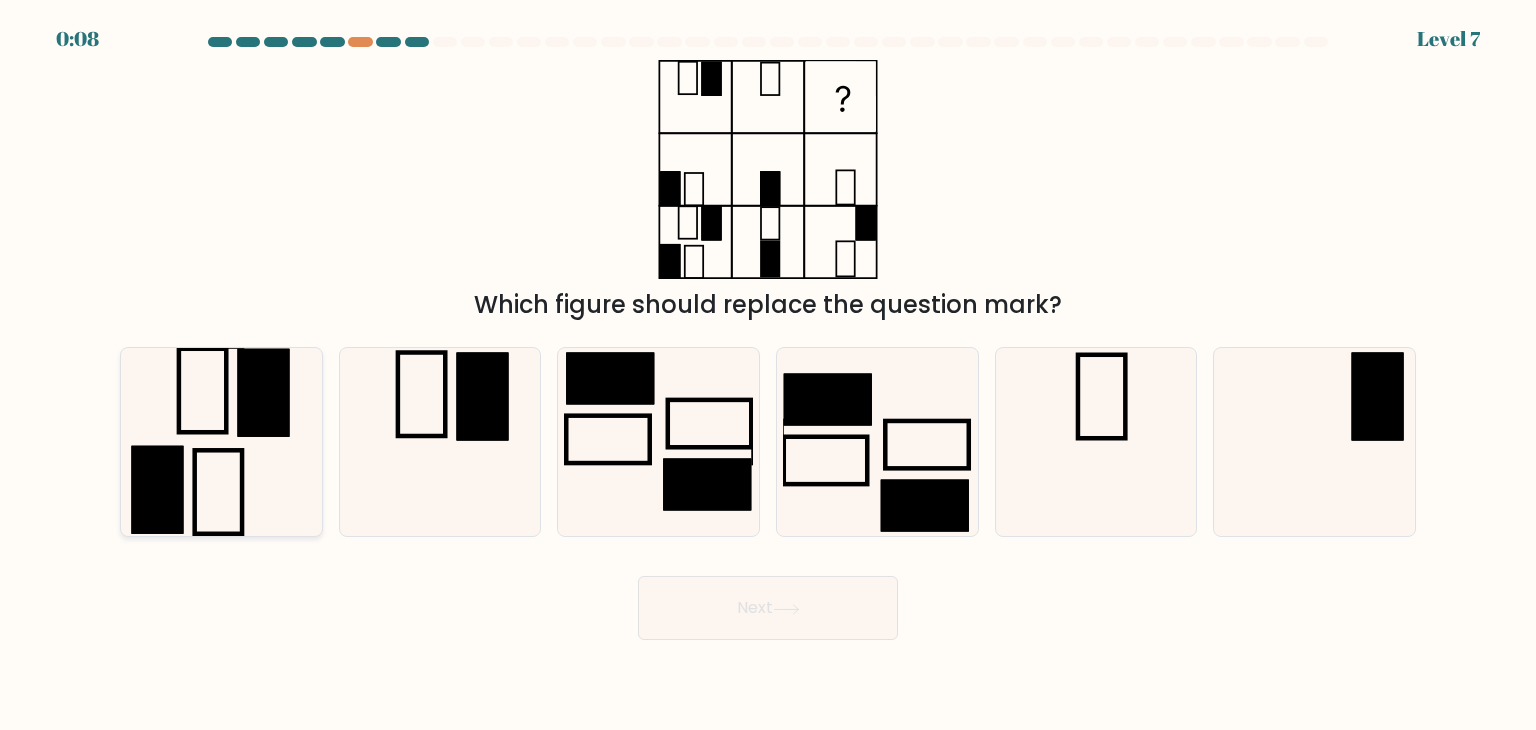 click at bounding box center [221, 442] 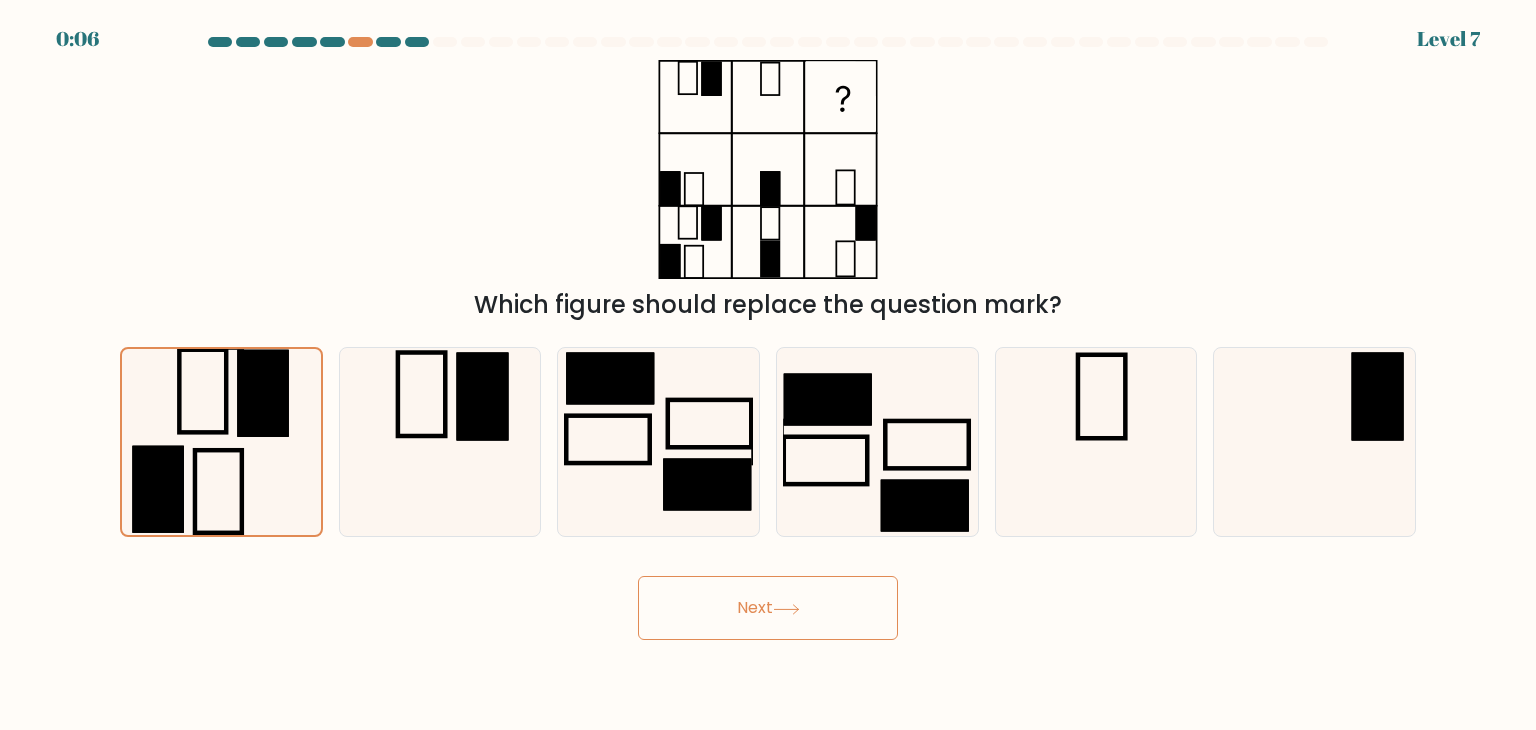 click on "Next" at bounding box center (768, 608) 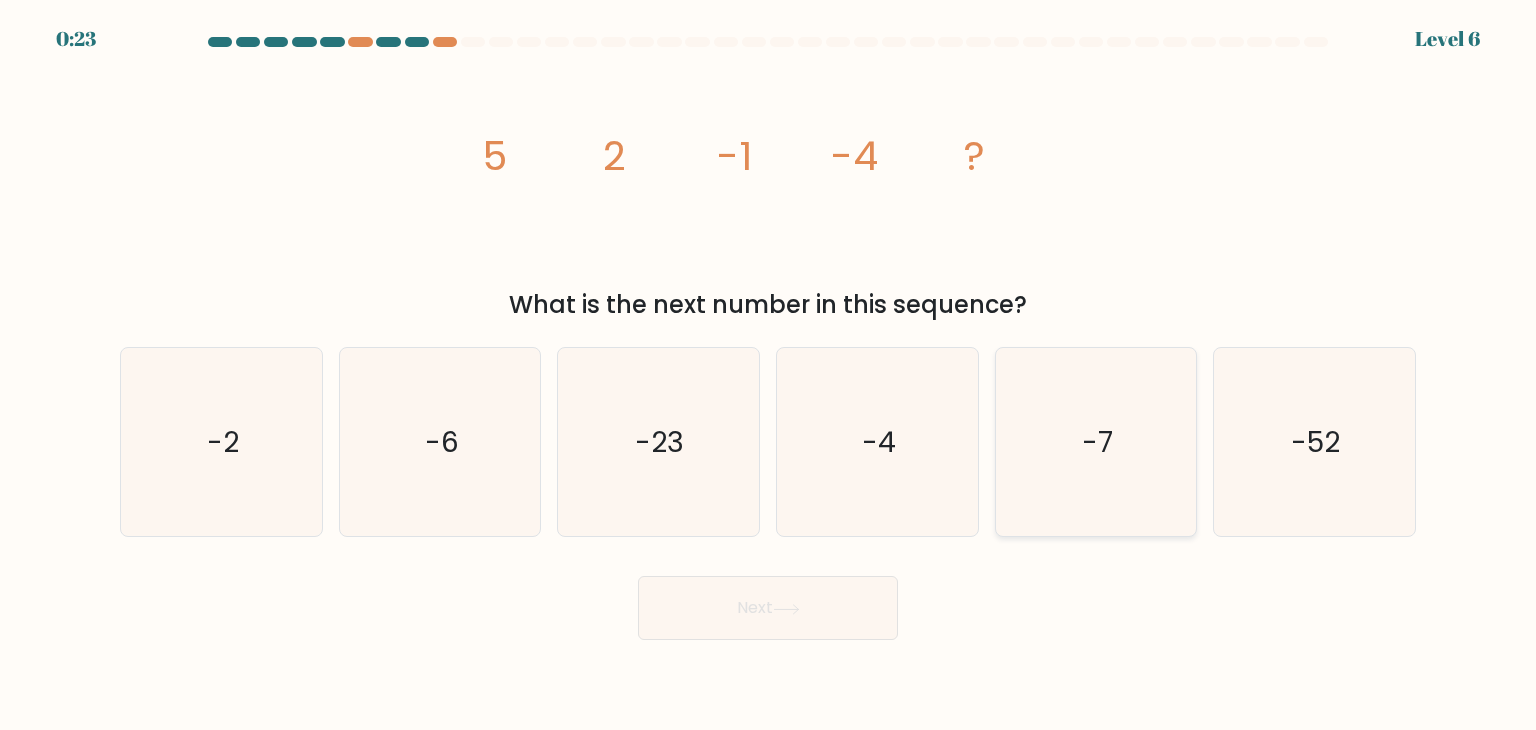 click on "-7" at bounding box center (1096, 442) 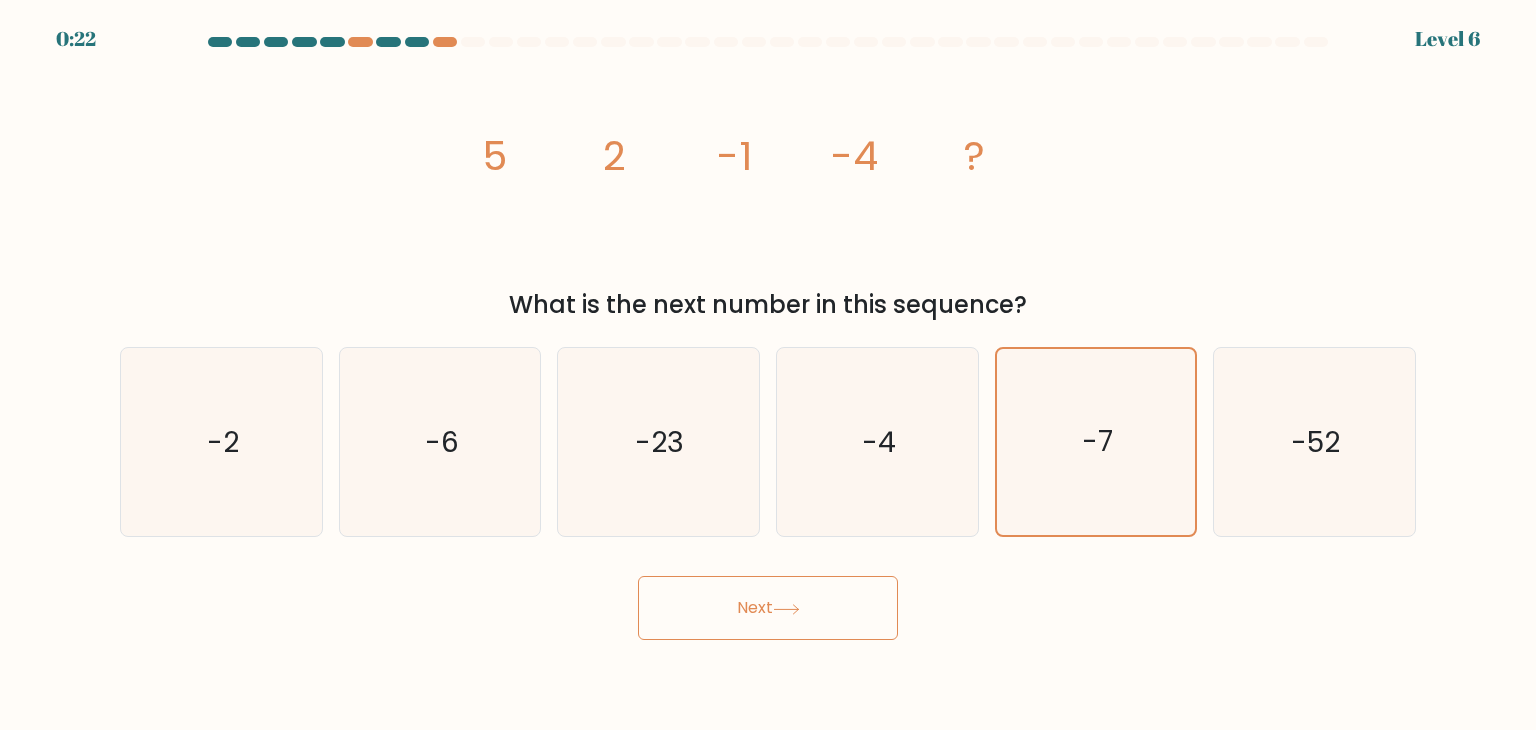 click on "Next" at bounding box center [768, 608] 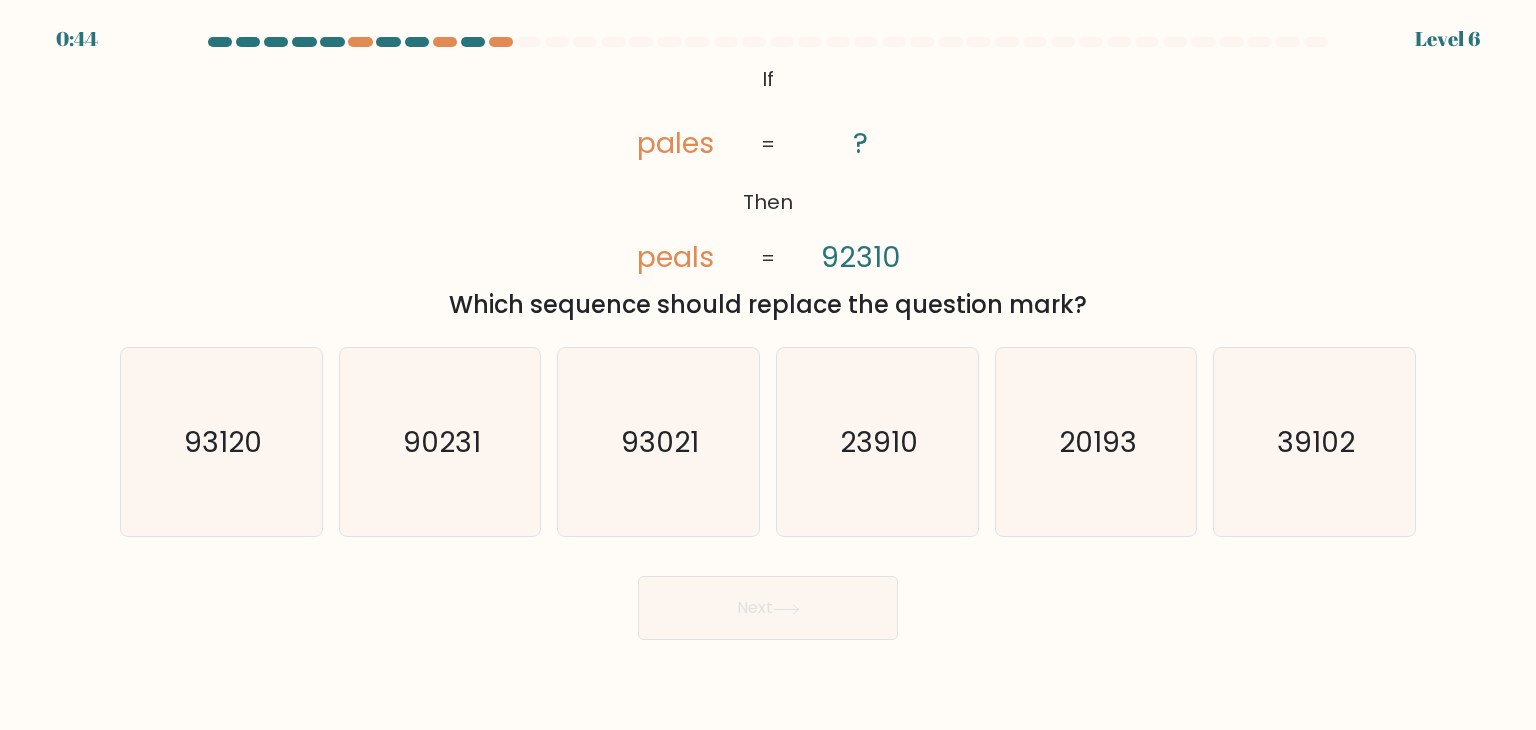 scroll, scrollTop: 0, scrollLeft: 0, axis: both 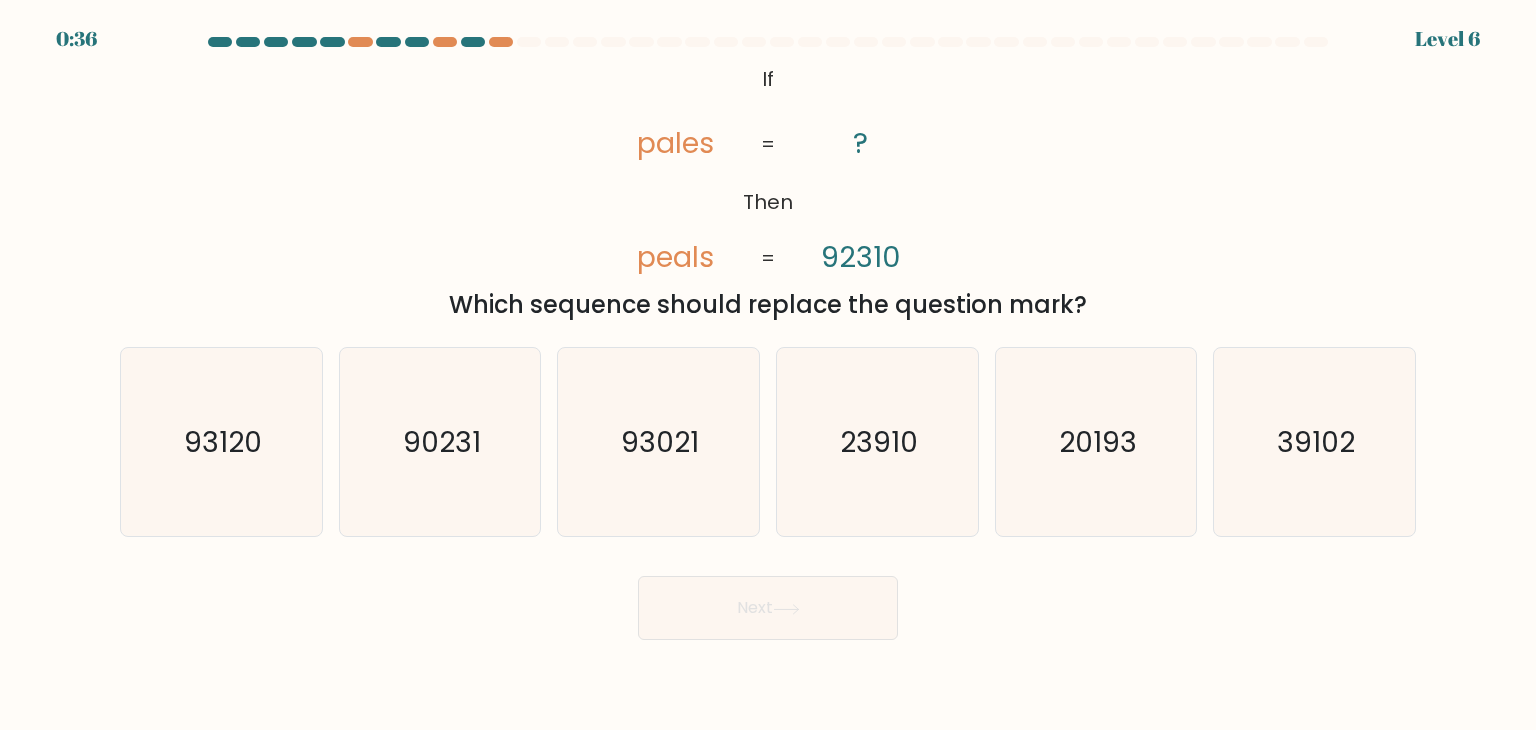 click at bounding box center (768, 42) 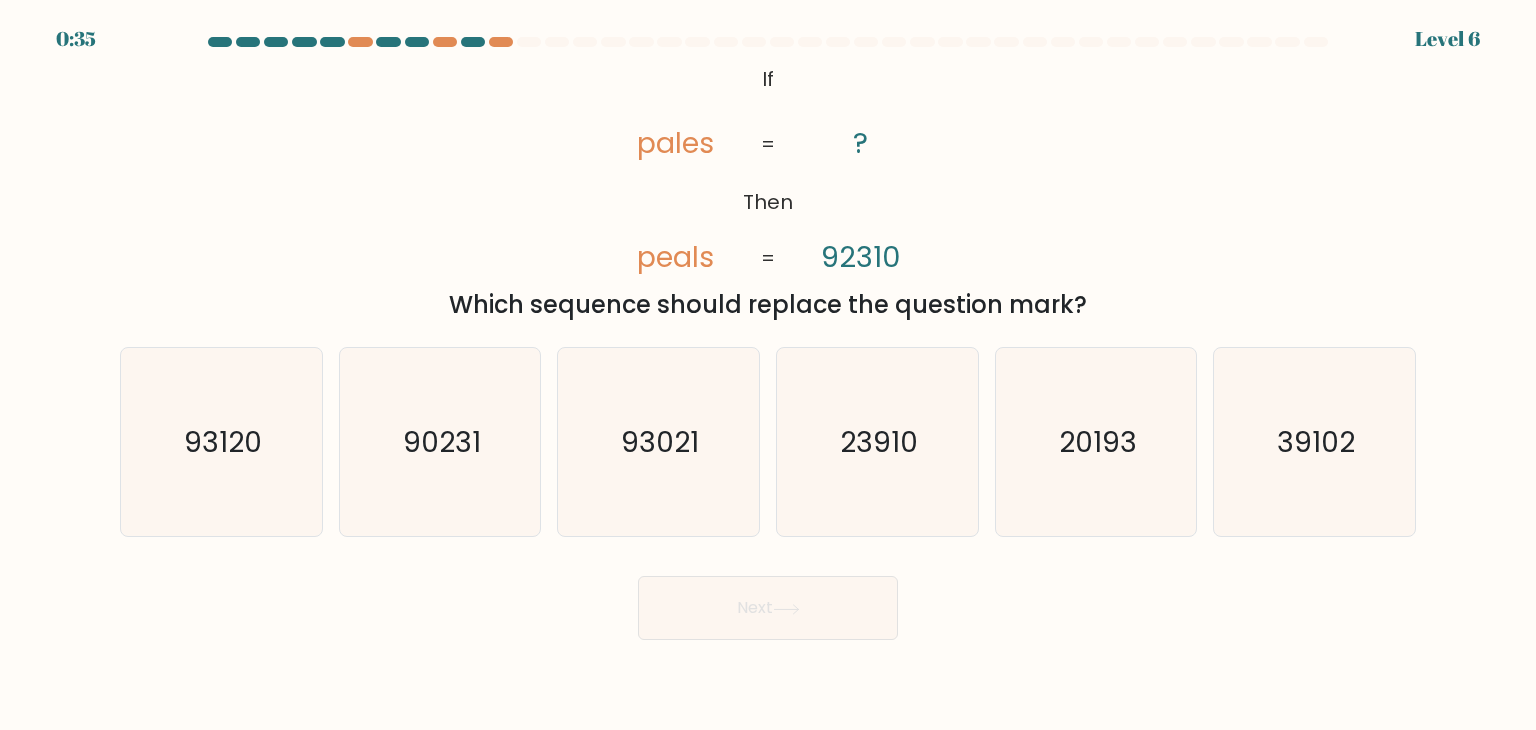click at bounding box center [768, 42] 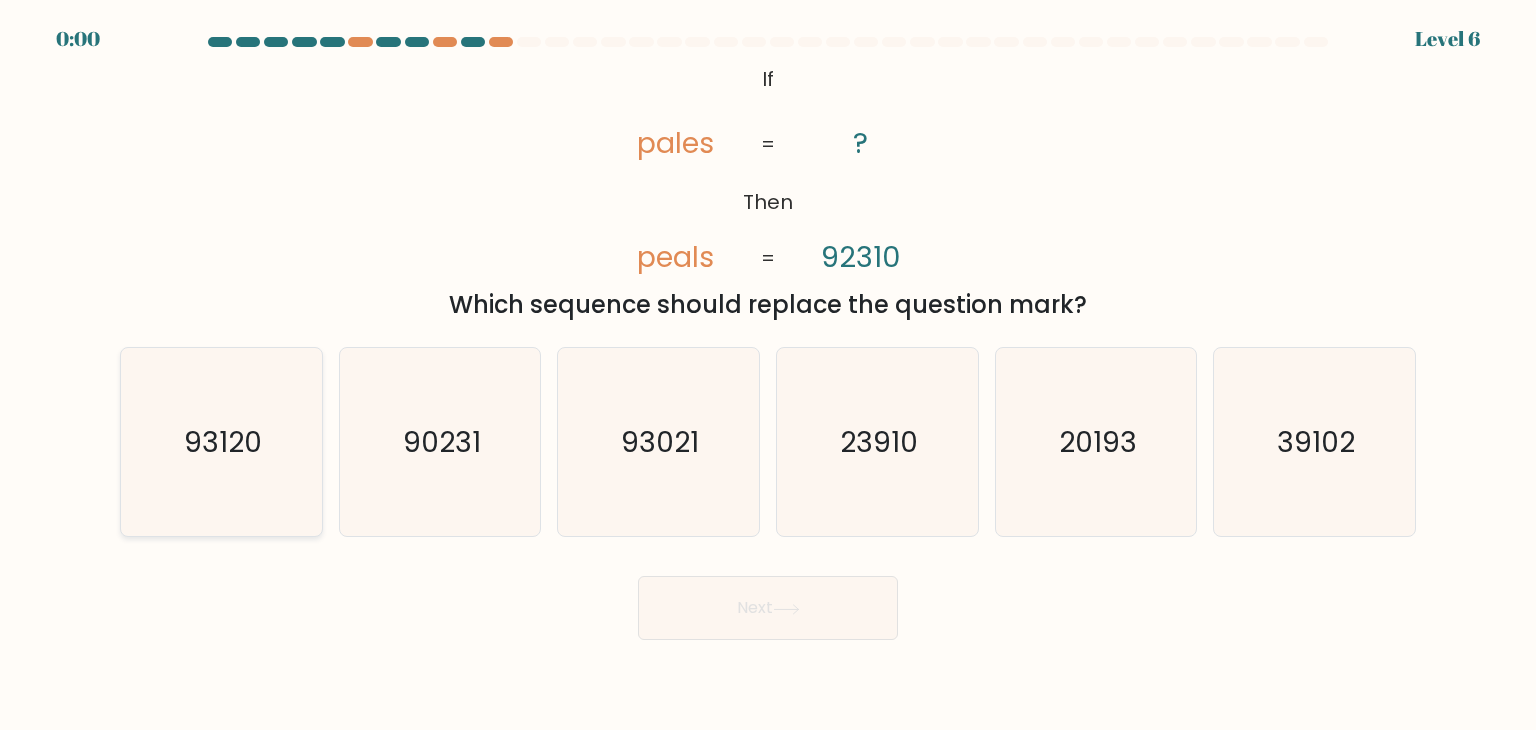 click on "93120" at bounding box center (223, 442) 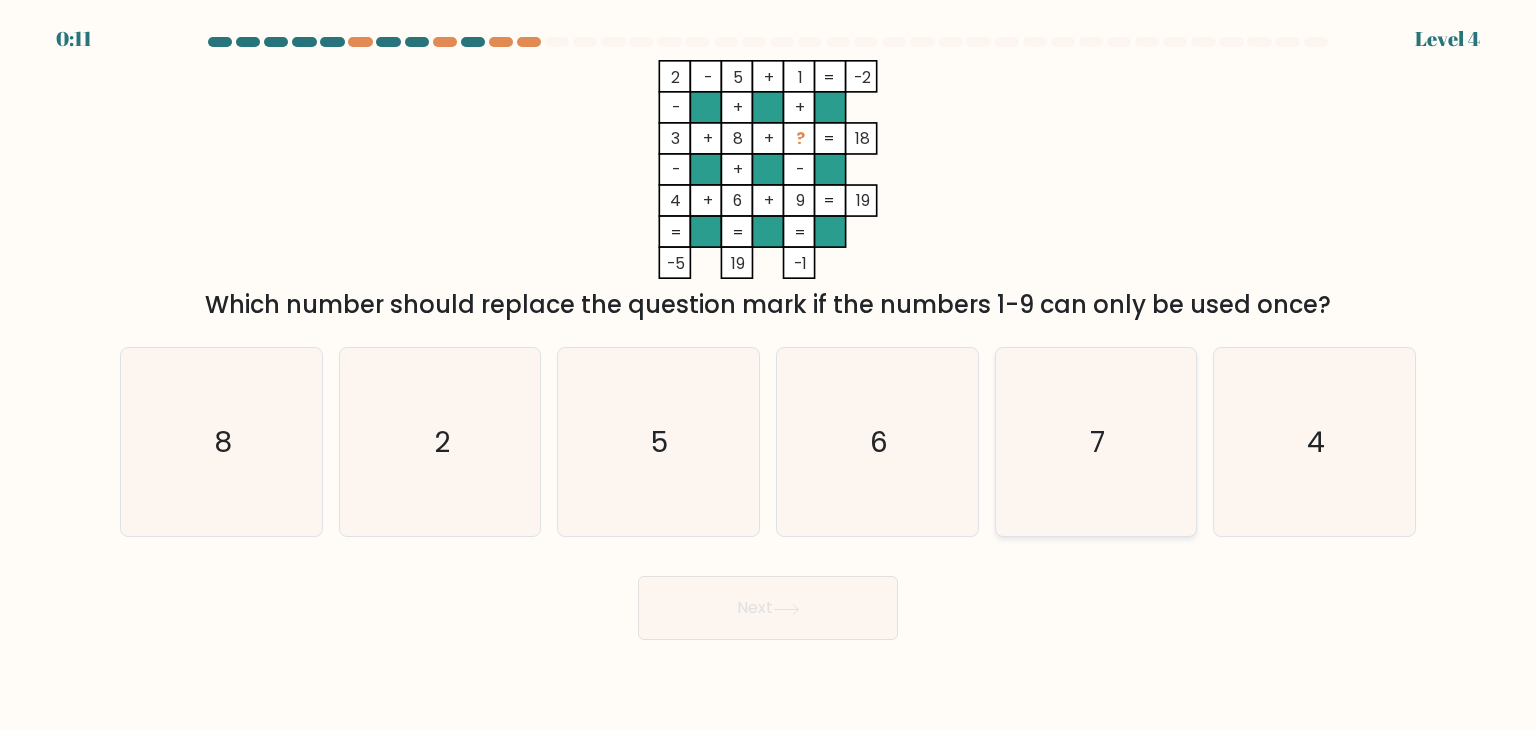 click on "7" at bounding box center [1096, 442] 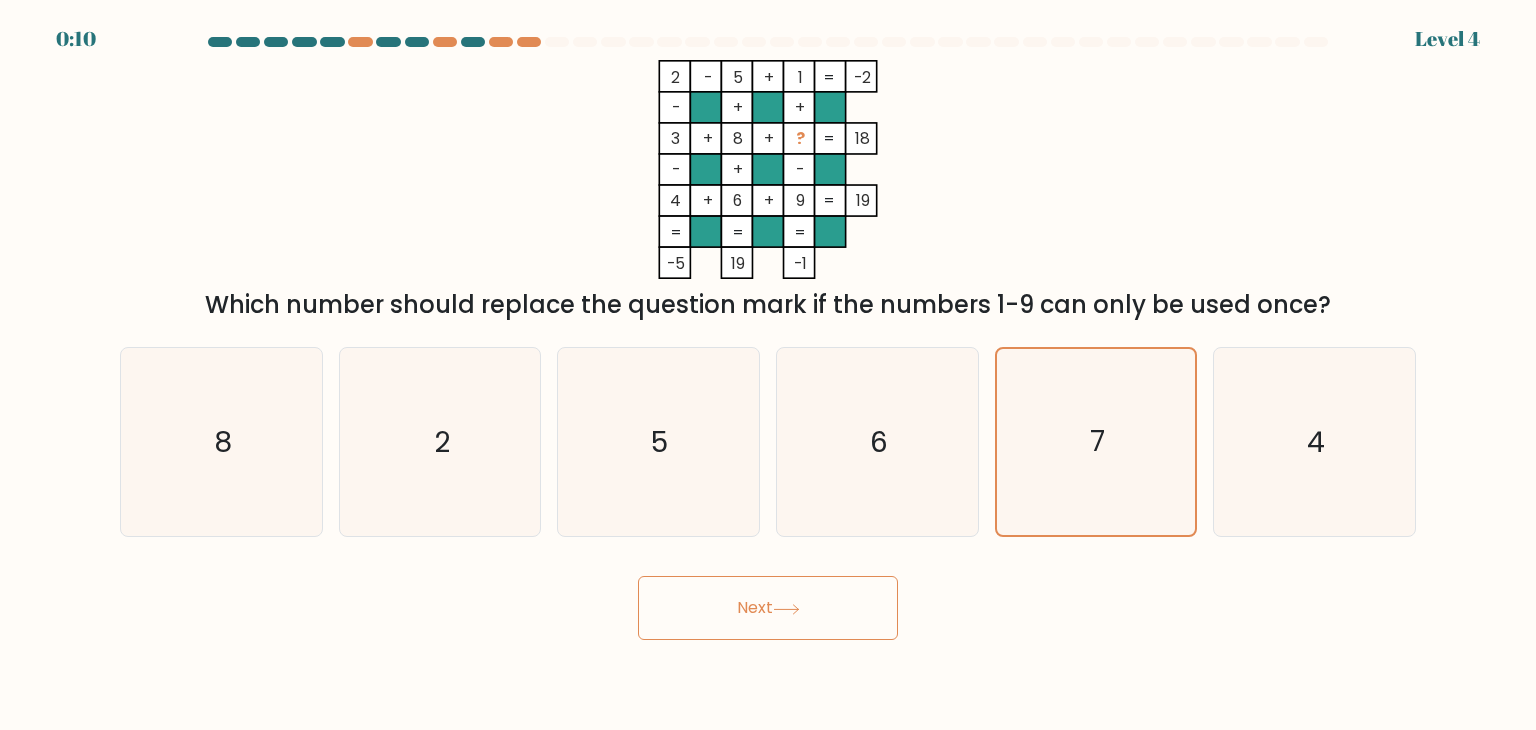 click on "Next" at bounding box center [768, 608] 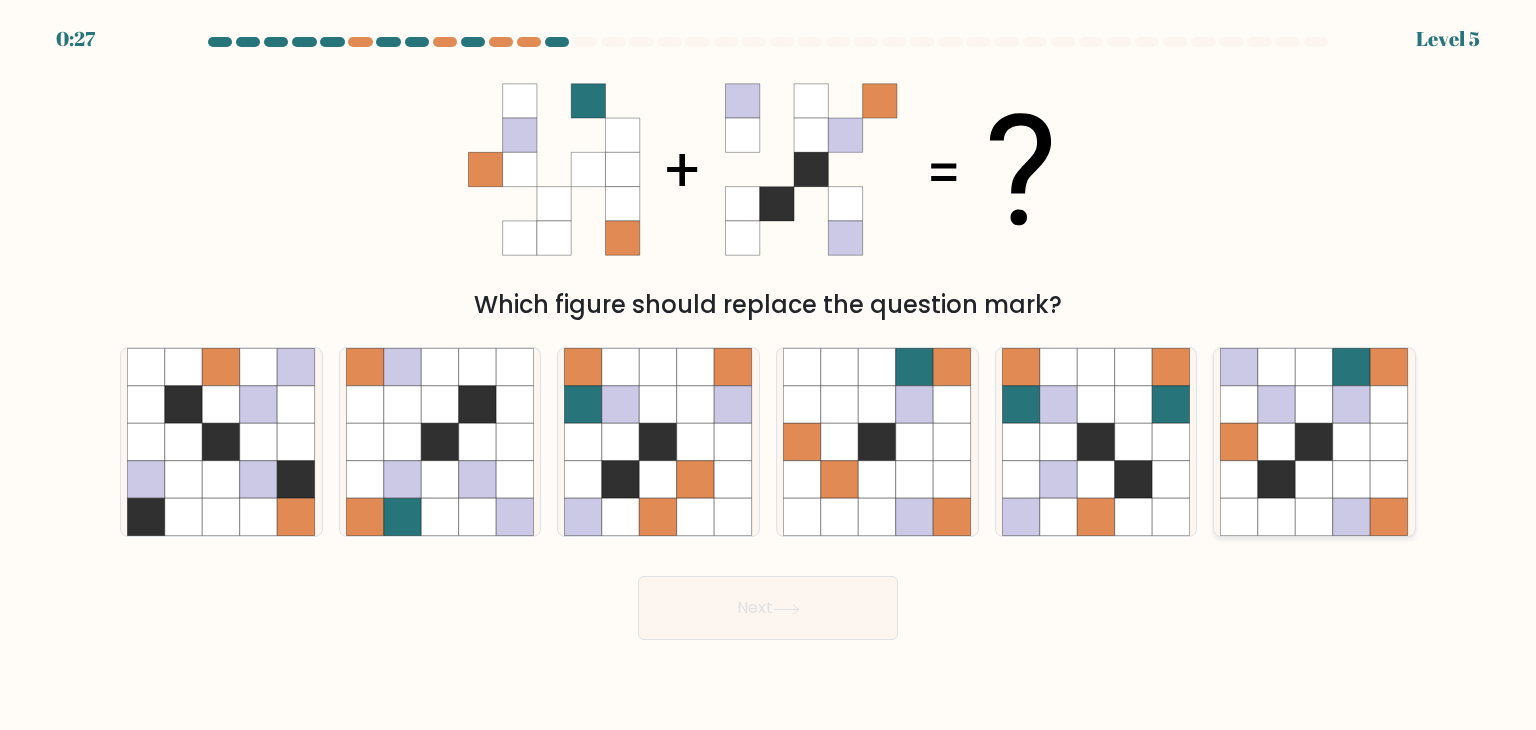 click at bounding box center [1277, 442] 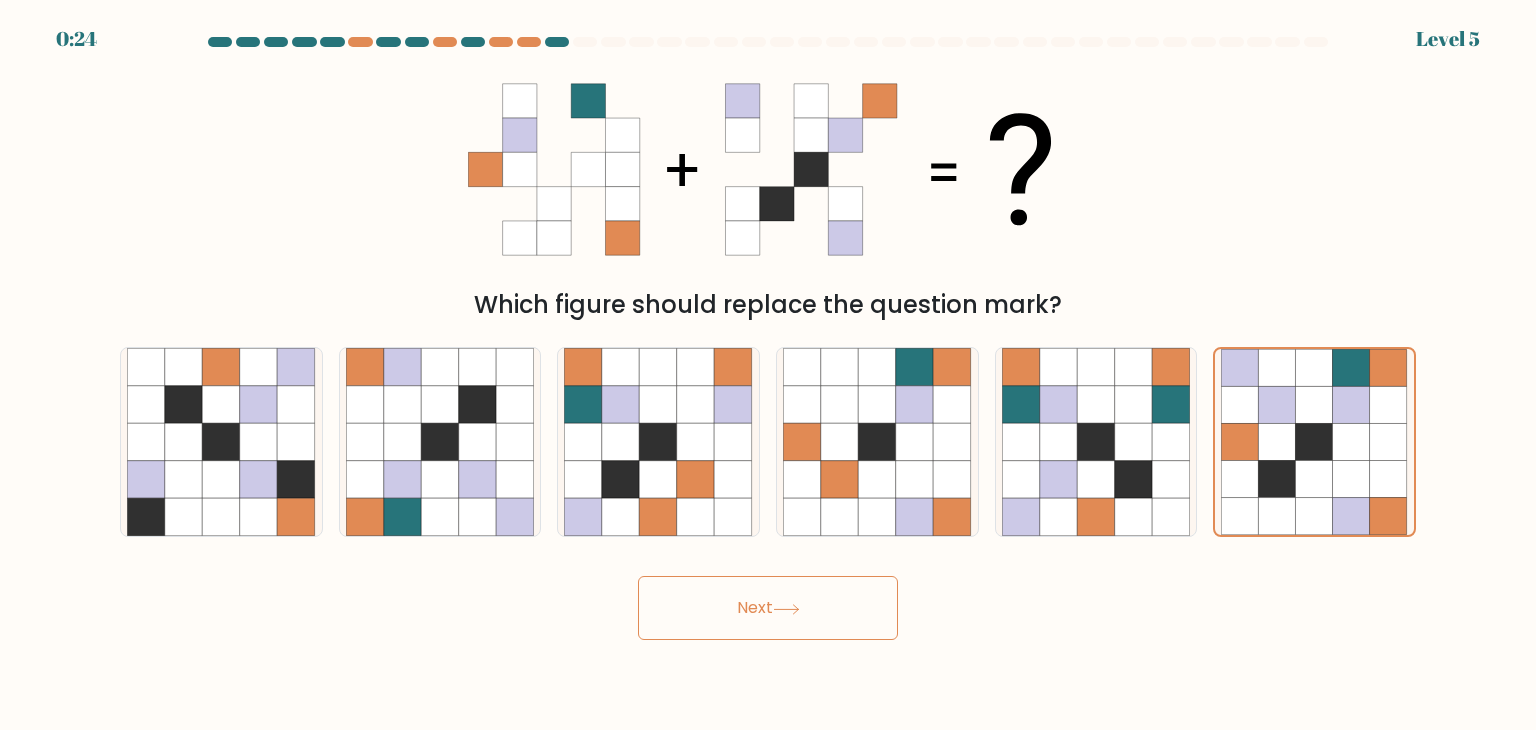 click on "Next" at bounding box center [768, 608] 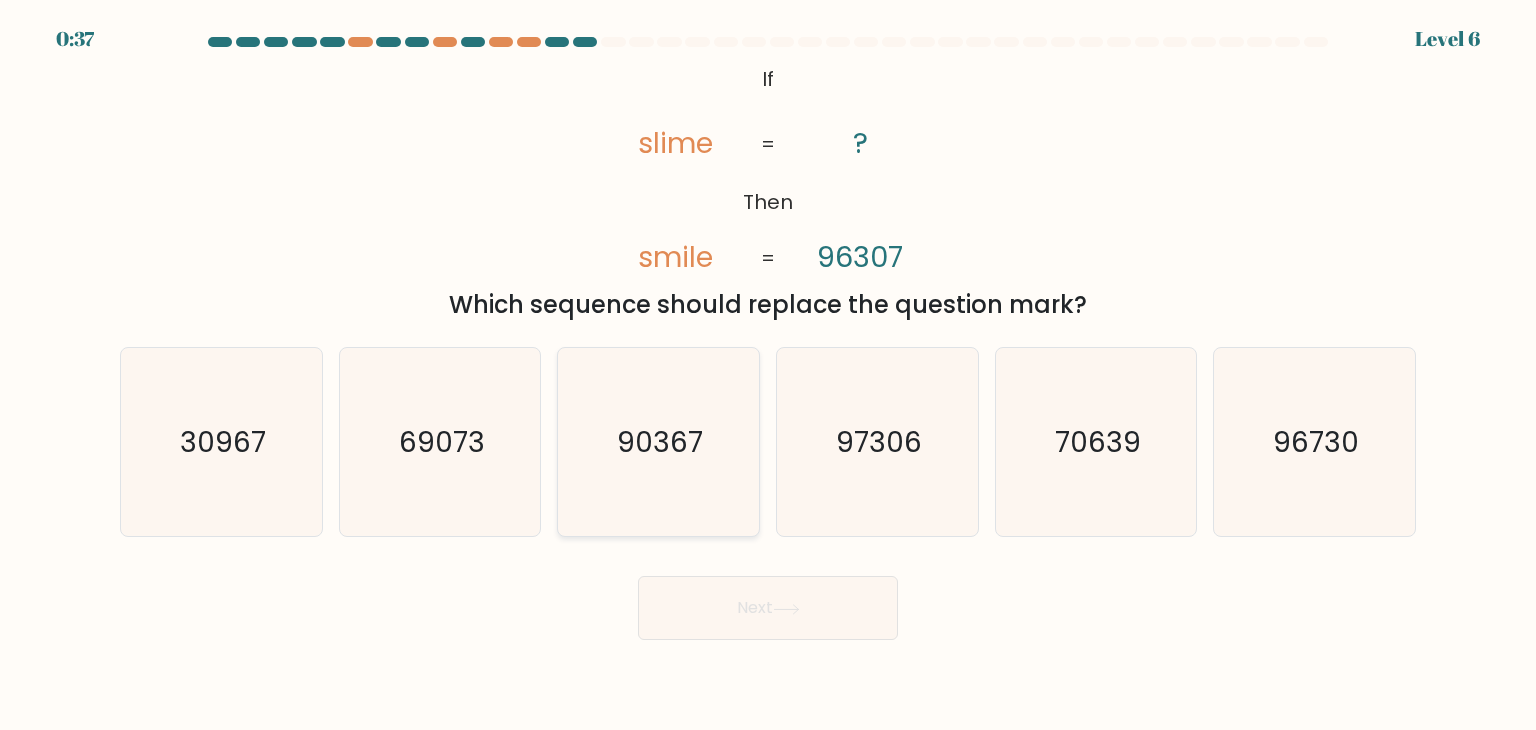 click on "90367" at bounding box center (658, 442) 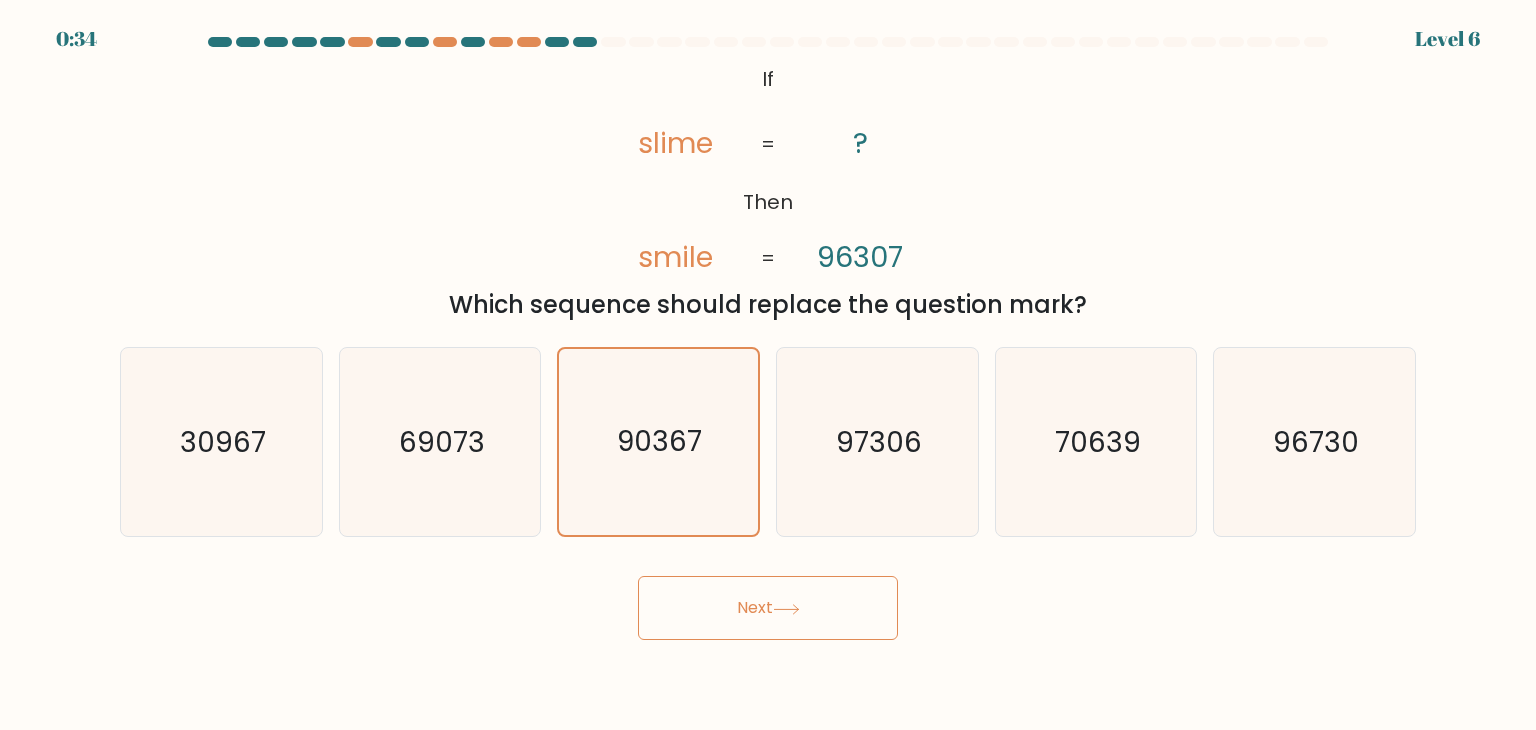 click on "Next" at bounding box center (768, 608) 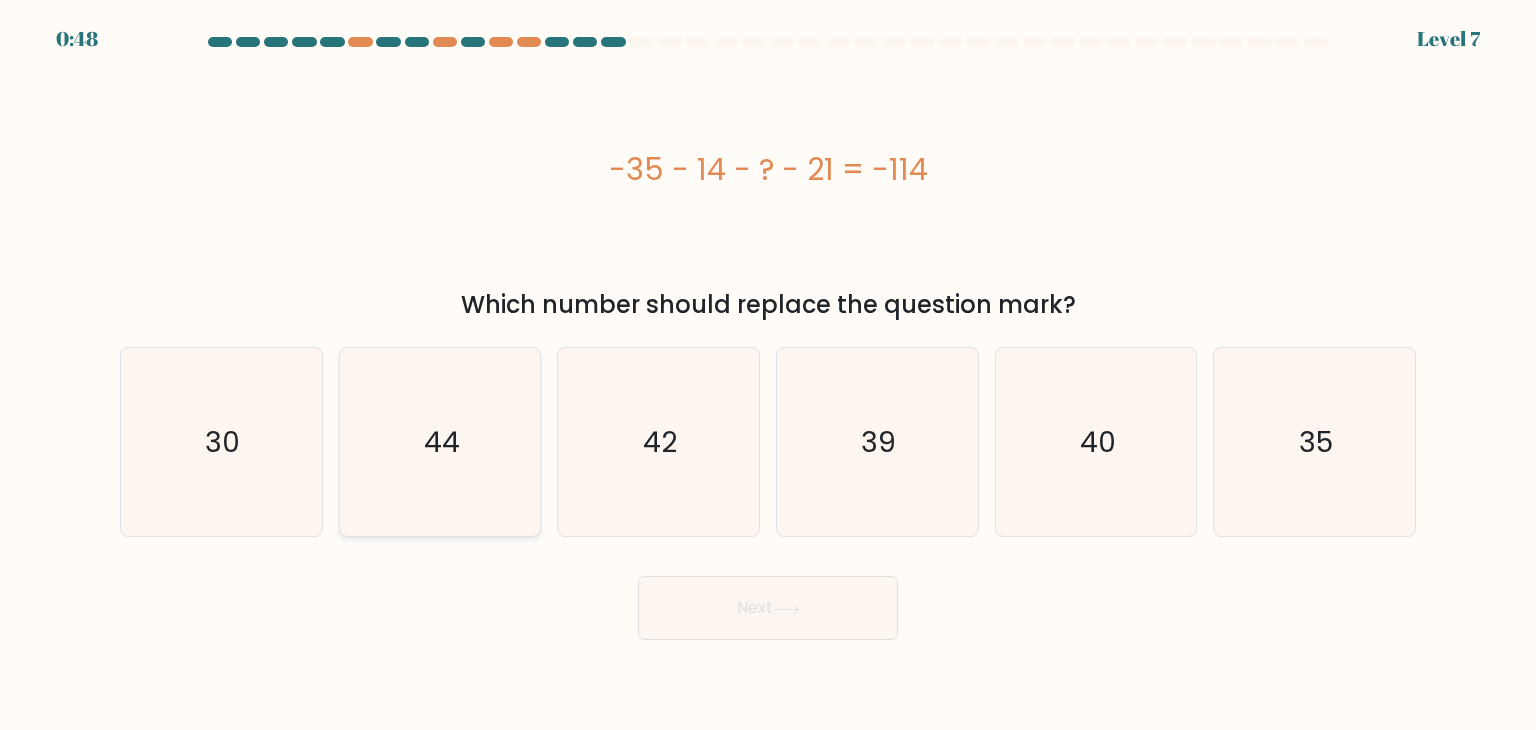 click on "44" at bounding box center [442, 442] 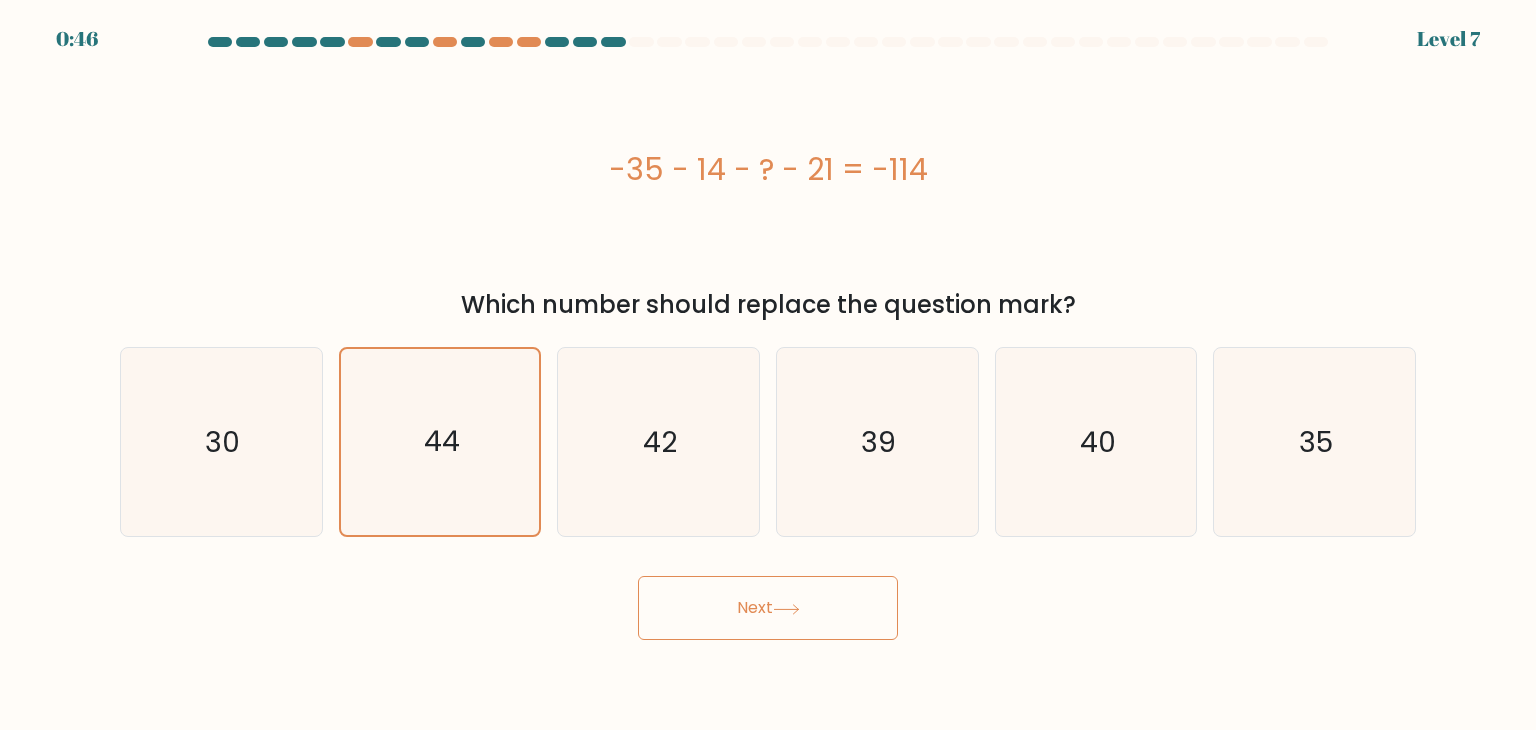 click on "Next" at bounding box center (768, 608) 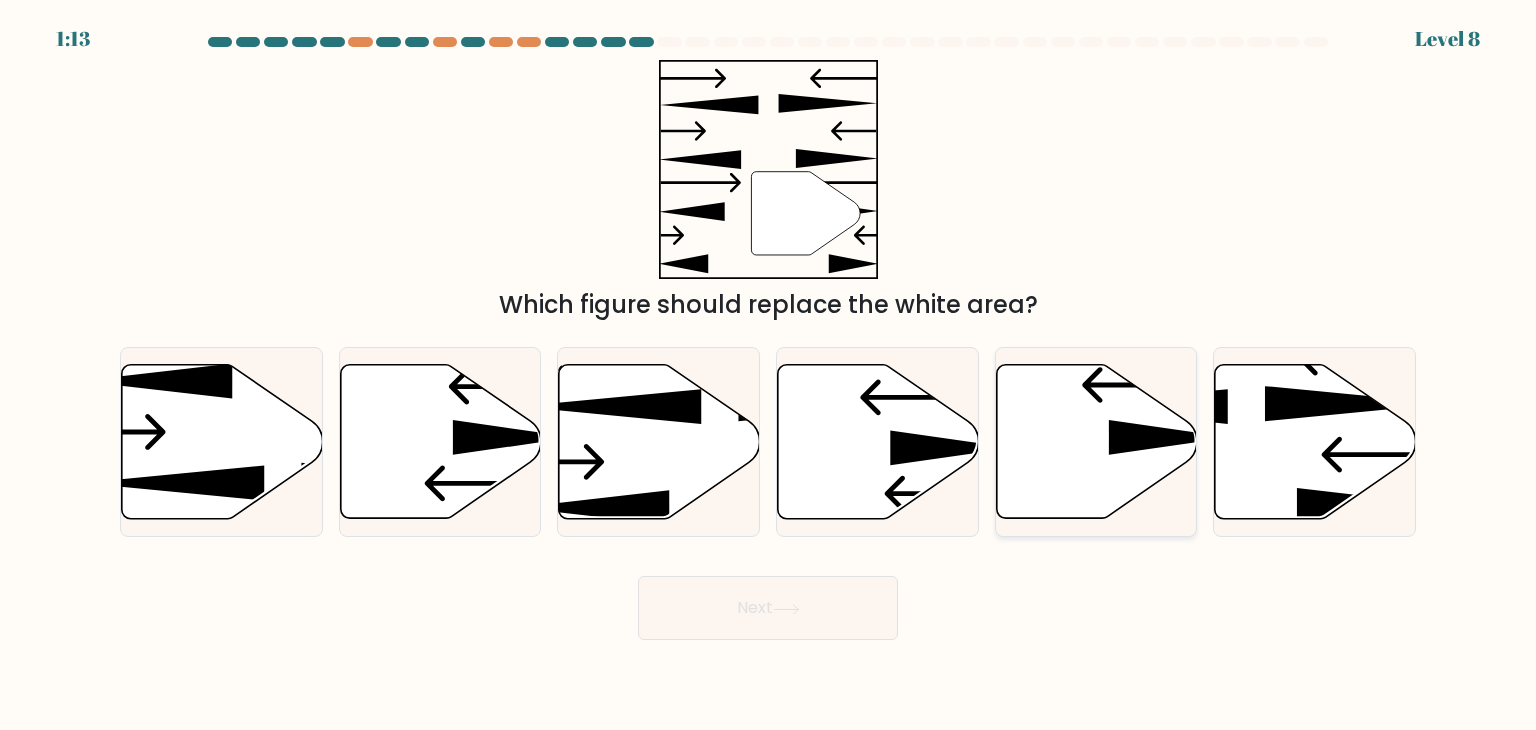 click at bounding box center (1096, 442) 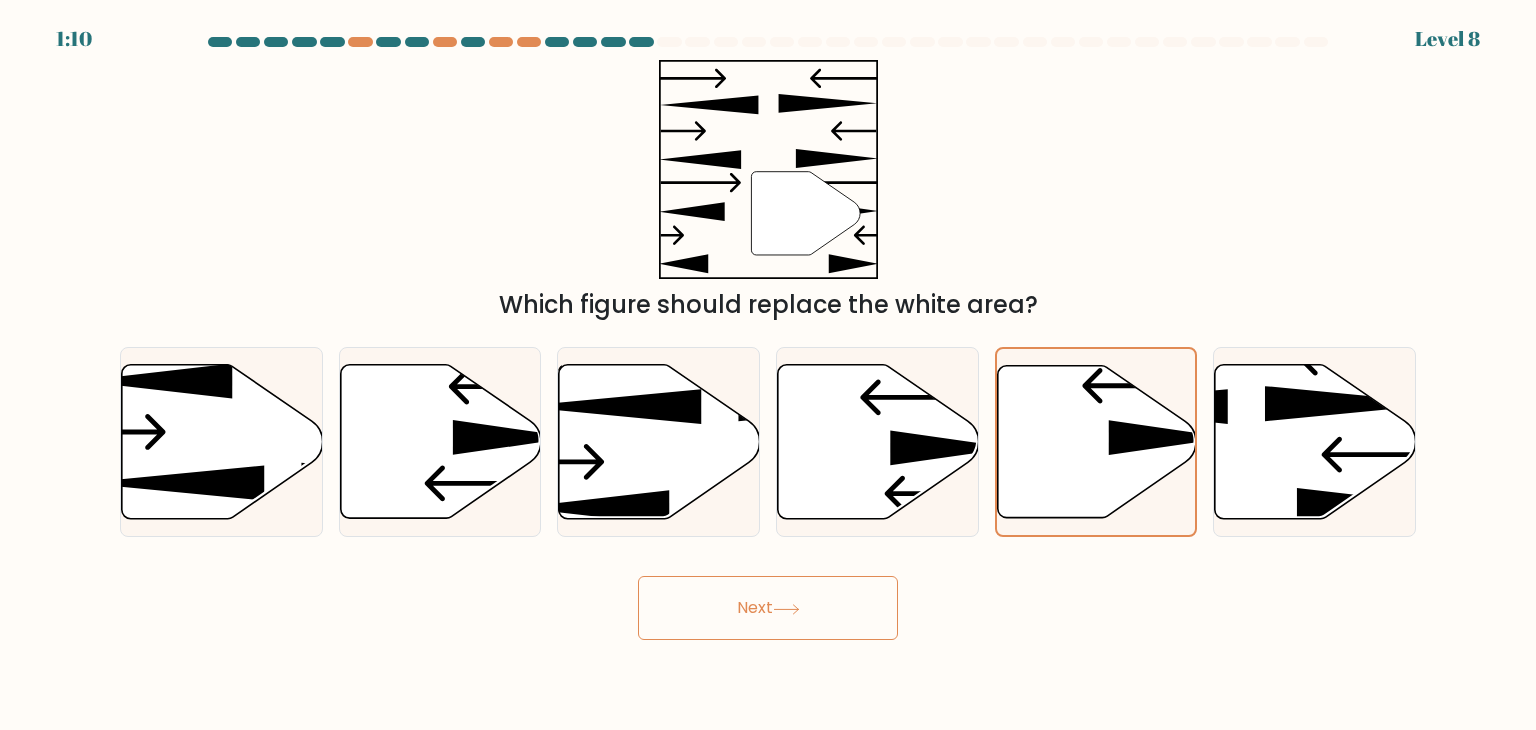 click on "Next" at bounding box center (768, 608) 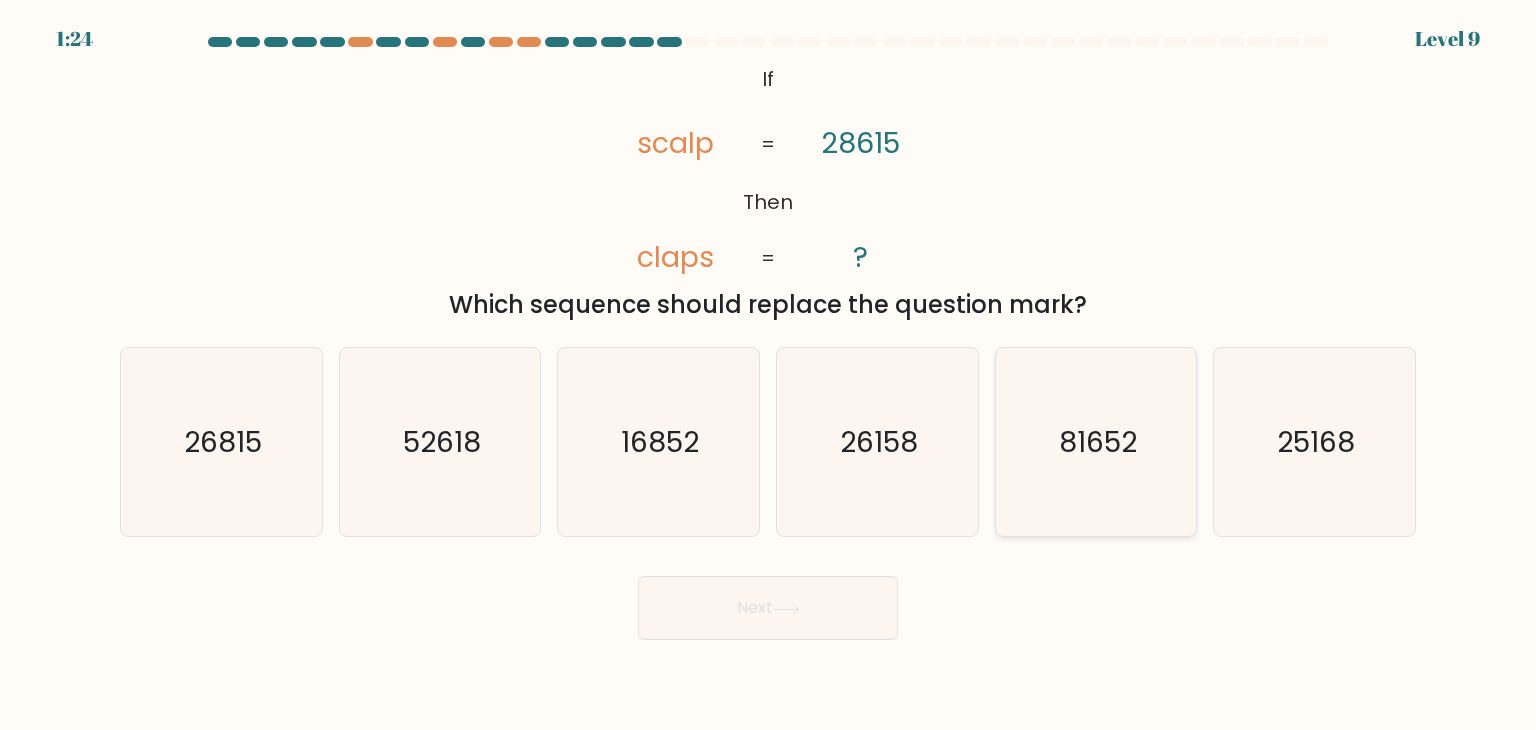 click on "81652" at bounding box center (1096, 442) 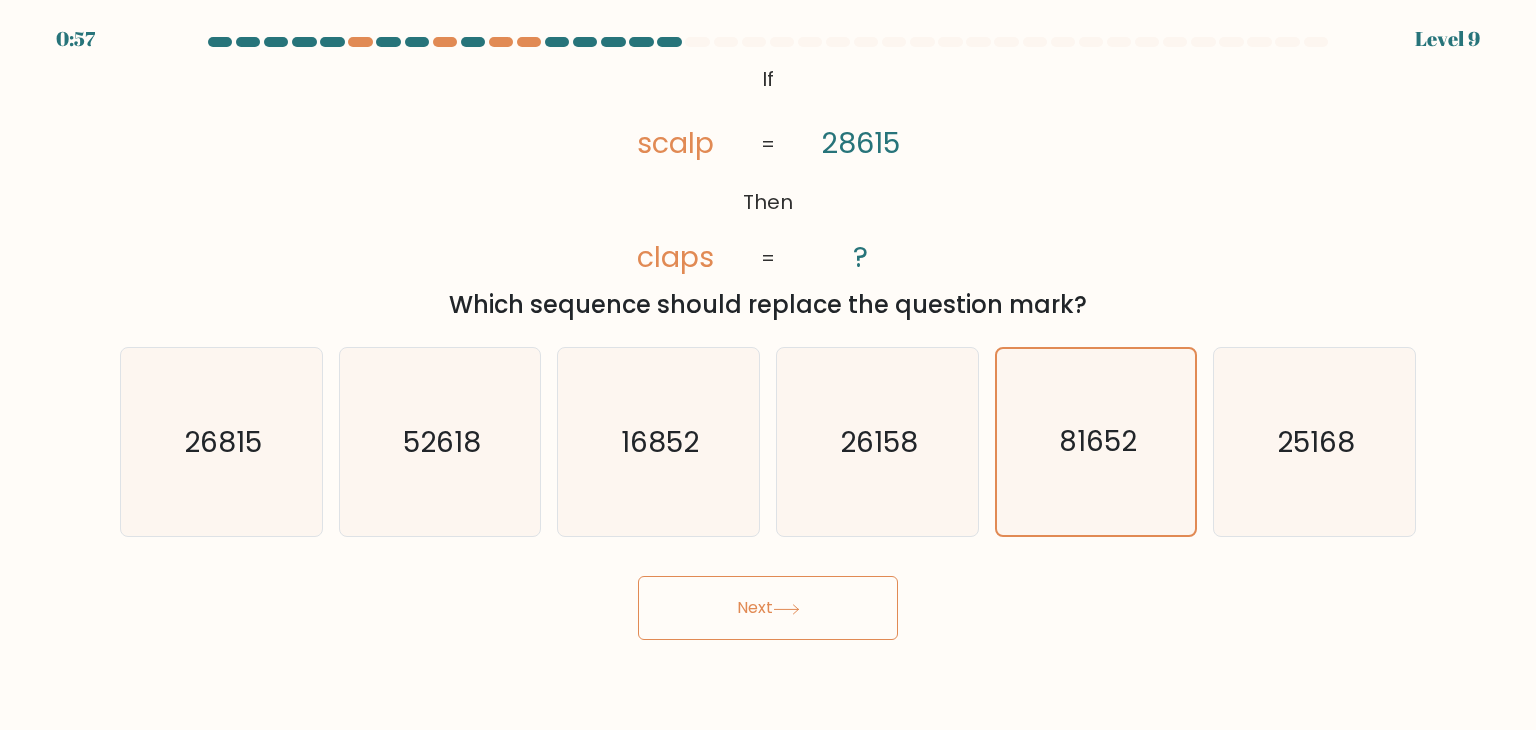 click on "Next" at bounding box center (768, 608) 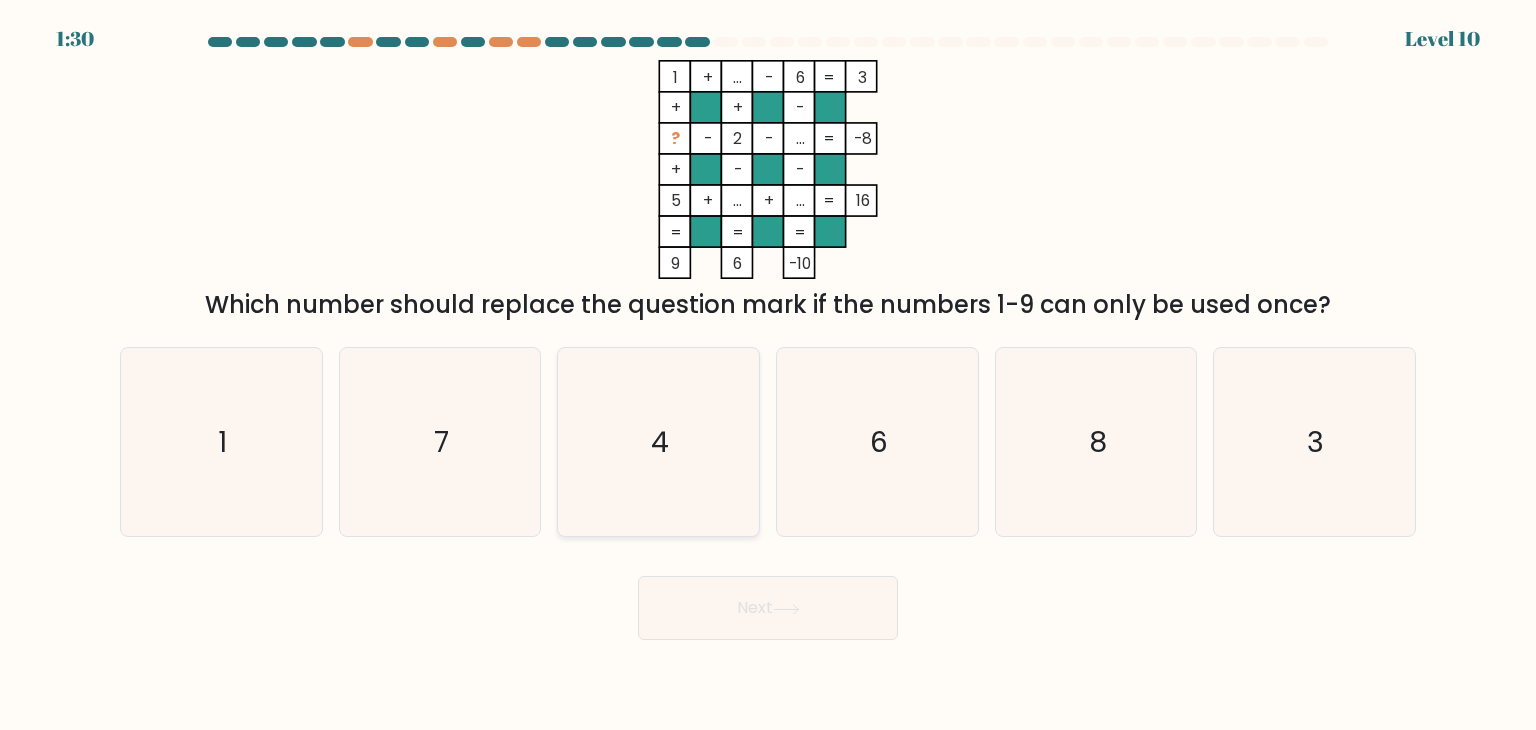 click on "4" at bounding box center [658, 442] 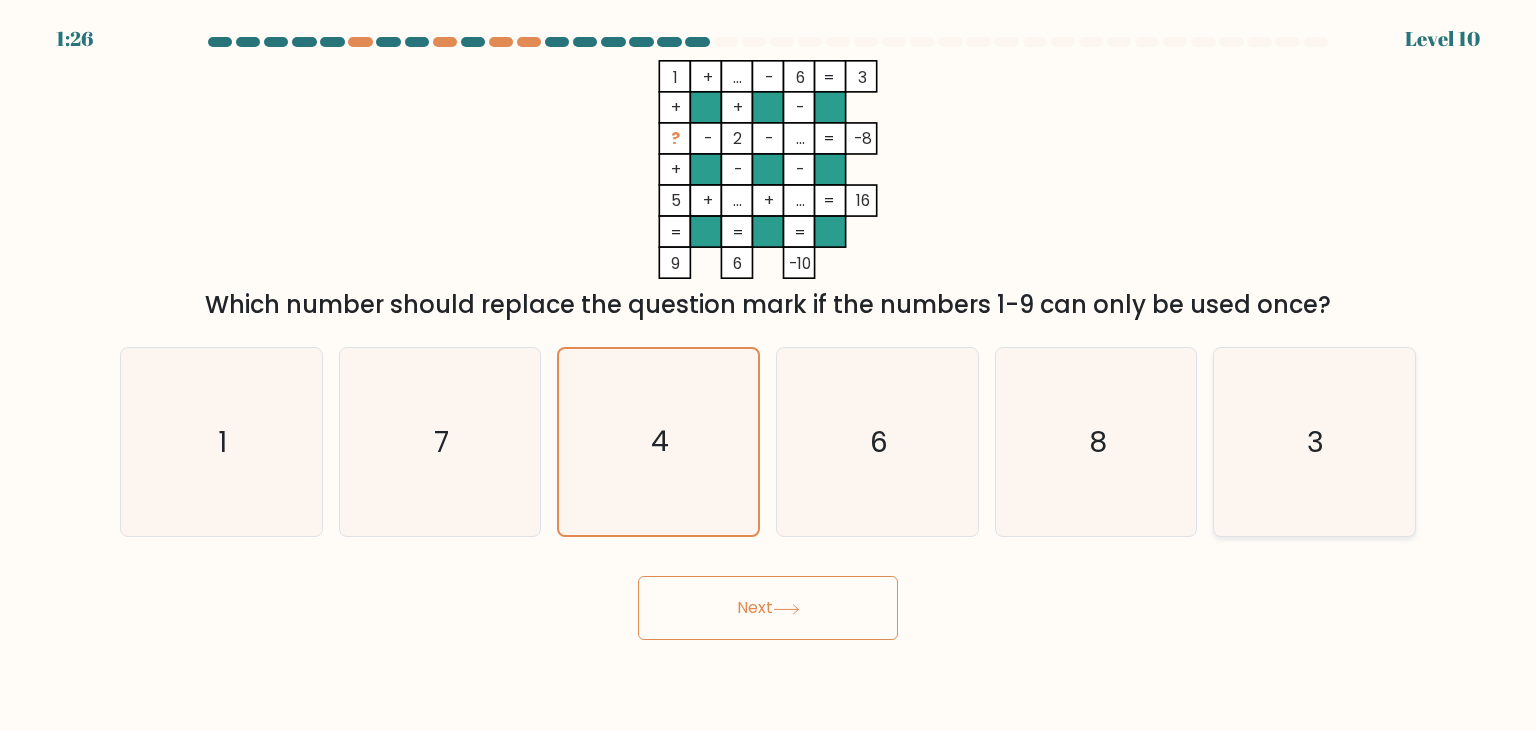 click on "3" at bounding box center [1314, 442] 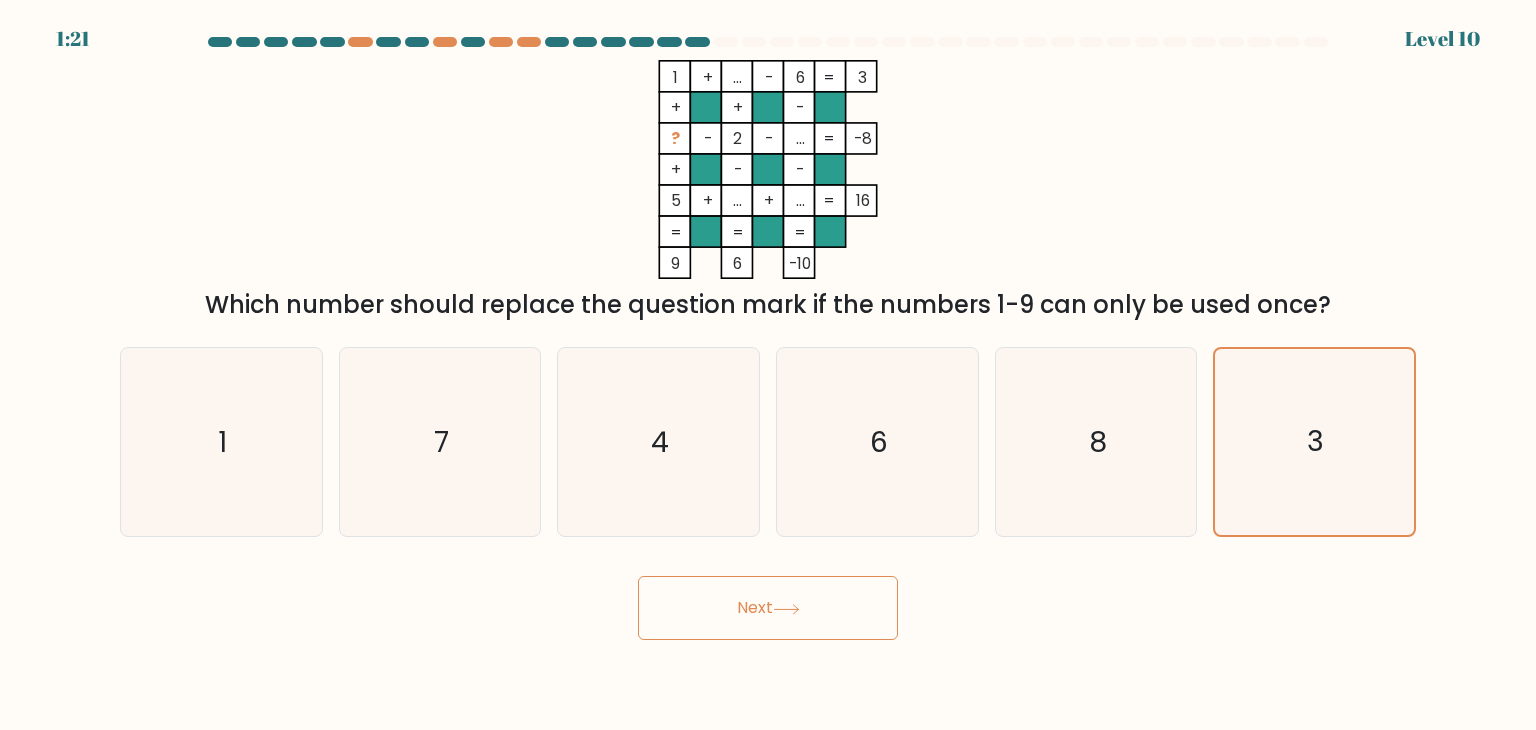 click on "Next" at bounding box center (768, 608) 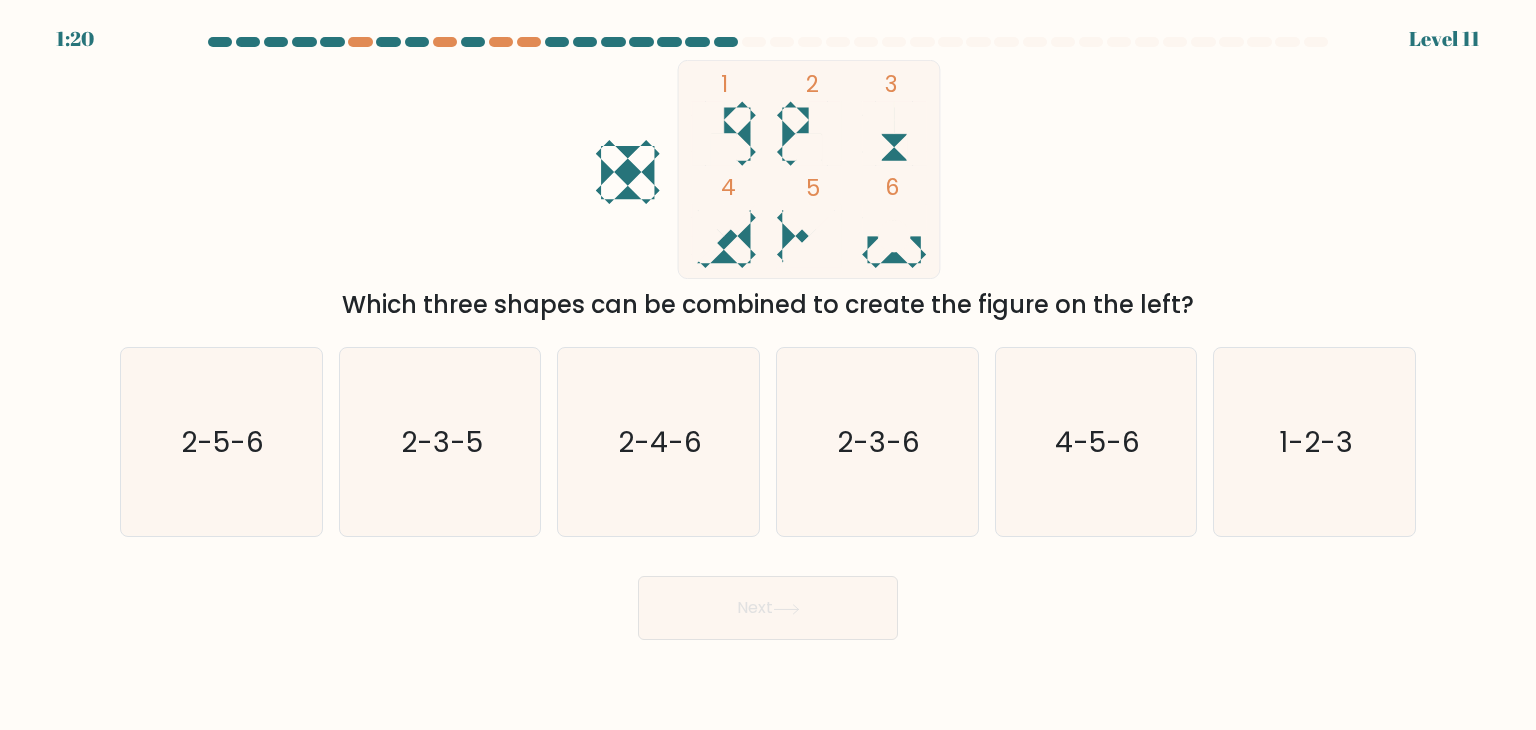 click on "Which three shapes can be combined to create the figure on the left?" at bounding box center (768, 305) 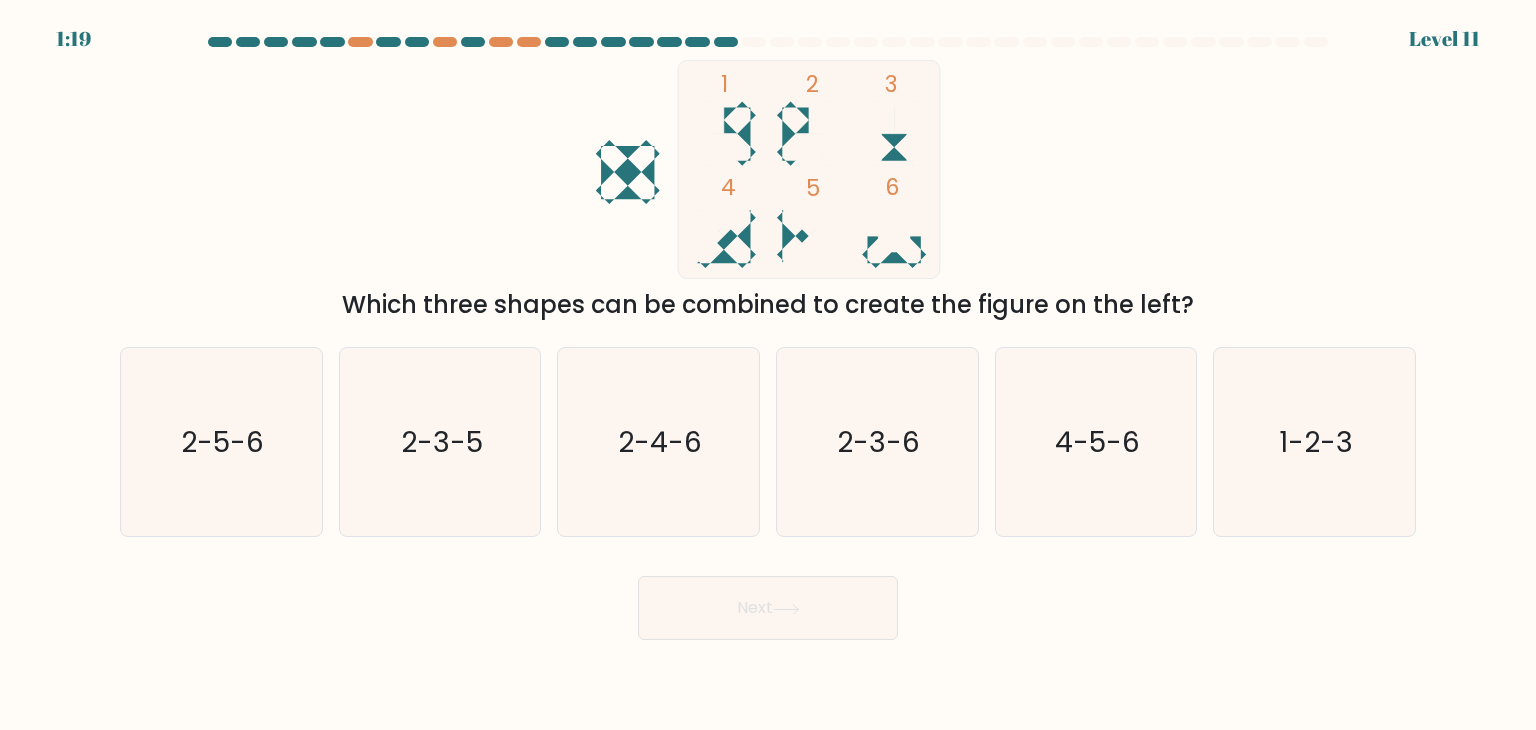 click on "Which three shapes can be combined to create the figure on the left?" at bounding box center (768, 305) 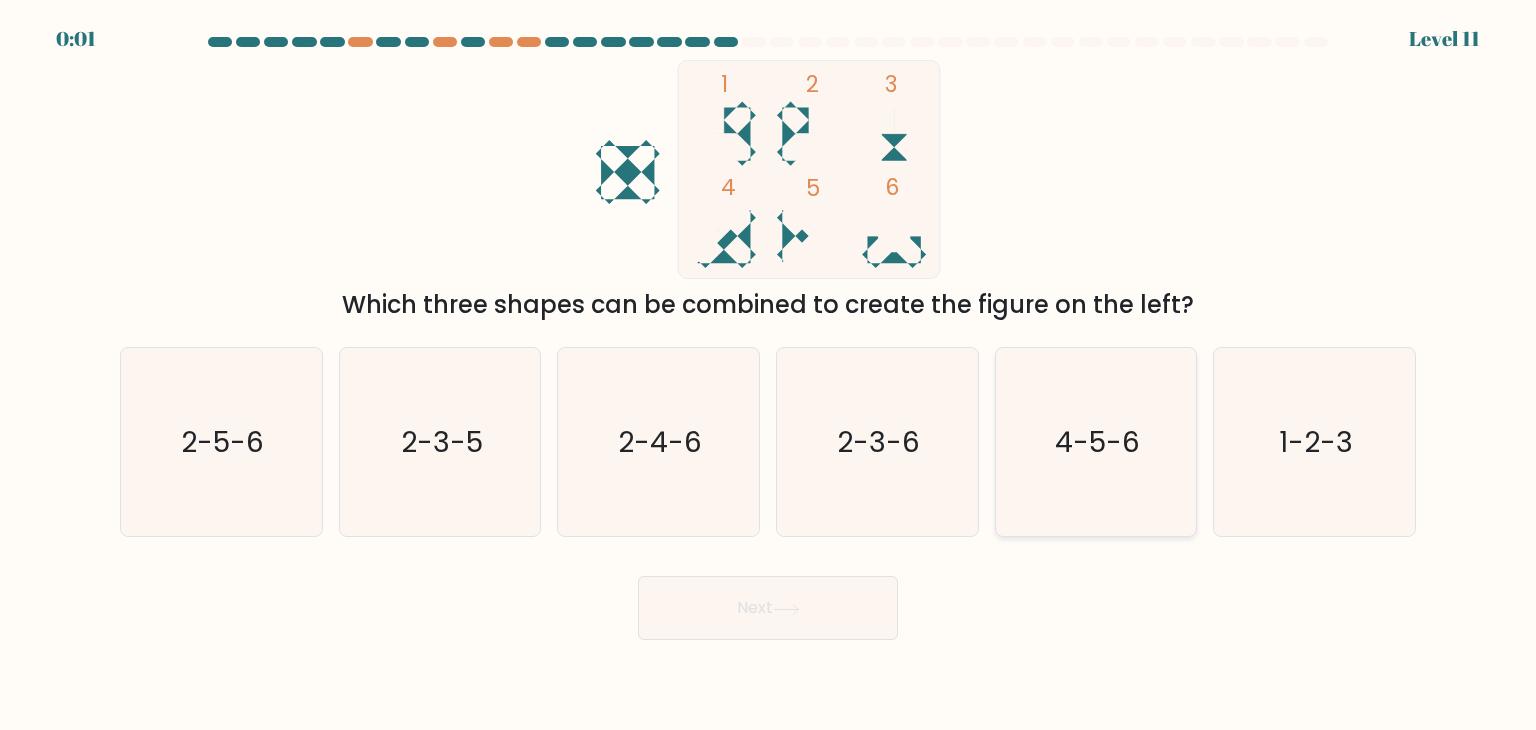 click on "4-5-6" at bounding box center [1096, 442] 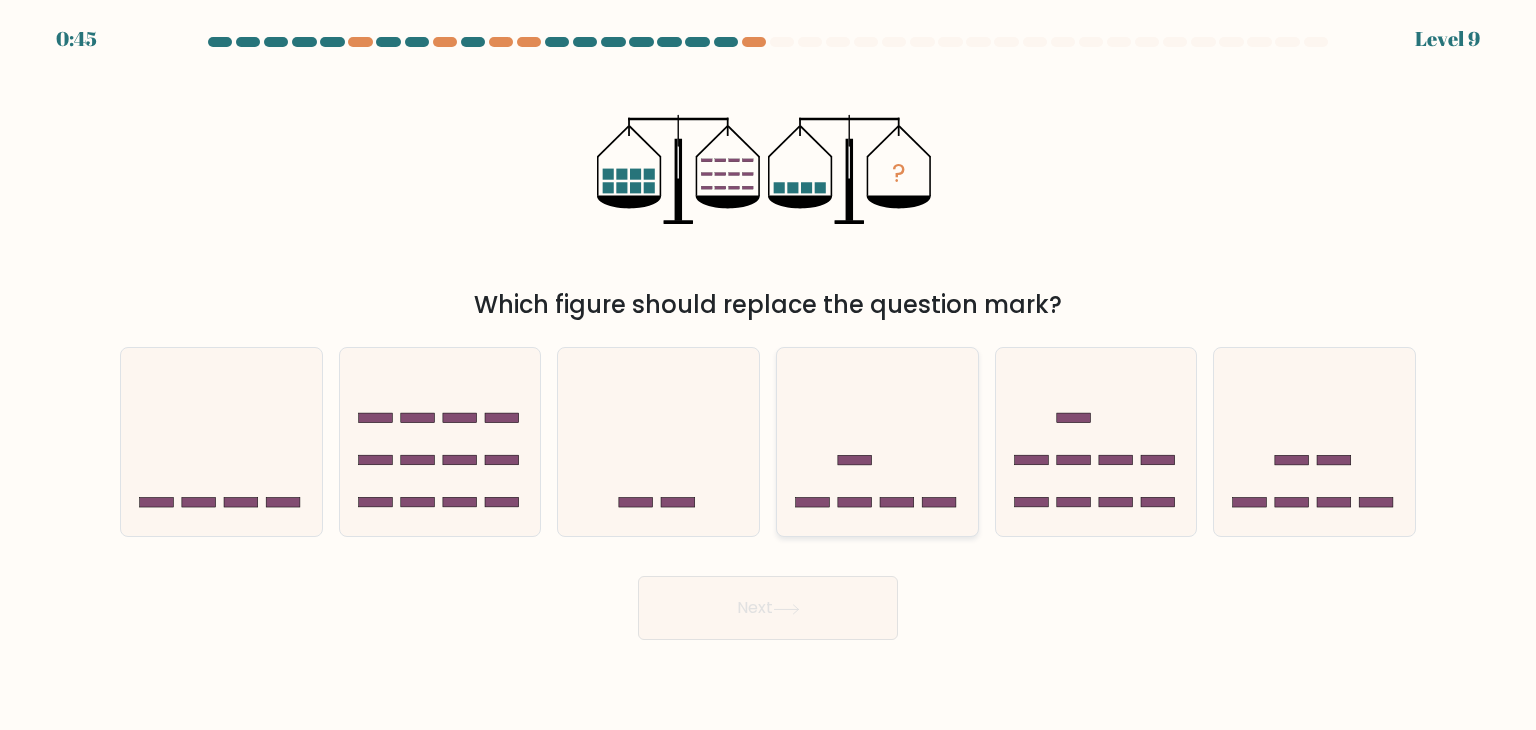 scroll, scrollTop: 0, scrollLeft: 0, axis: both 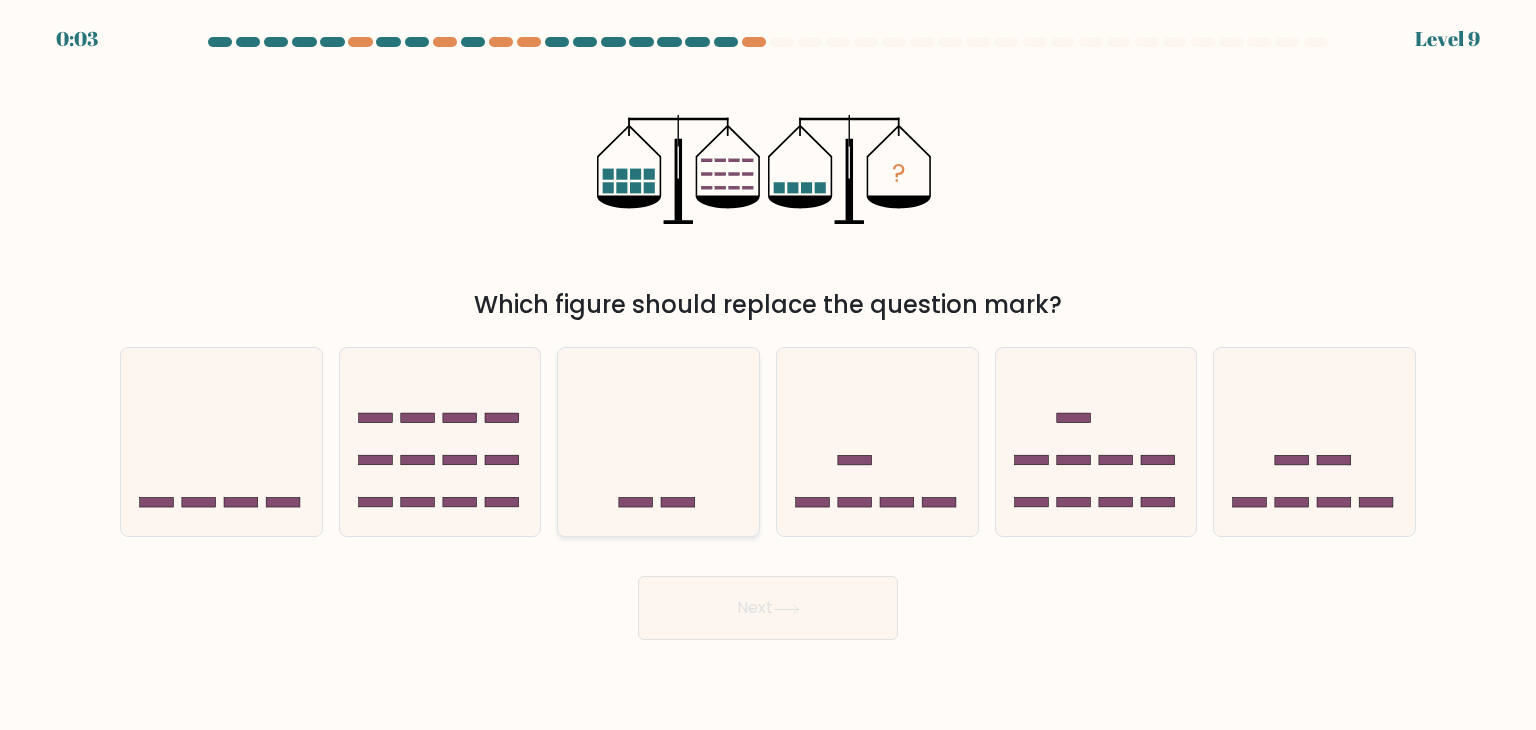 click at bounding box center (658, 442) 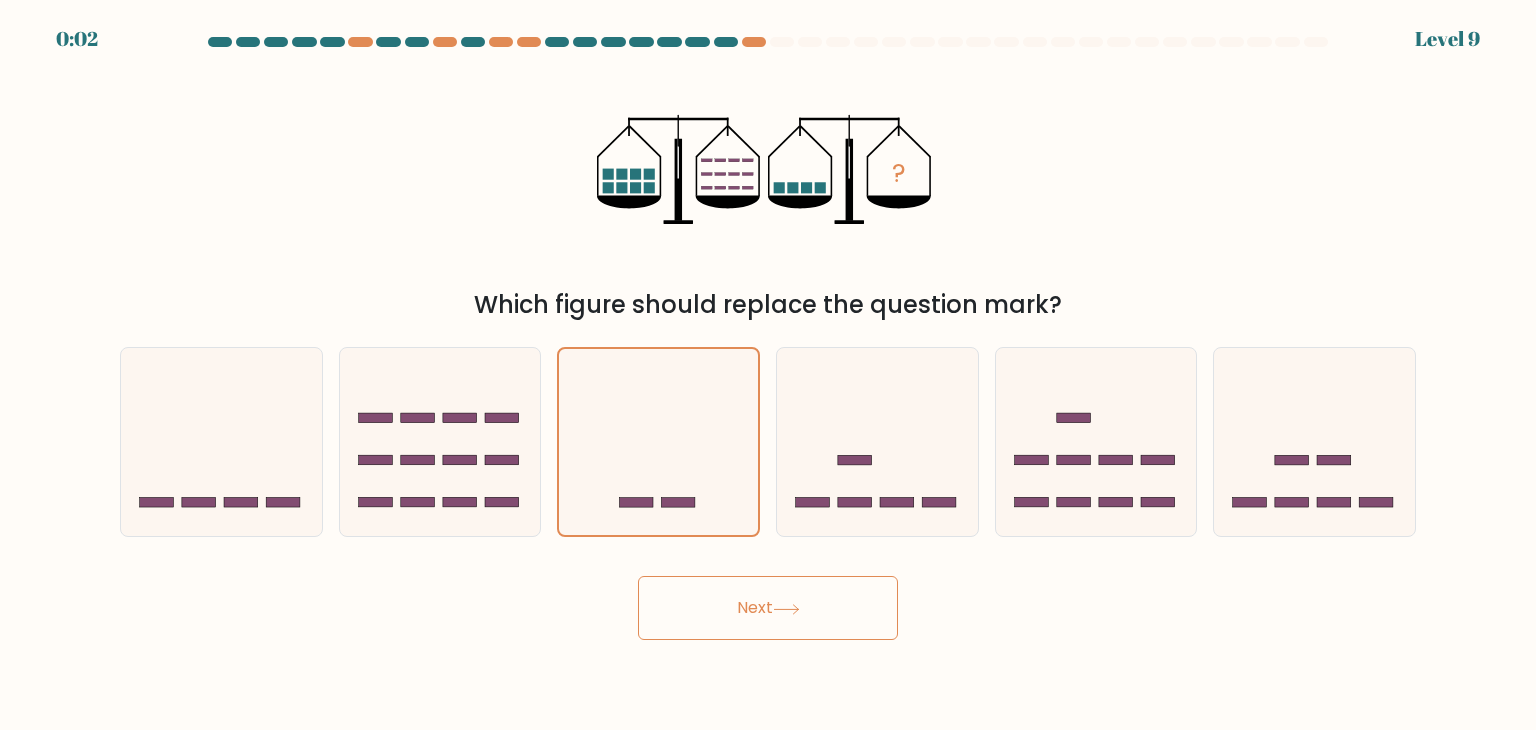 click on "Next" at bounding box center [768, 608] 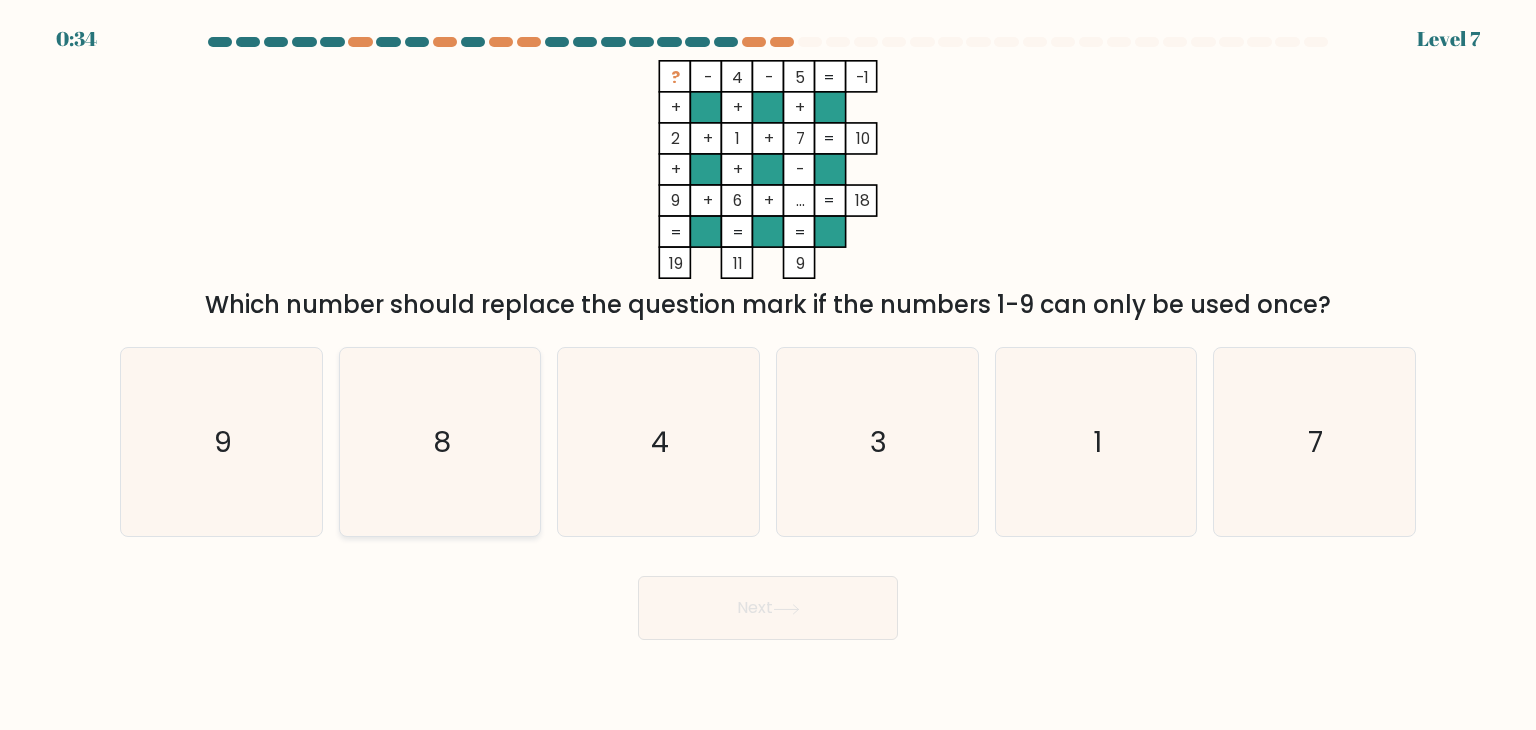 click on "8" at bounding box center (440, 442) 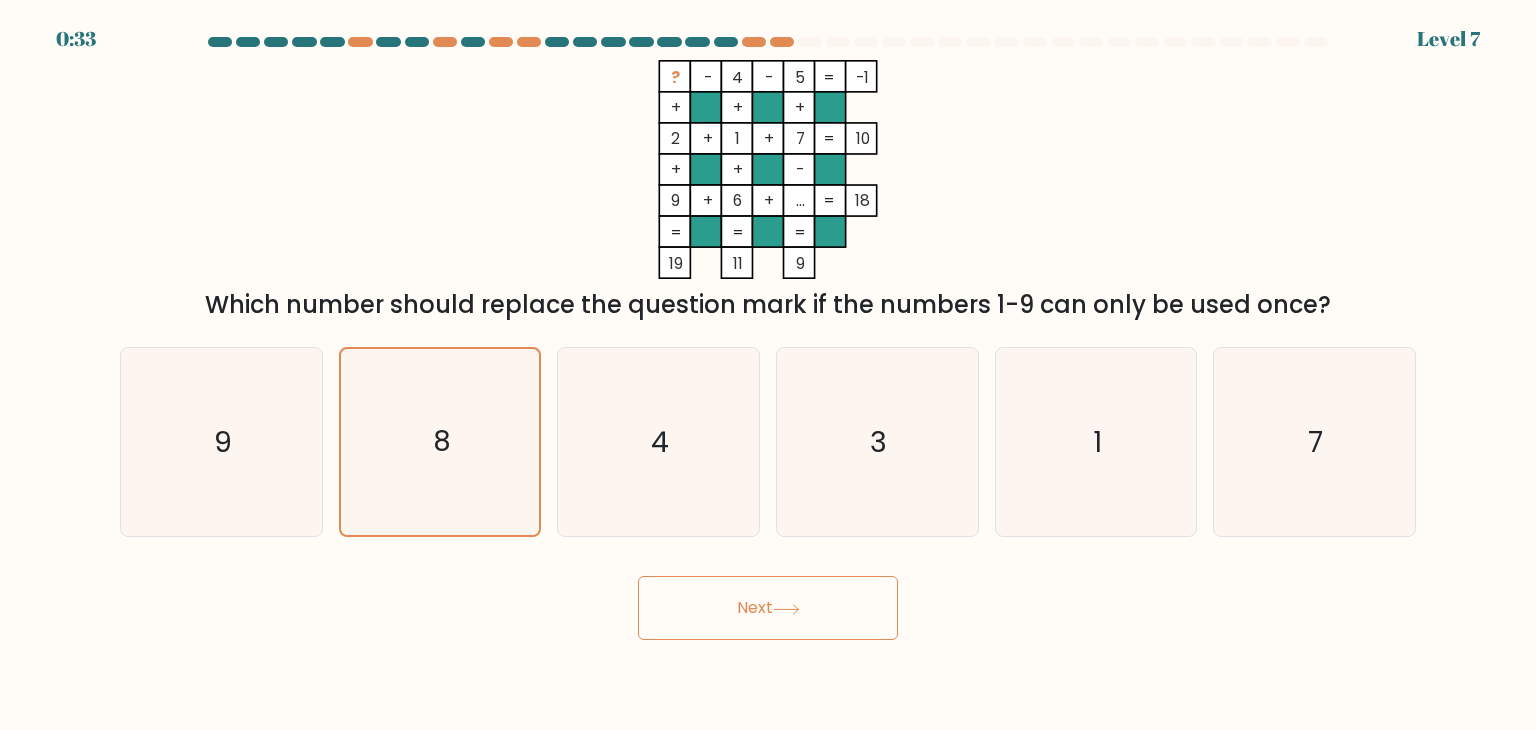 click on "Next" at bounding box center [768, 608] 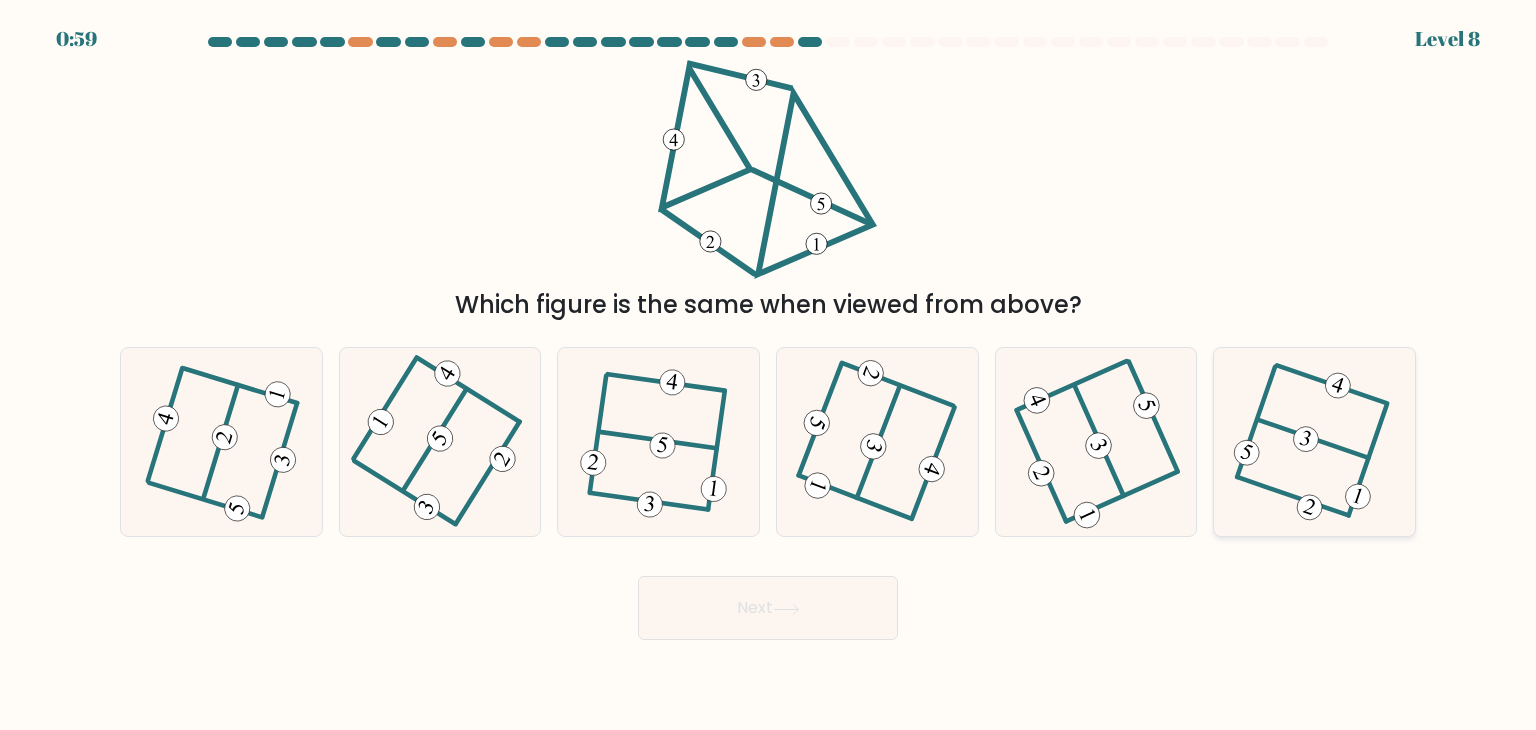 click at bounding box center [1314, 442] 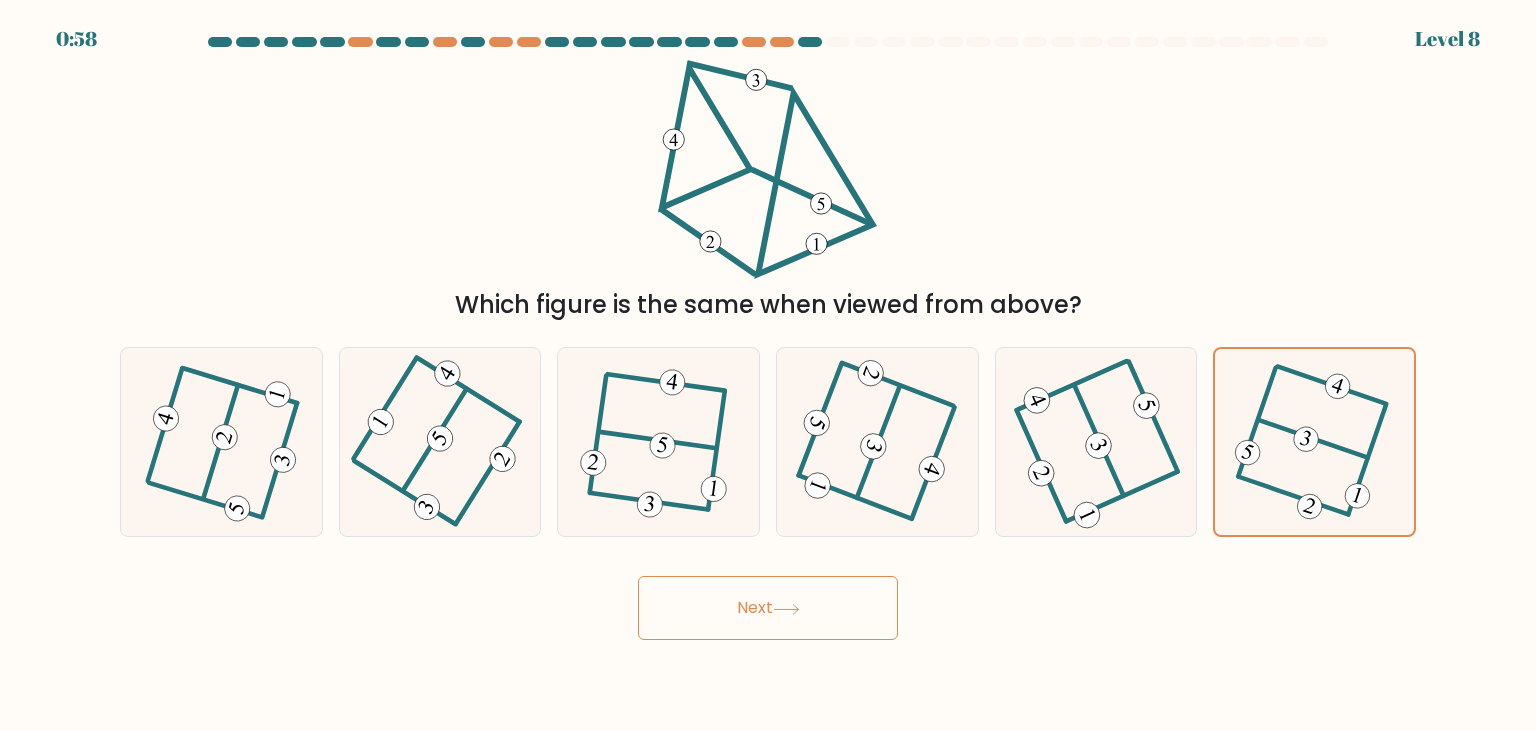 click on "Next" at bounding box center [768, 608] 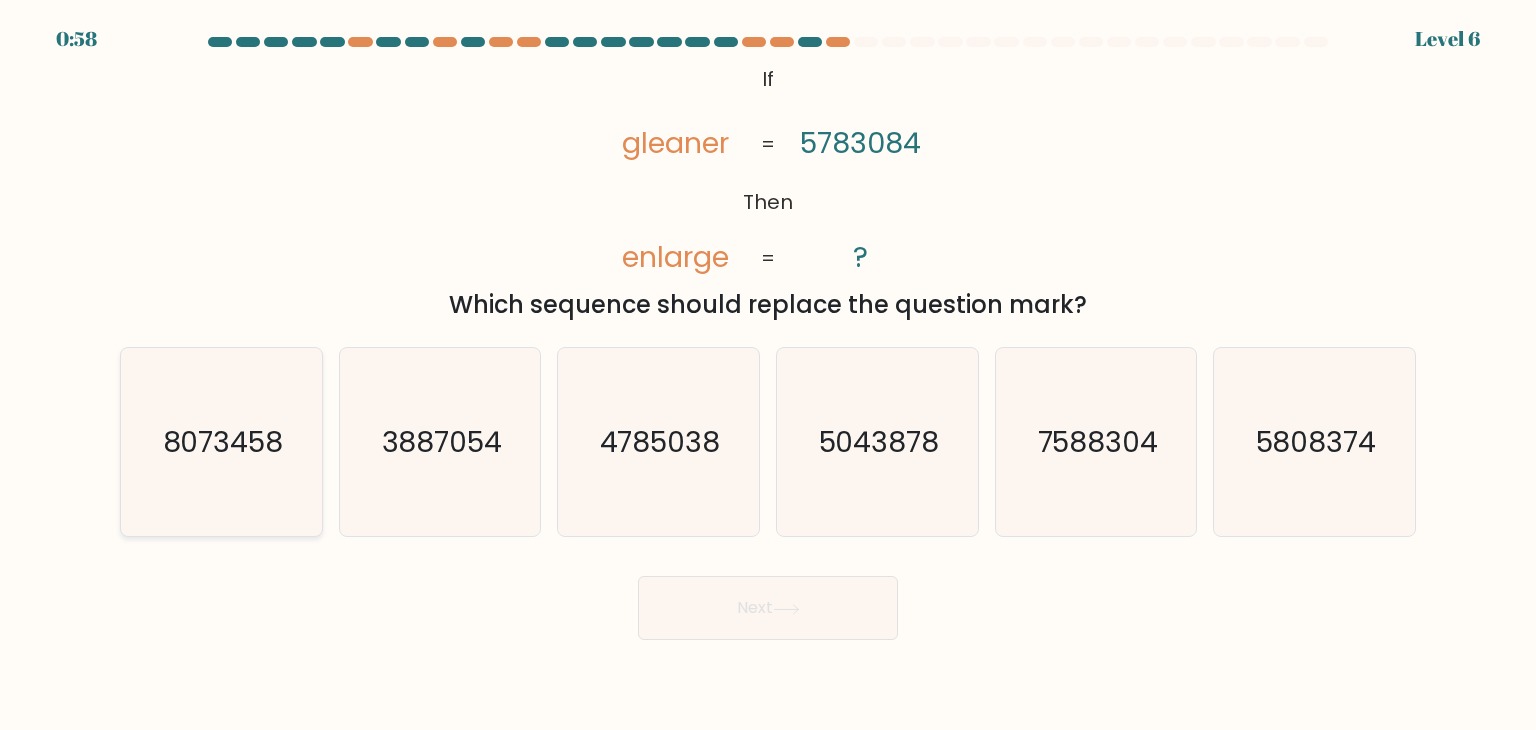 click on "8073458" at bounding box center [221, 442] 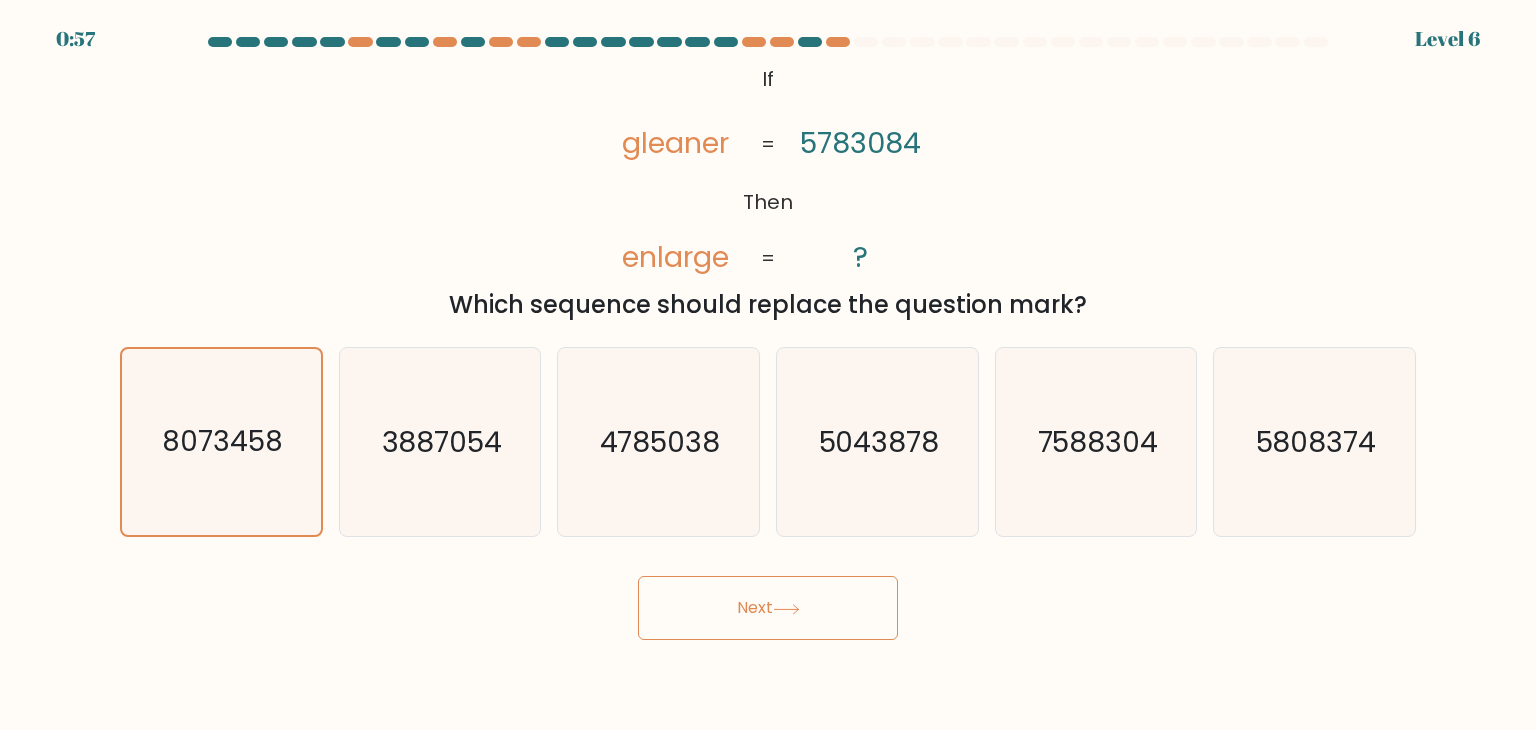 click on "Next" at bounding box center [768, 608] 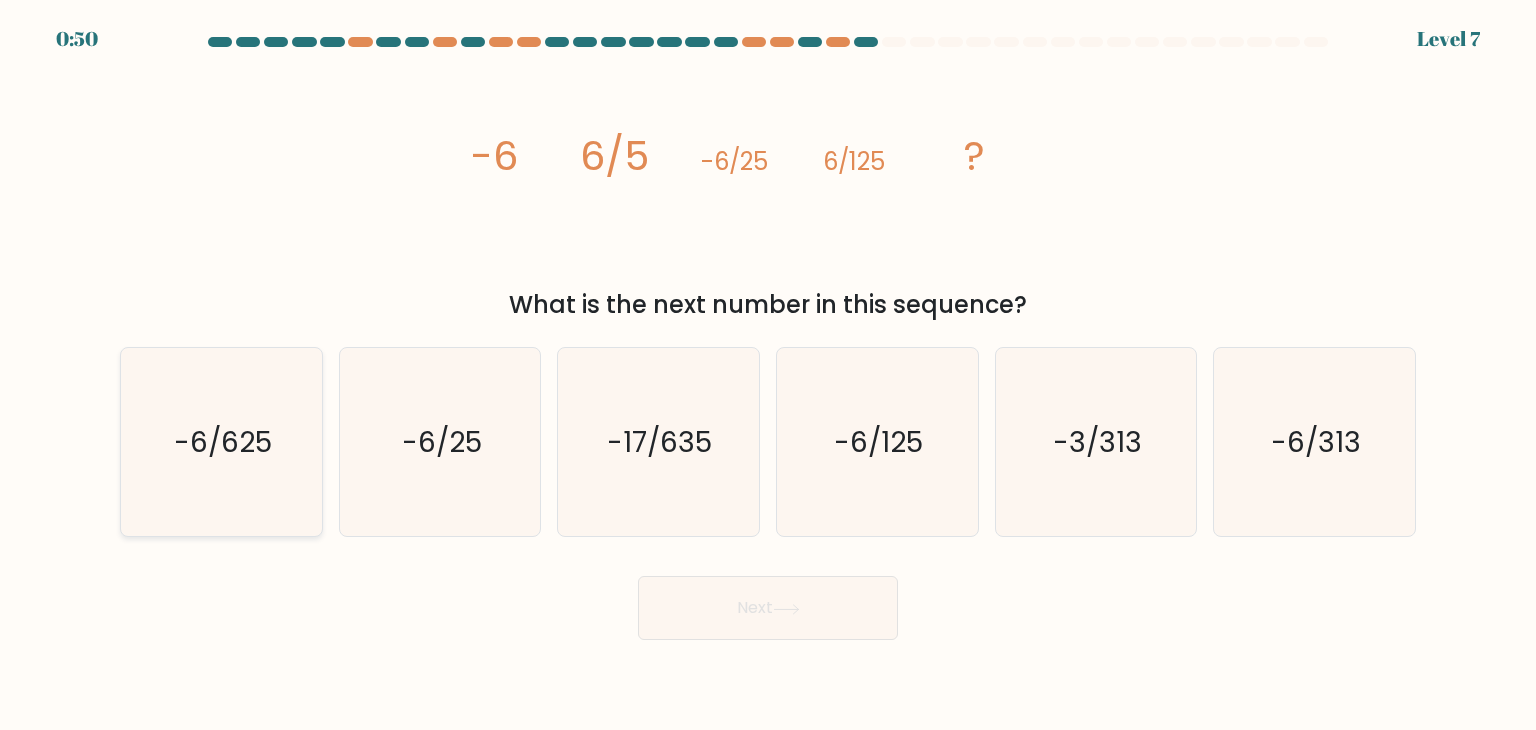 click on "-6/625" at bounding box center [221, 442] 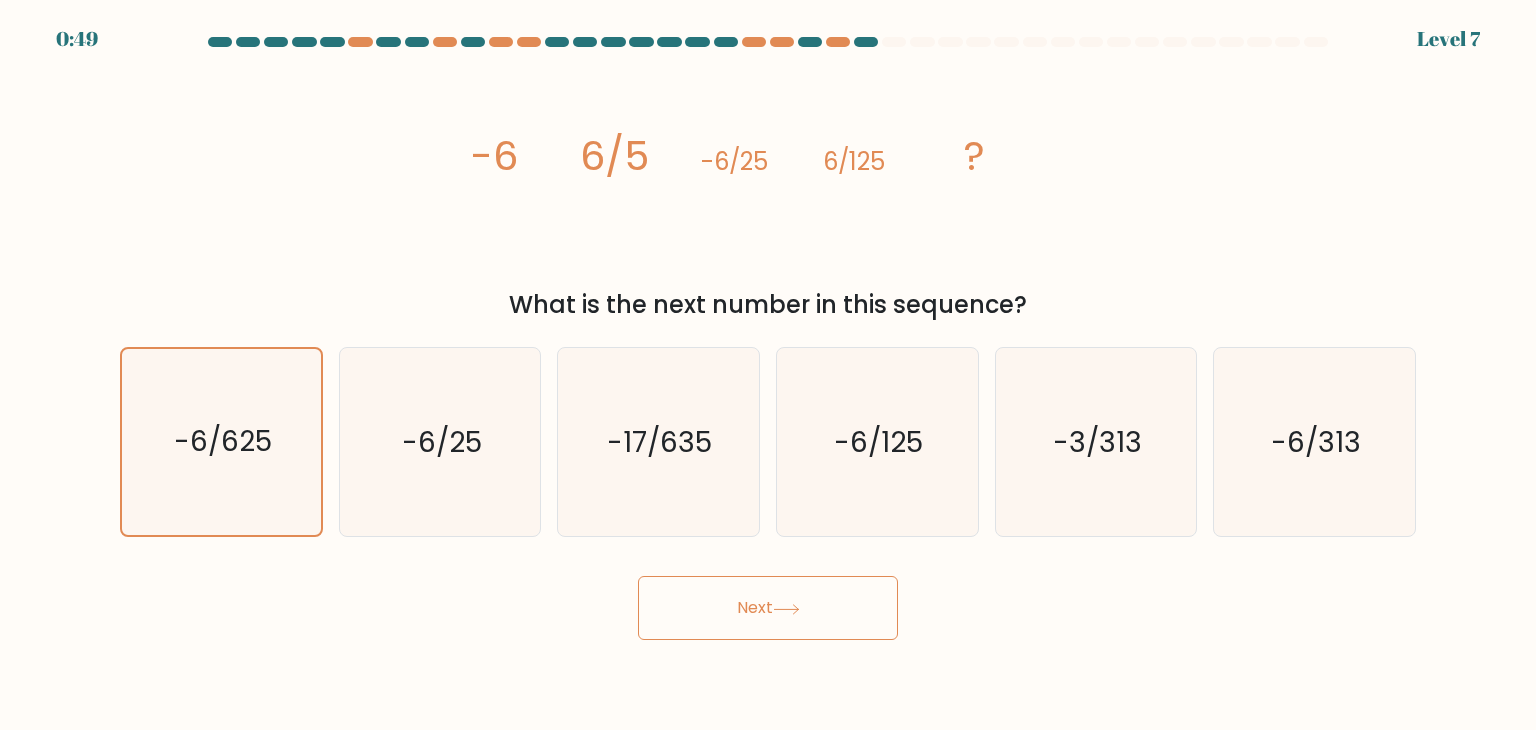 click at bounding box center (786, 609) 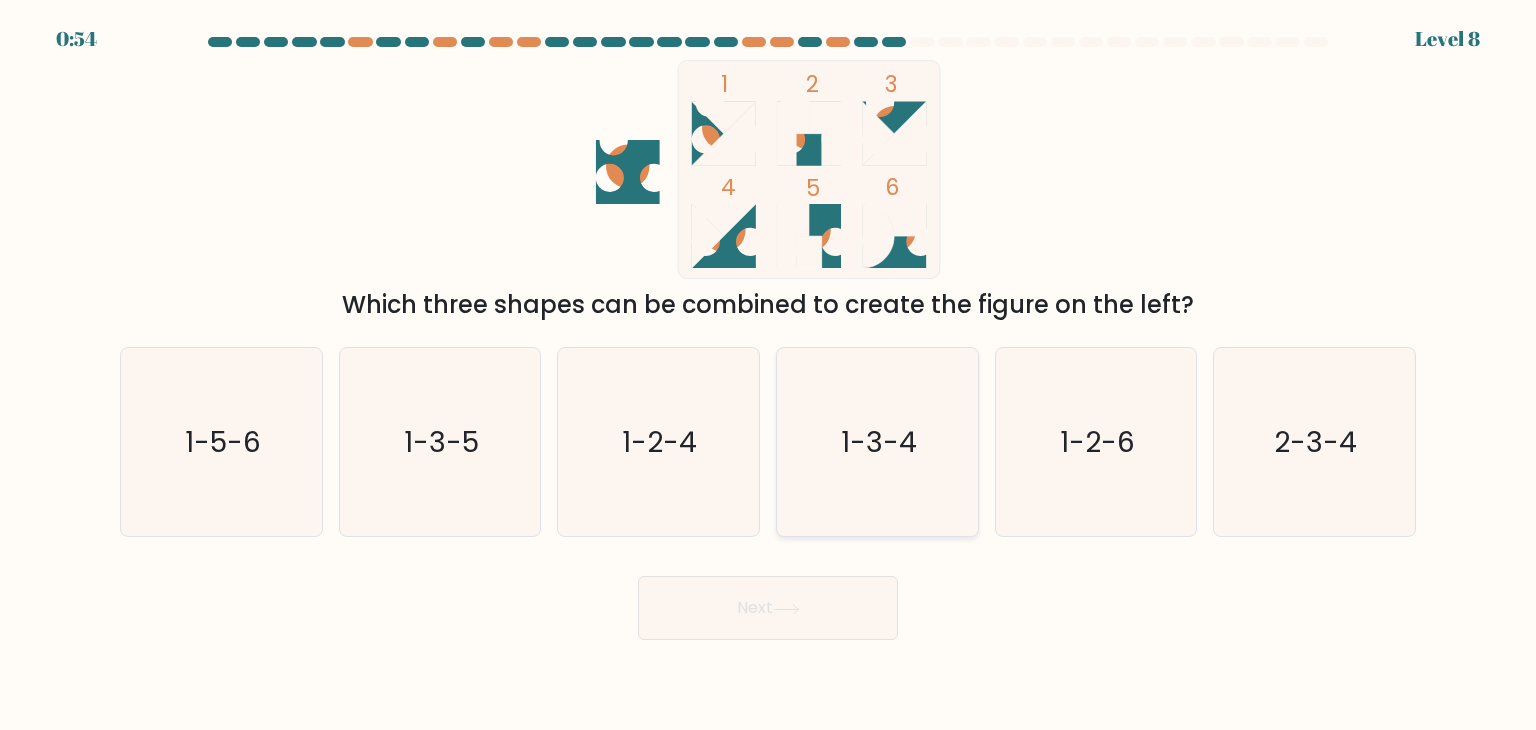 click on "1-3-4" at bounding box center (877, 442) 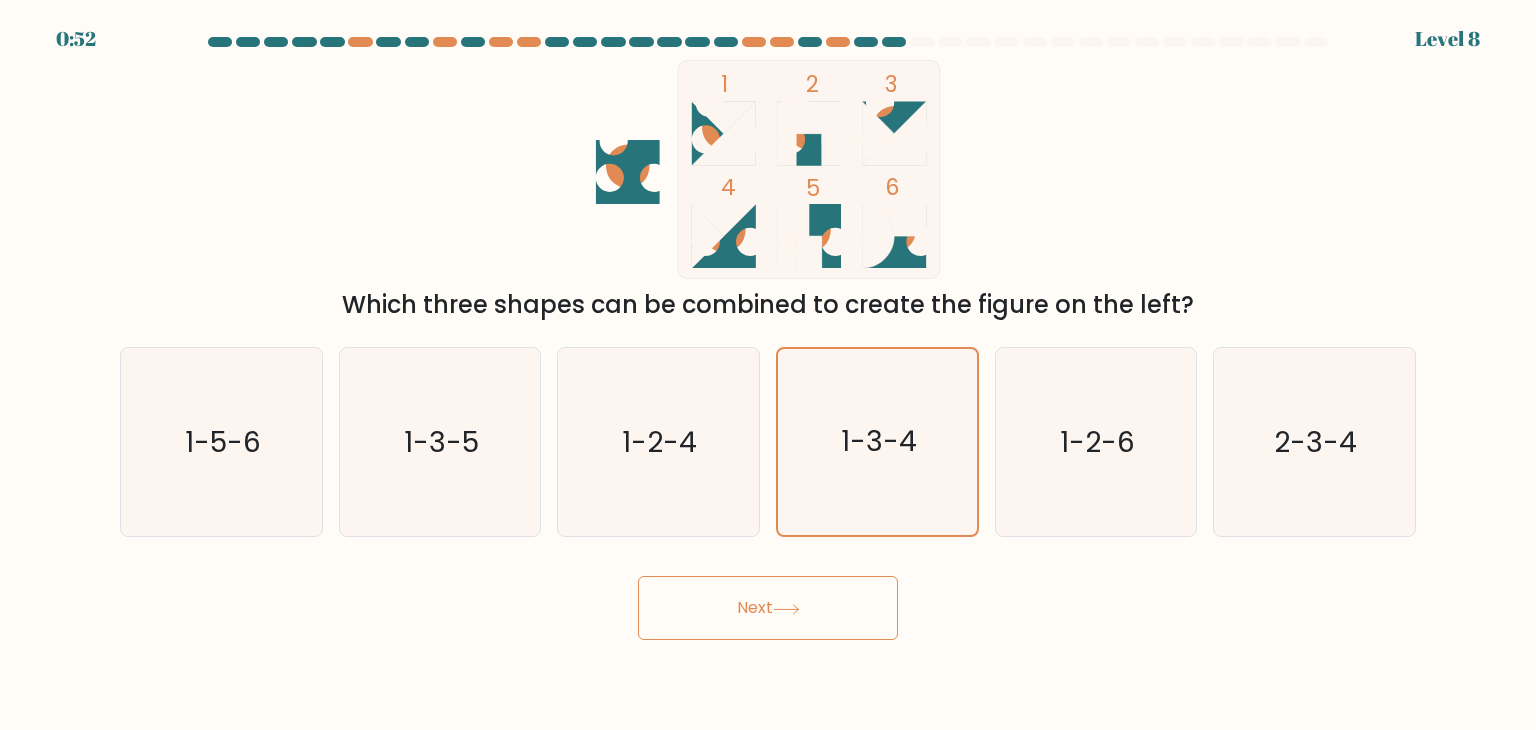 click on "Next" at bounding box center (768, 608) 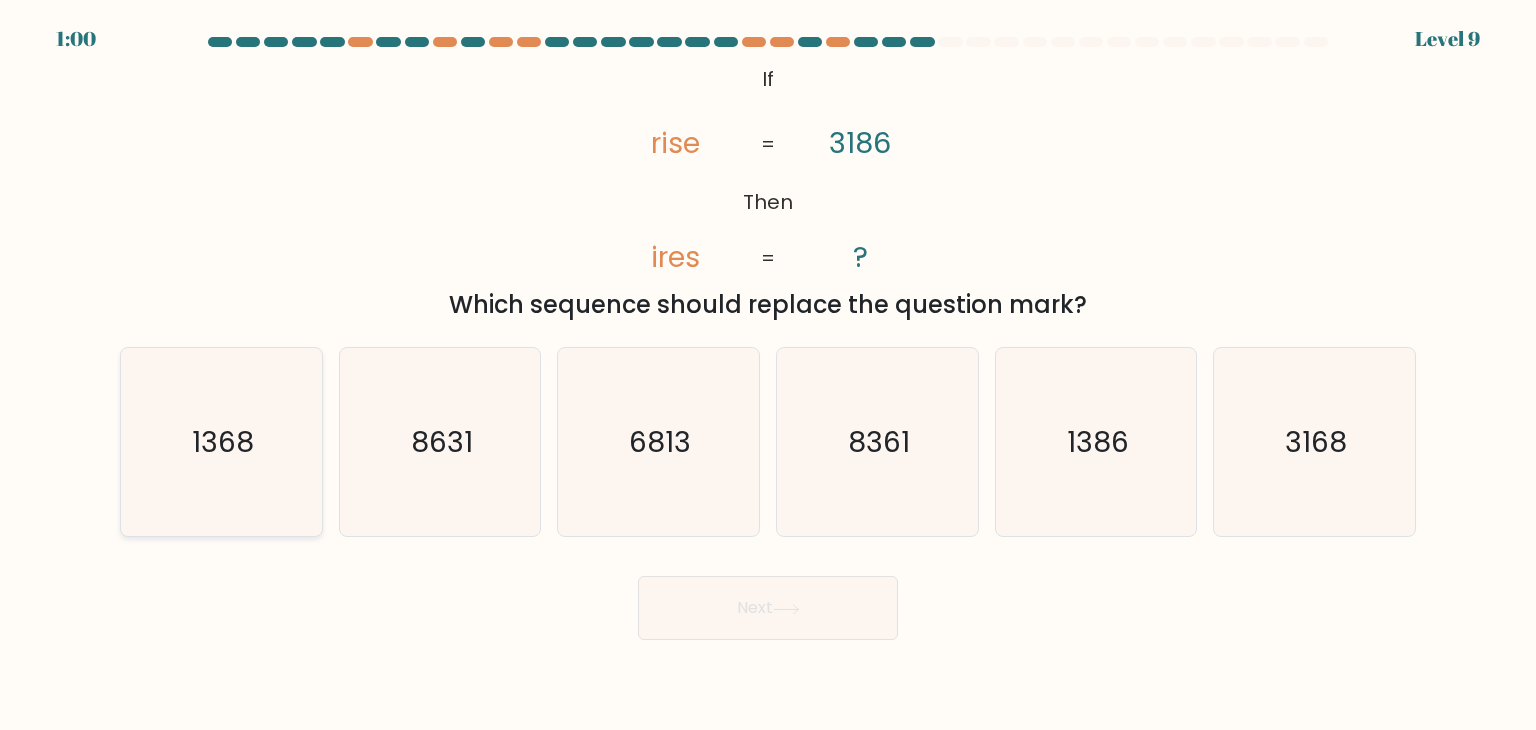 click on "1368" at bounding box center [221, 442] 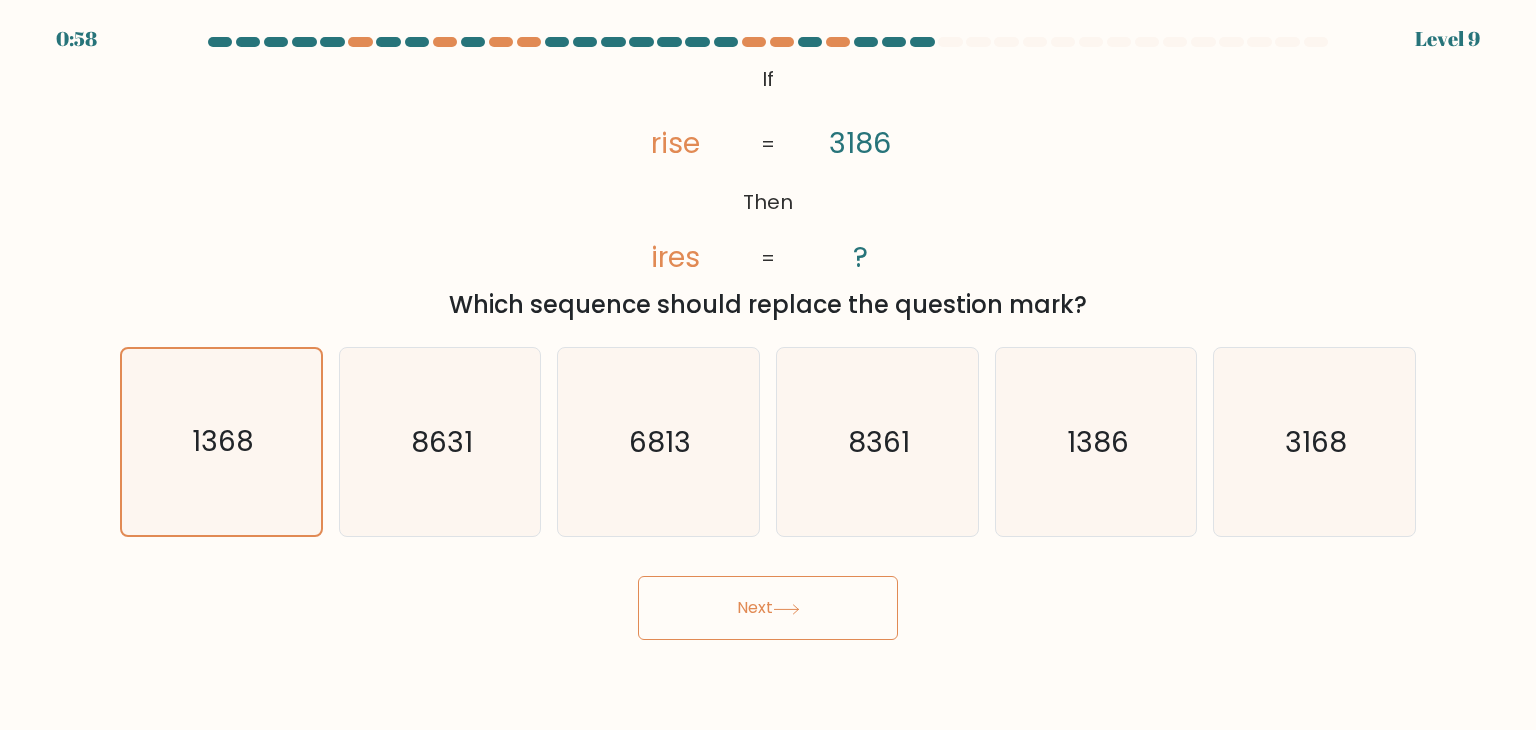 click on "Next" at bounding box center [768, 608] 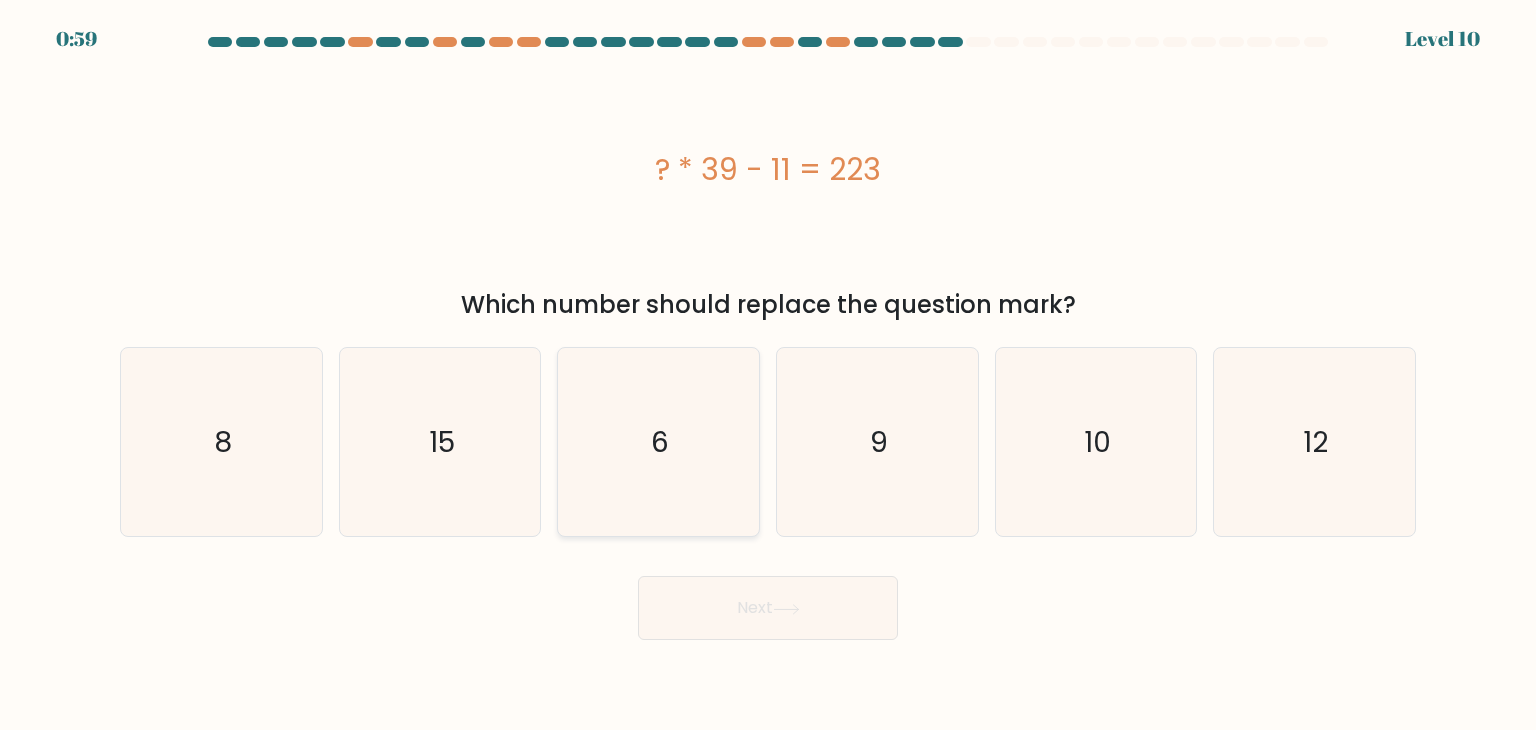 click on "6" at bounding box center (658, 442) 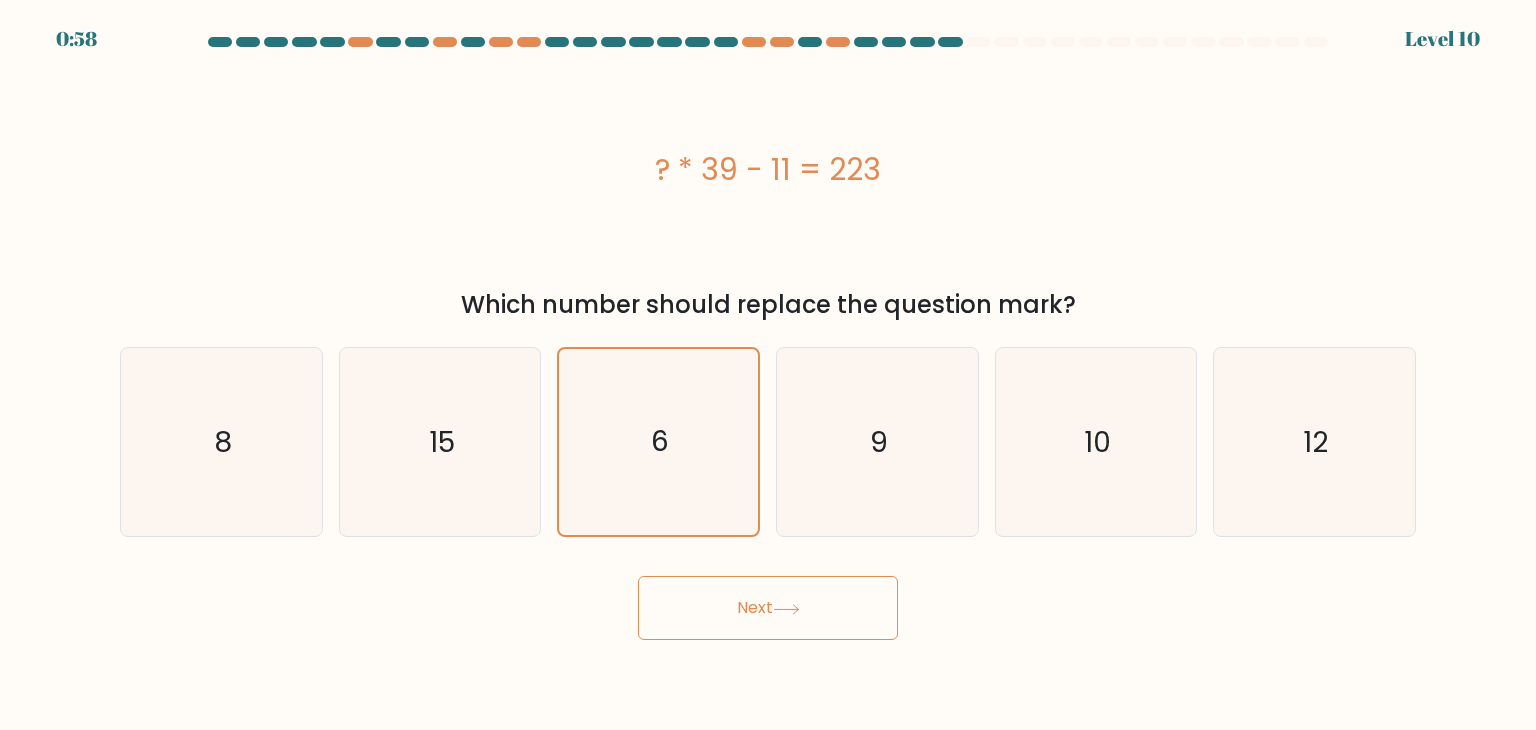 click on "Next" at bounding box center [768, 608] 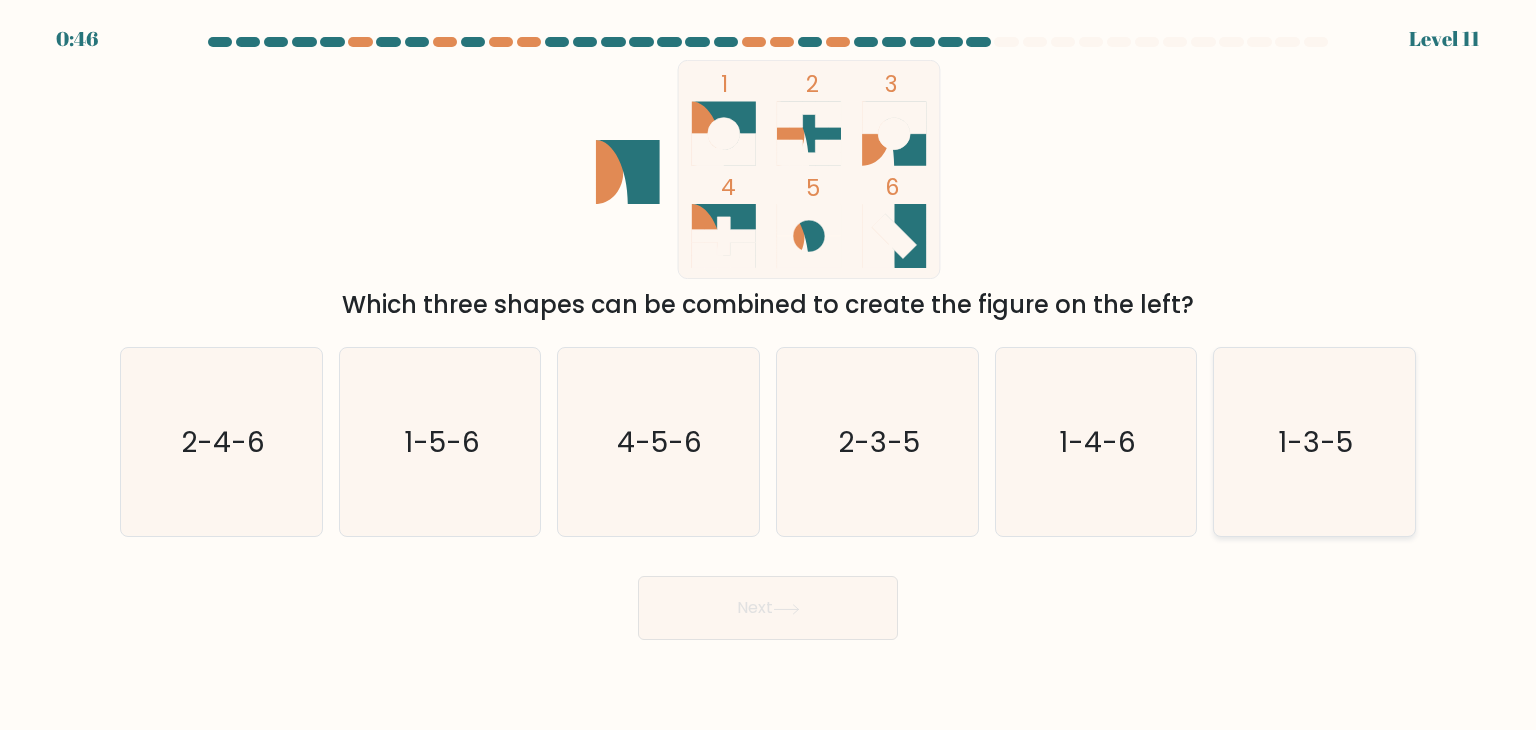 click on "1-3-5" at bounding box center (1316, 442) 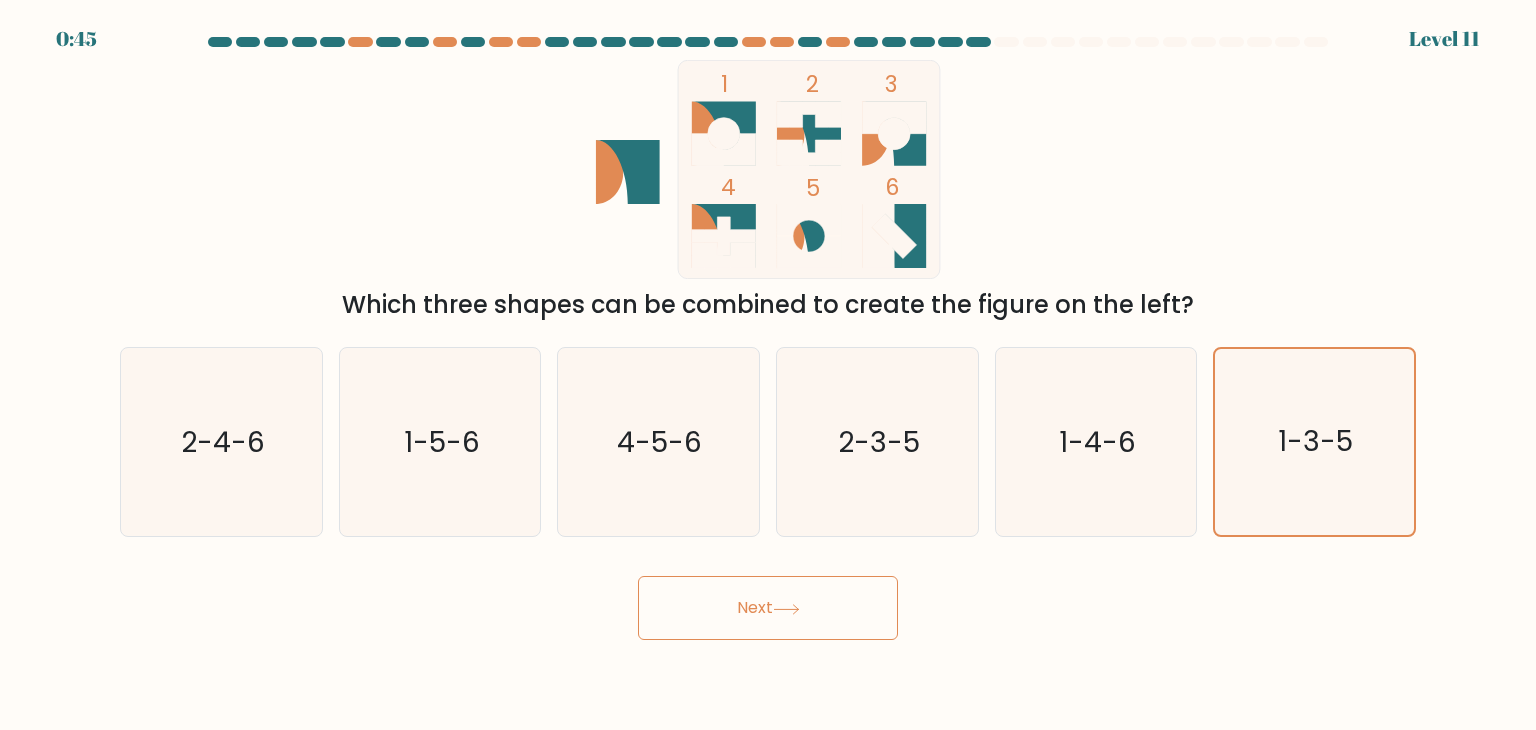 click on "Next" at bounding box center (768, 608) 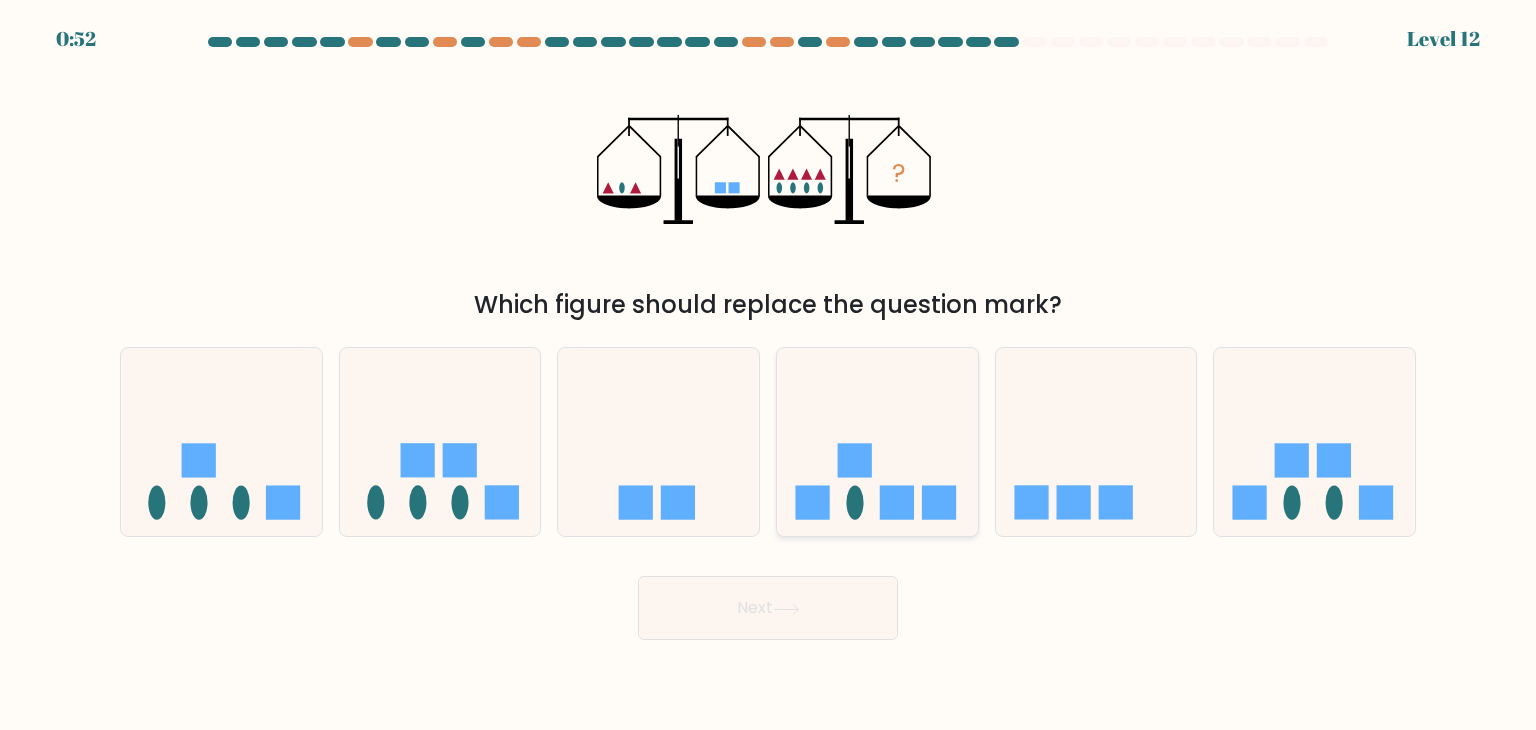 click at bounding box center (877, 442) 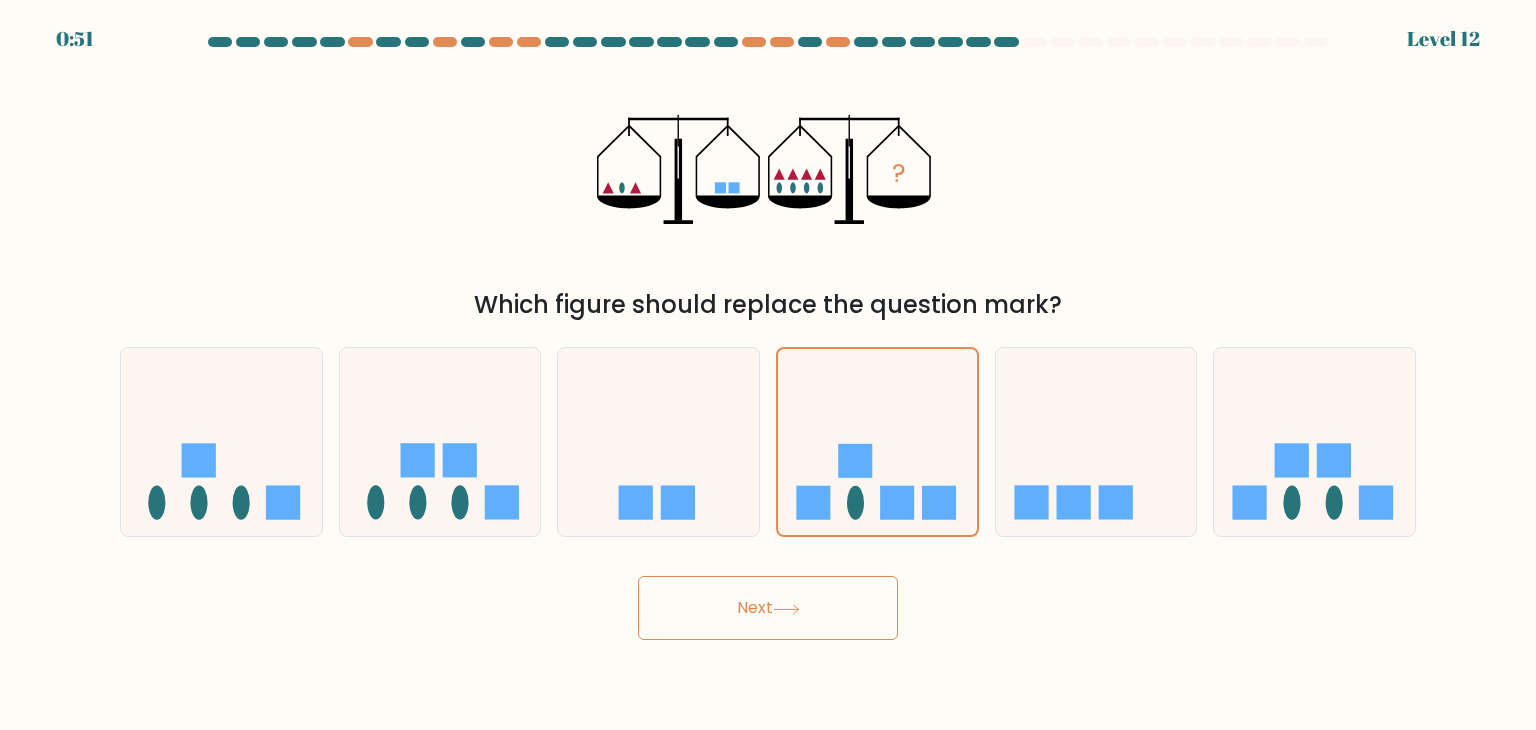 click on "Next" at bounding box center (768, 608) 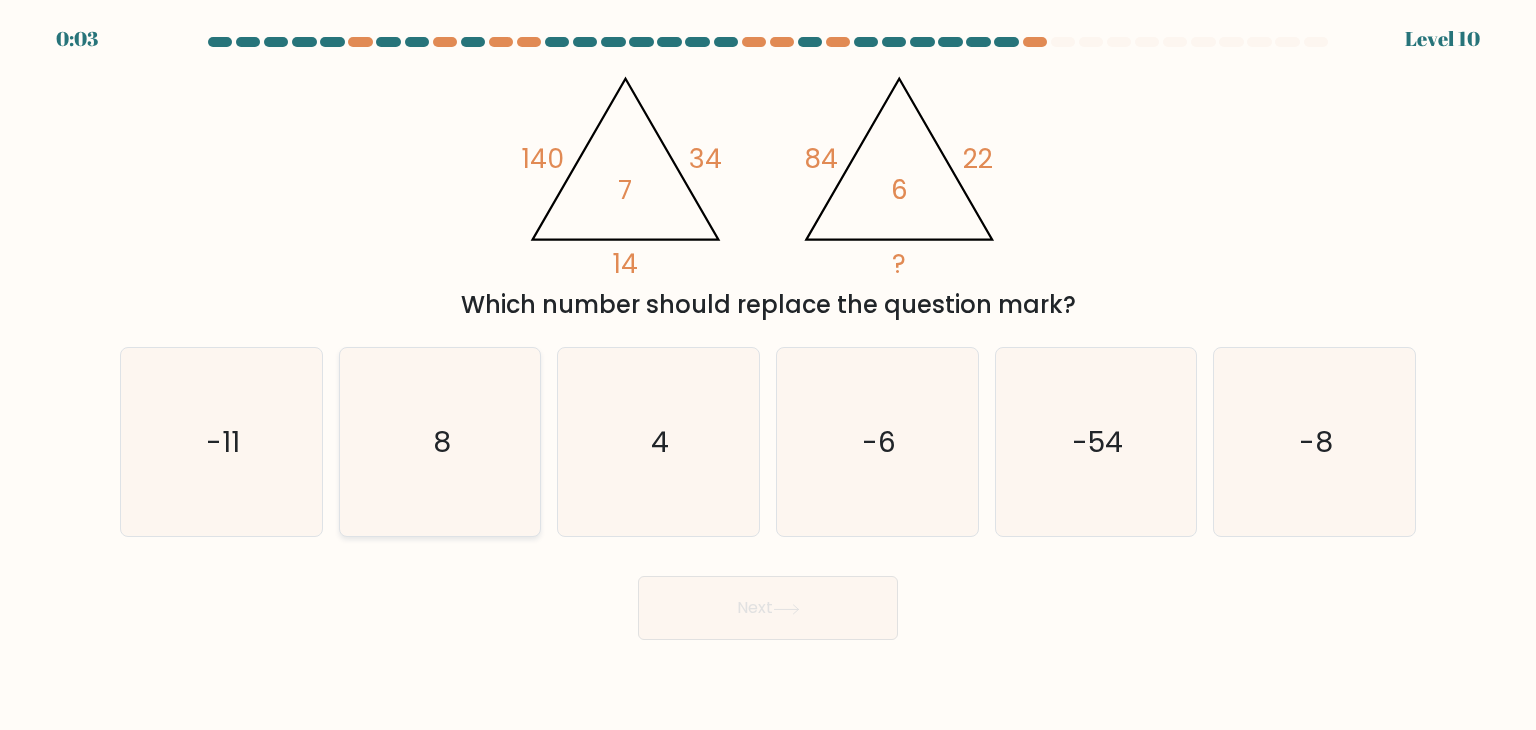 click on "8" at bounding box center [440, 442] 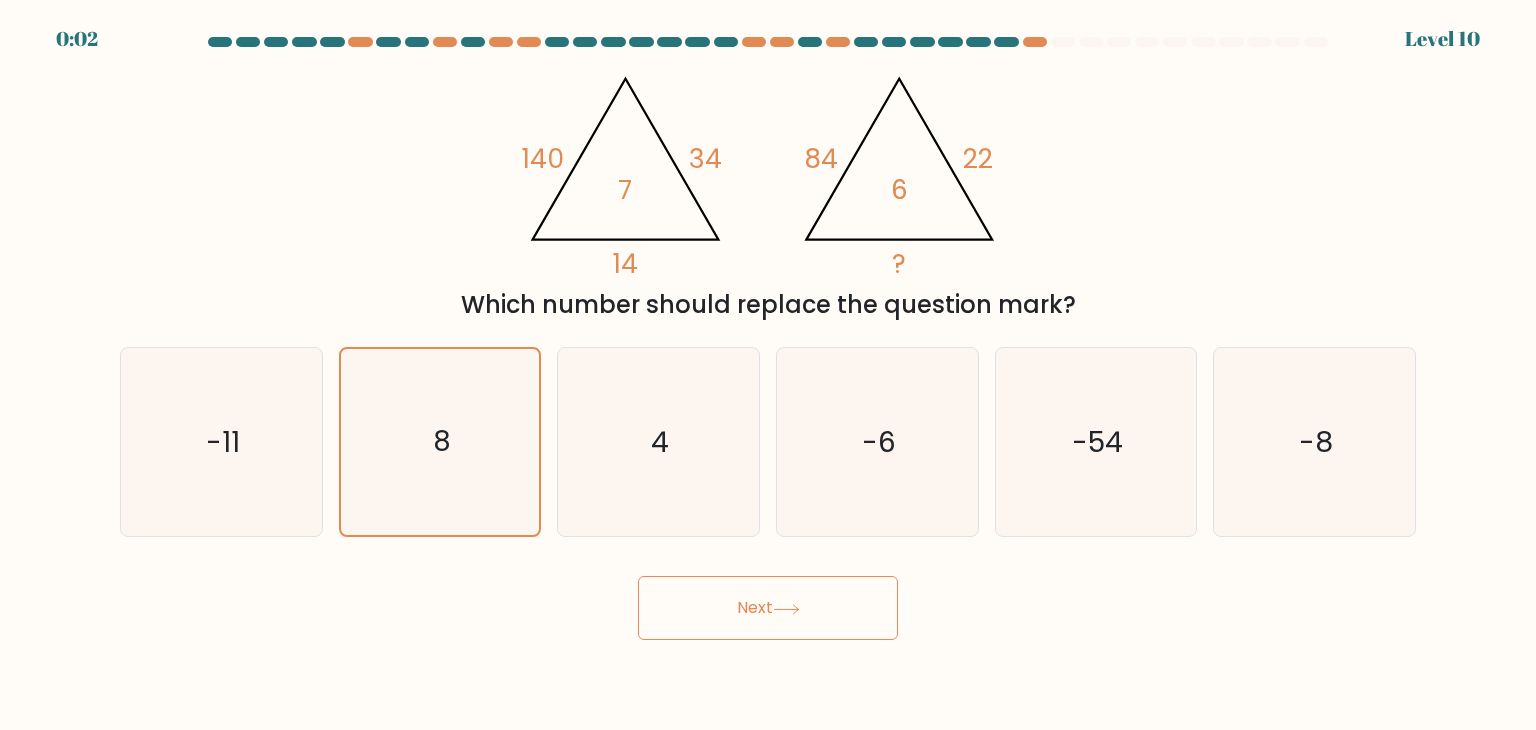 click on "Next" at bounding box center (768, 608) 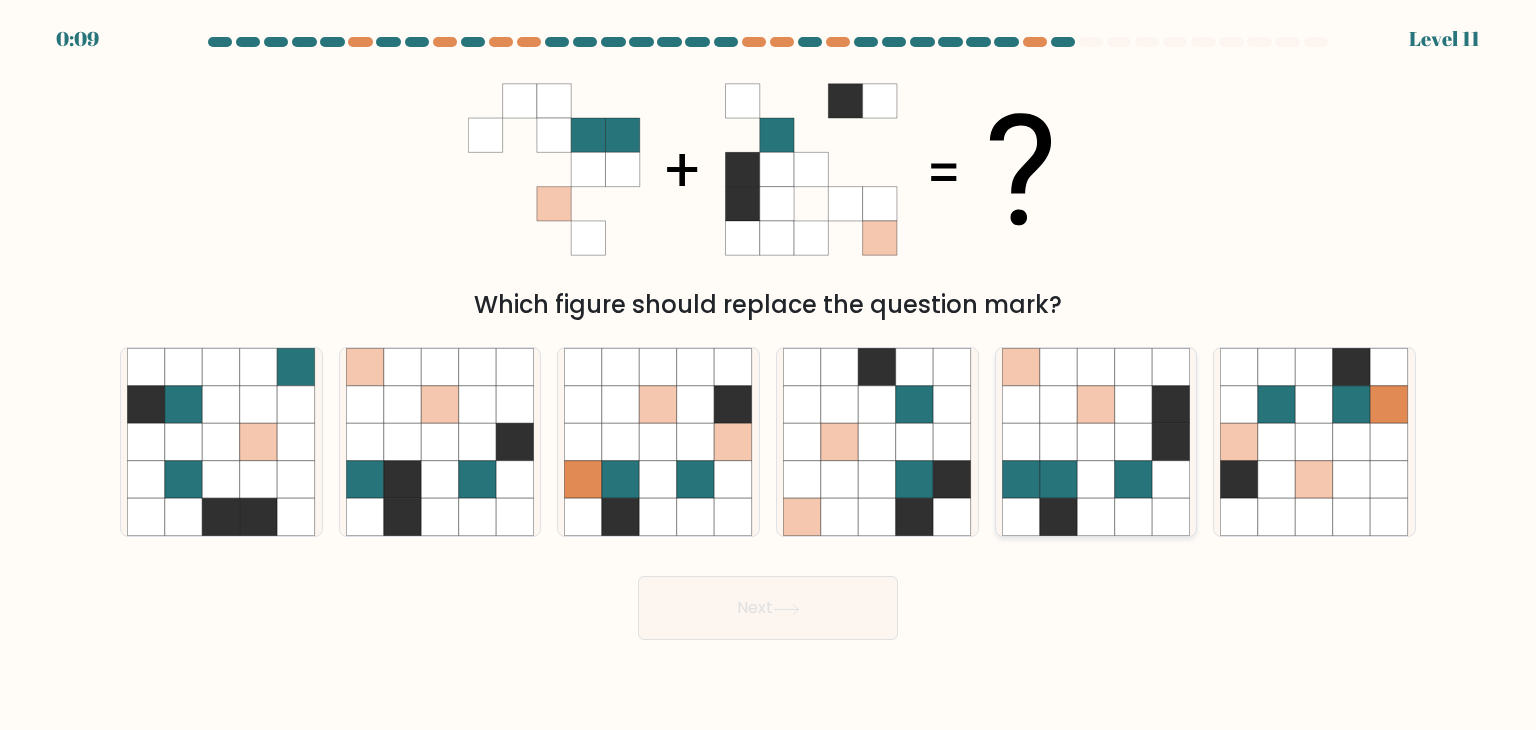 click at bounding box center [1096, 480] 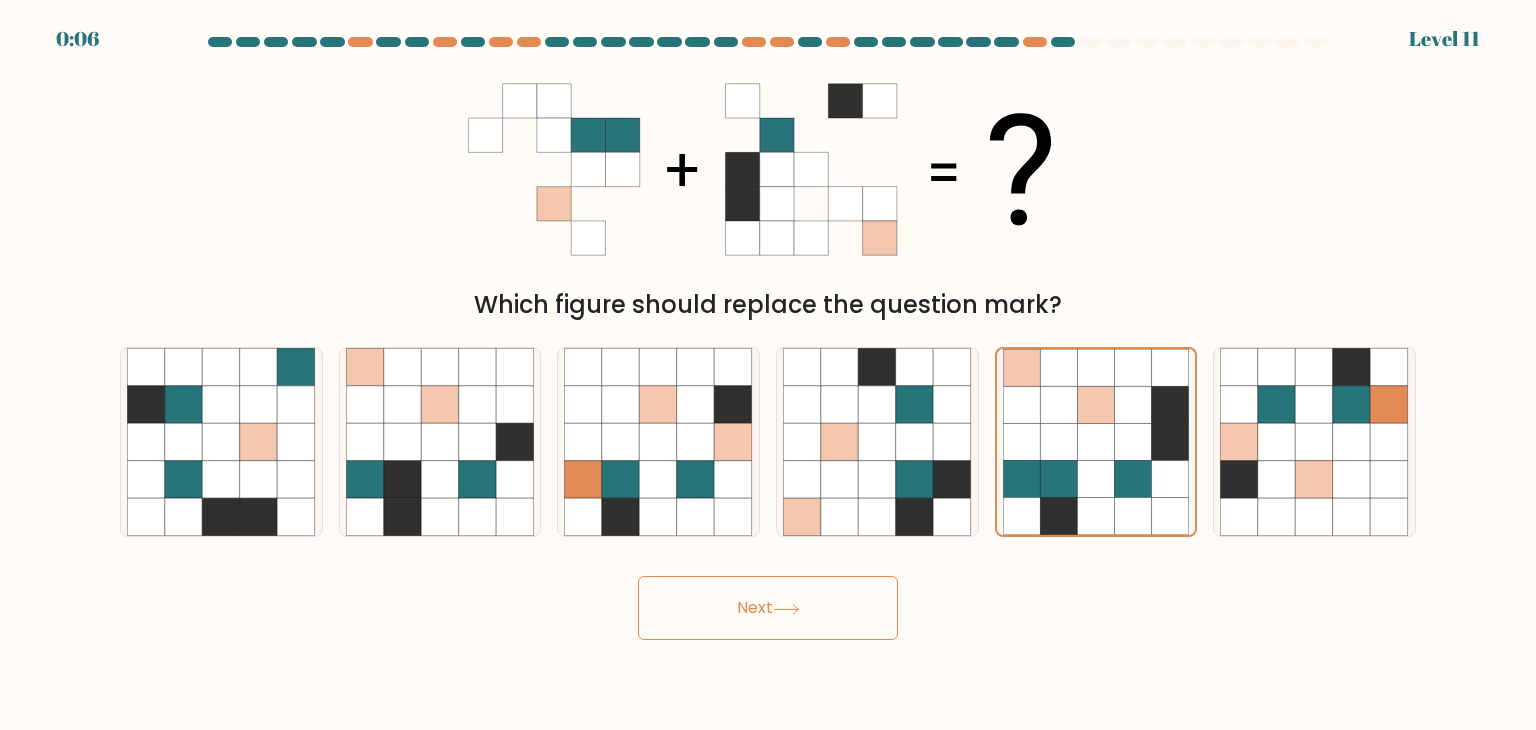 click on "Next" at bounding box center (768, 608) 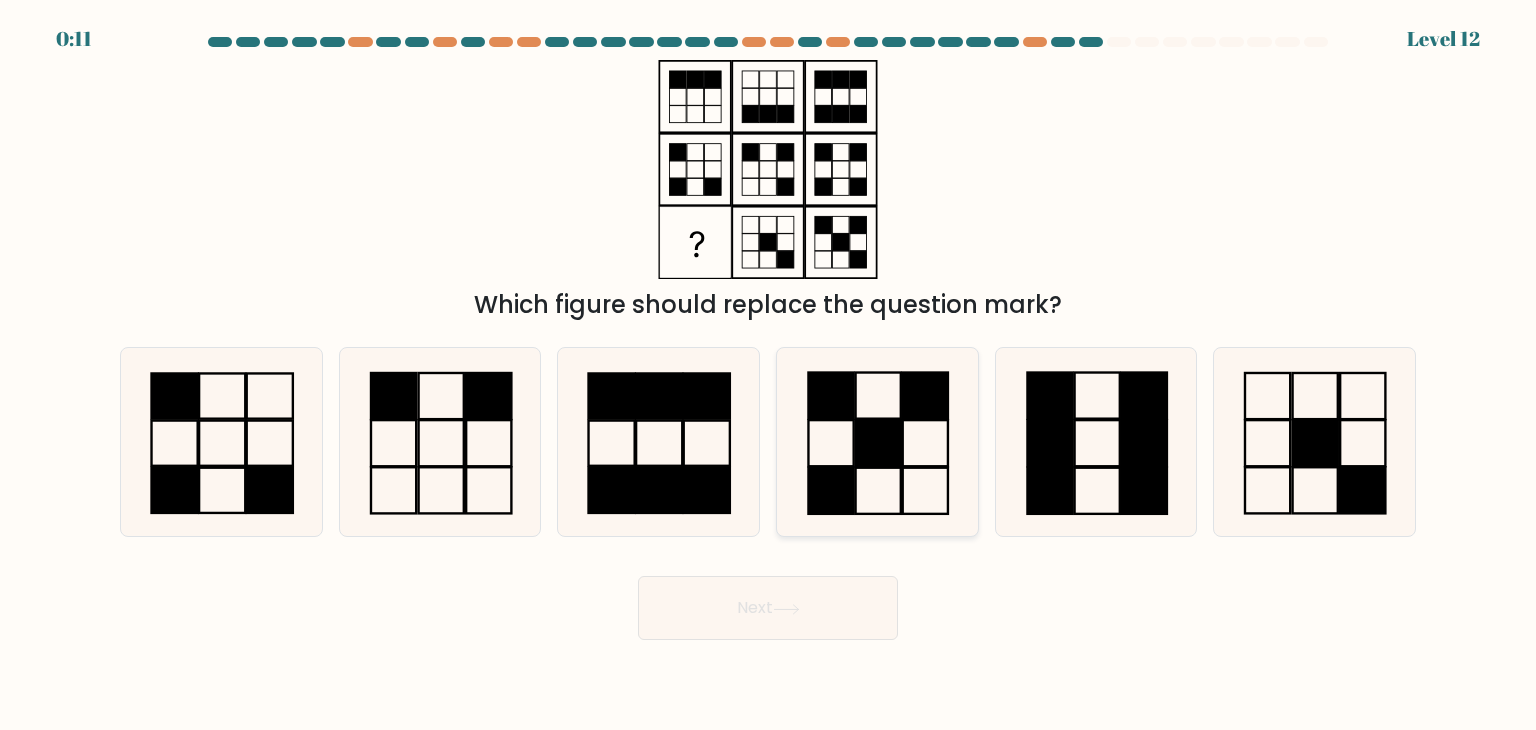 click at bounding box center [878, 443] 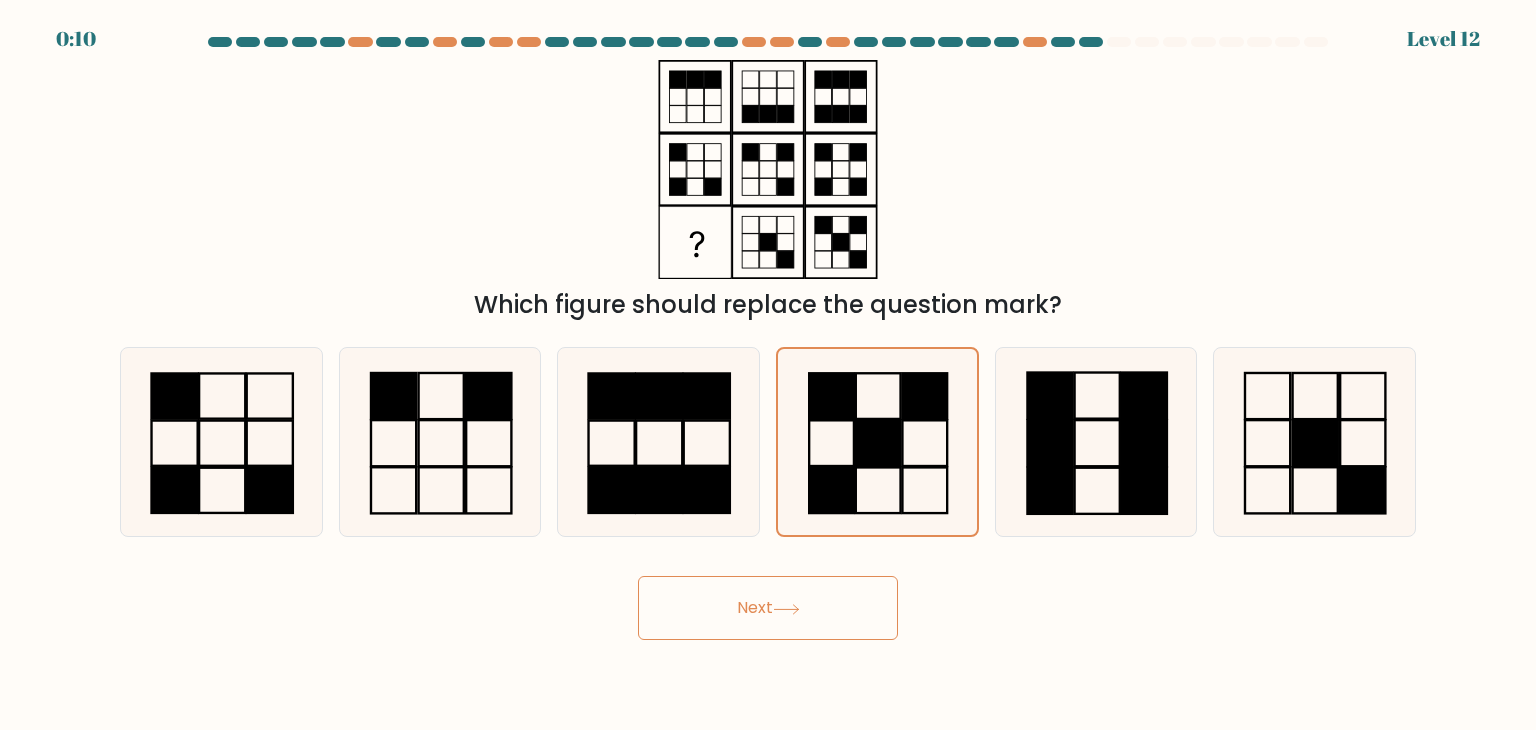 click at bounding box center (786, 609) 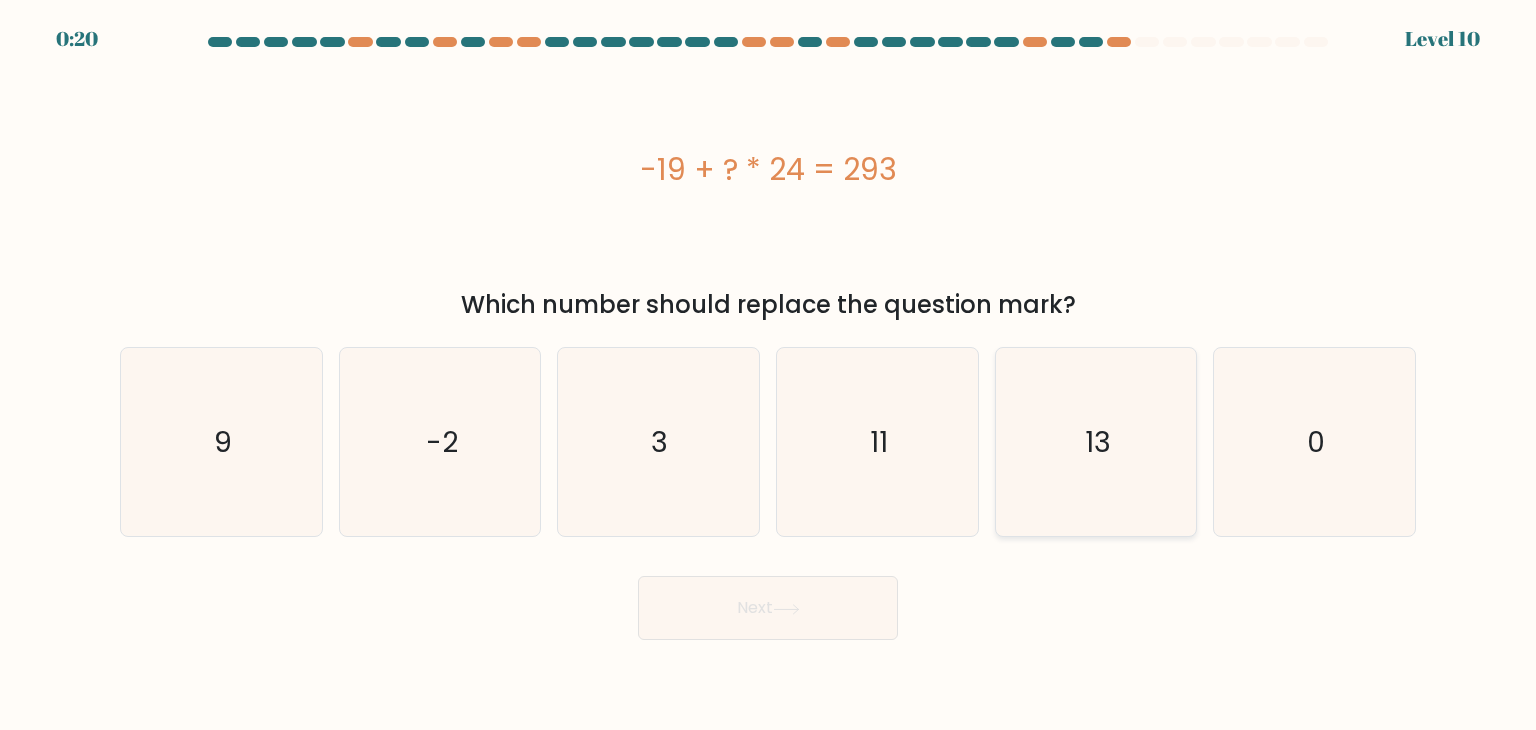 click on "13" at bounding box center [1096, 442] 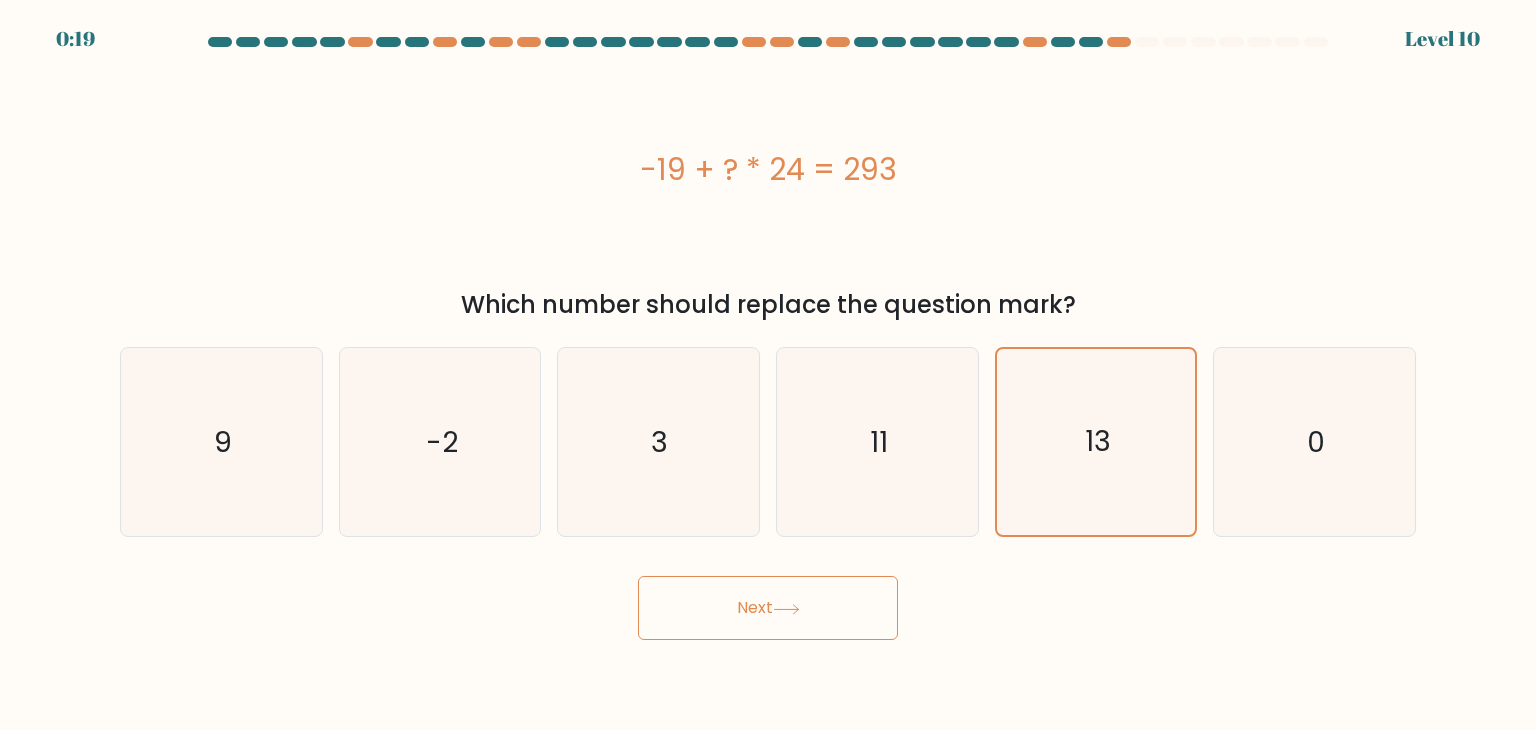 click on "Next" at bounding box center [768, 608] 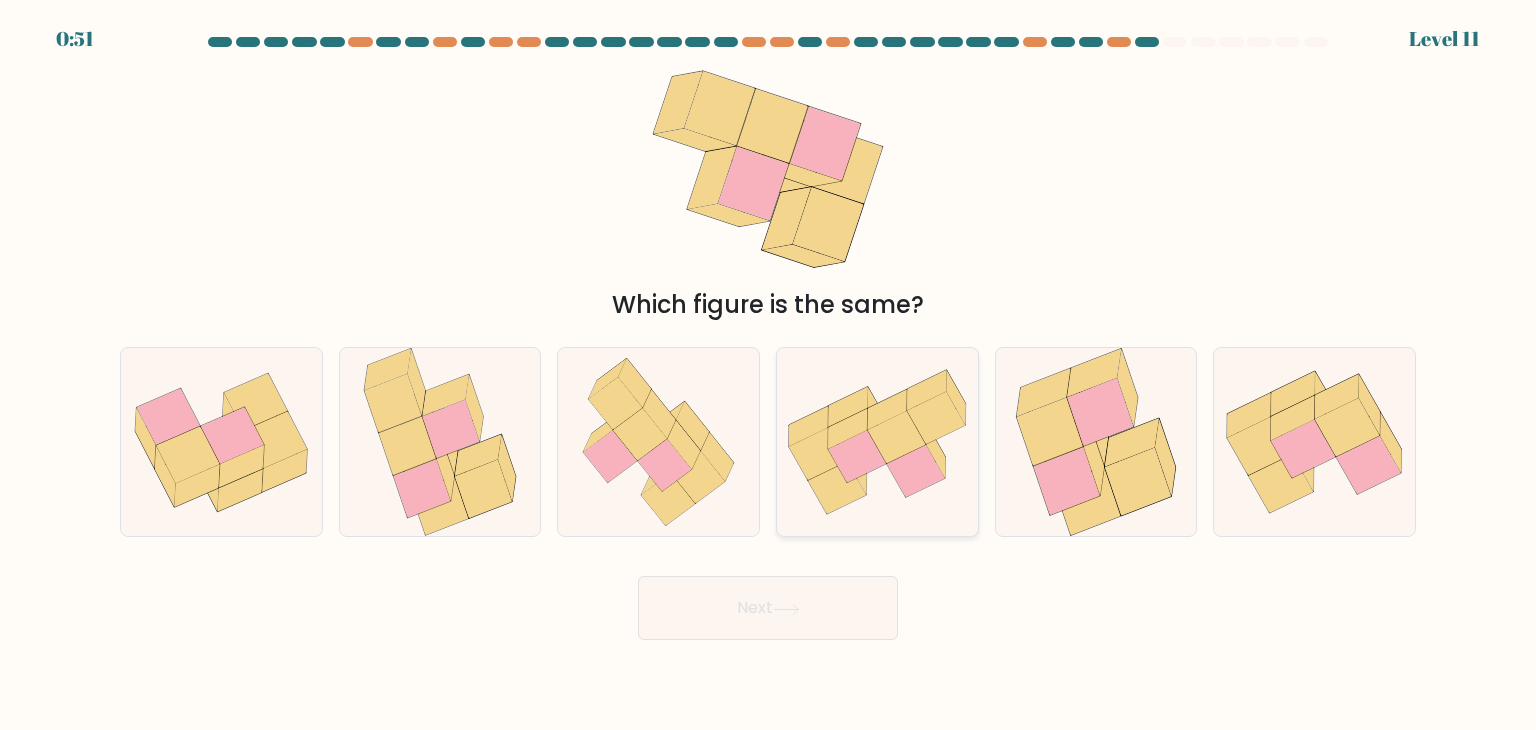 click at bounding box center (847, 429) 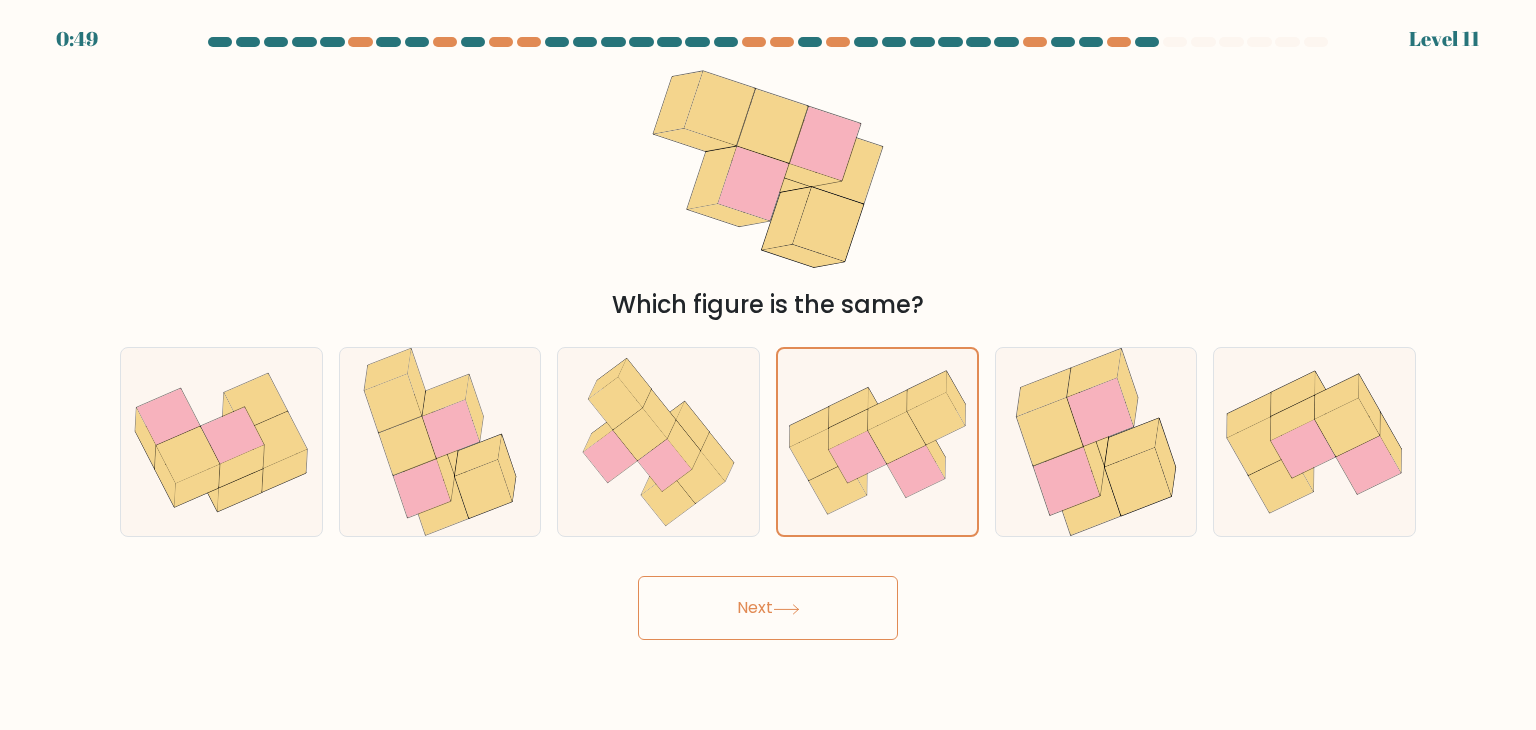 click on "Next" at bounding box center (768, 608) 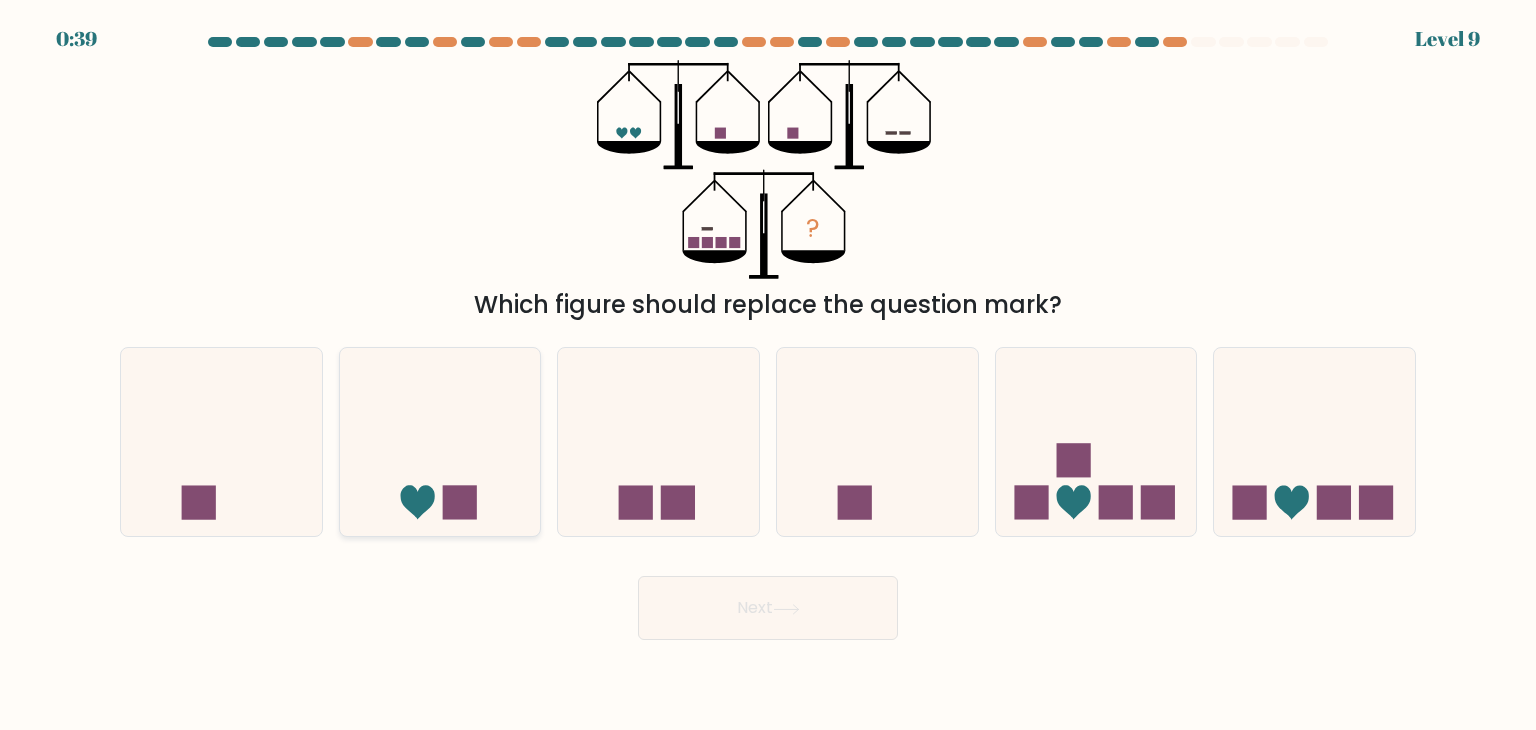 click at bounding box center (460, 503) 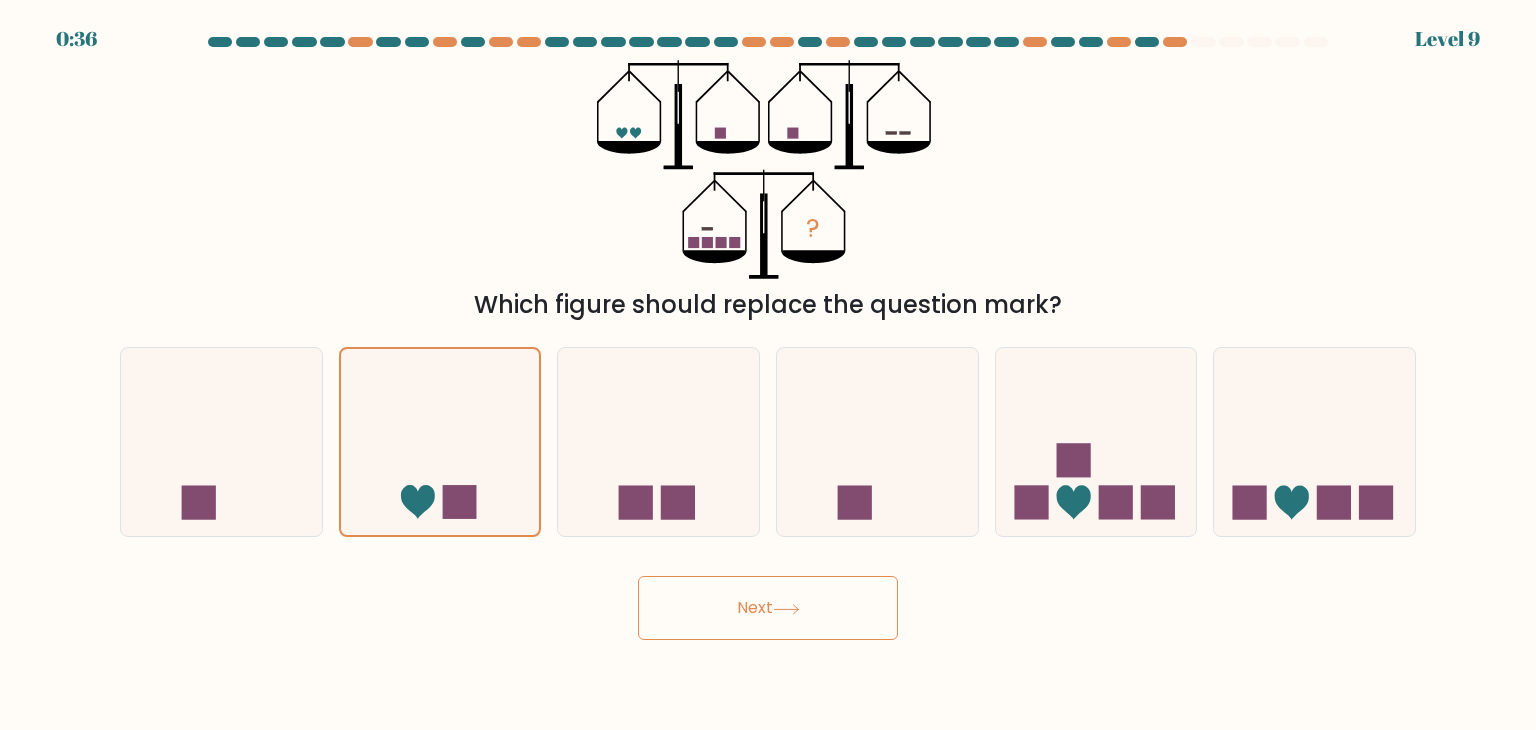 click on "Next" at bounding box center [768, 608] 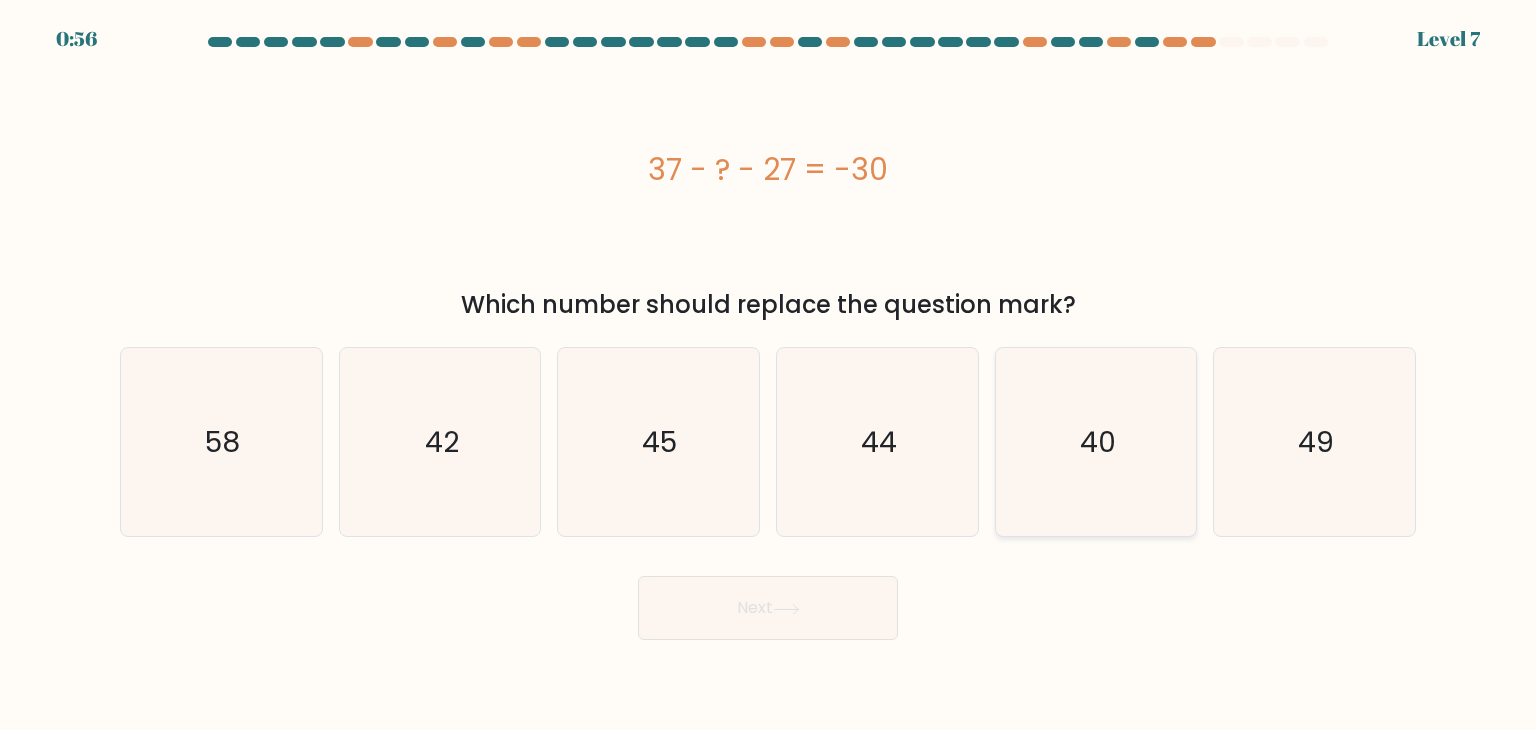 click on "40" at bounding box center (1096, 442) 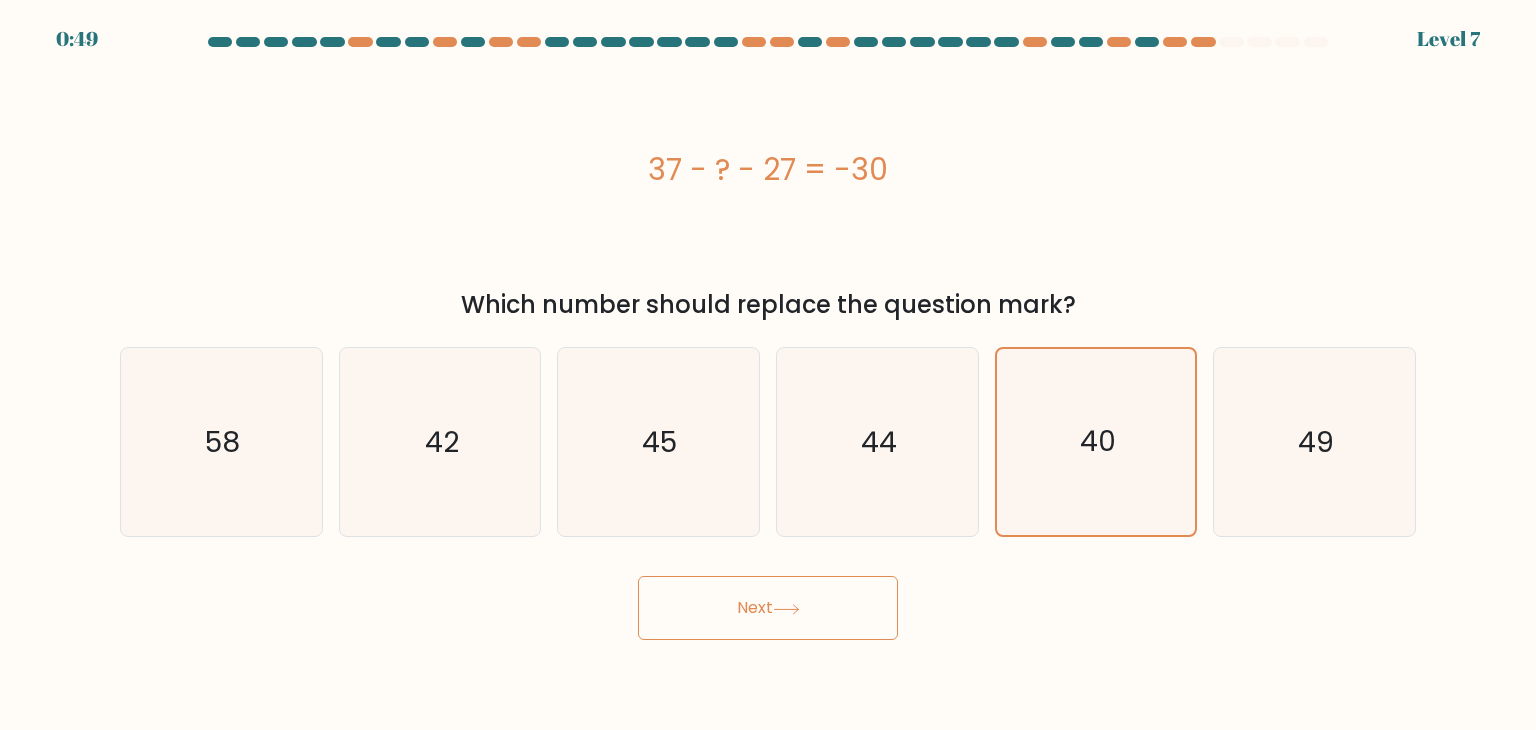 click on "Next" at bounding box center (768, 608) 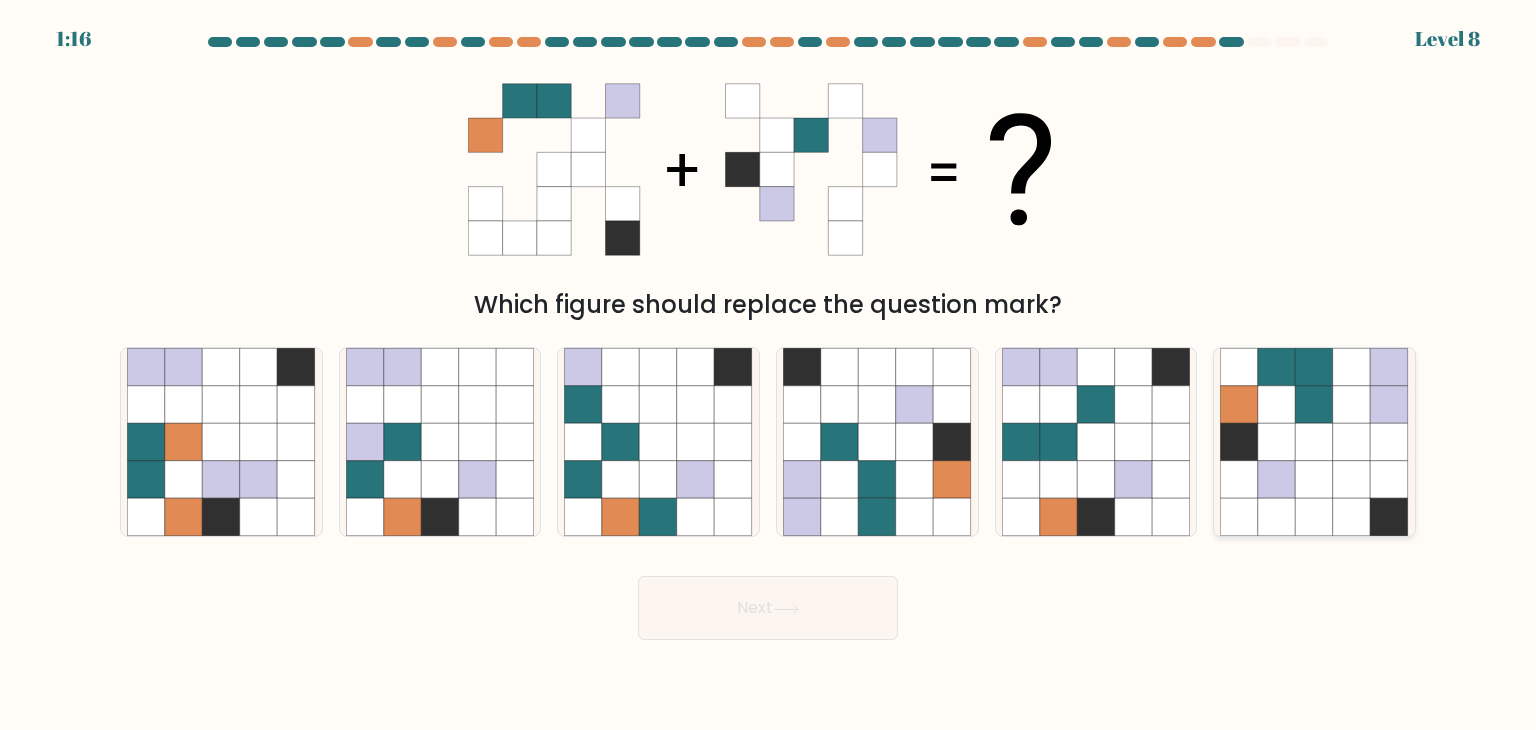 click at bounding box center [1352, 518] 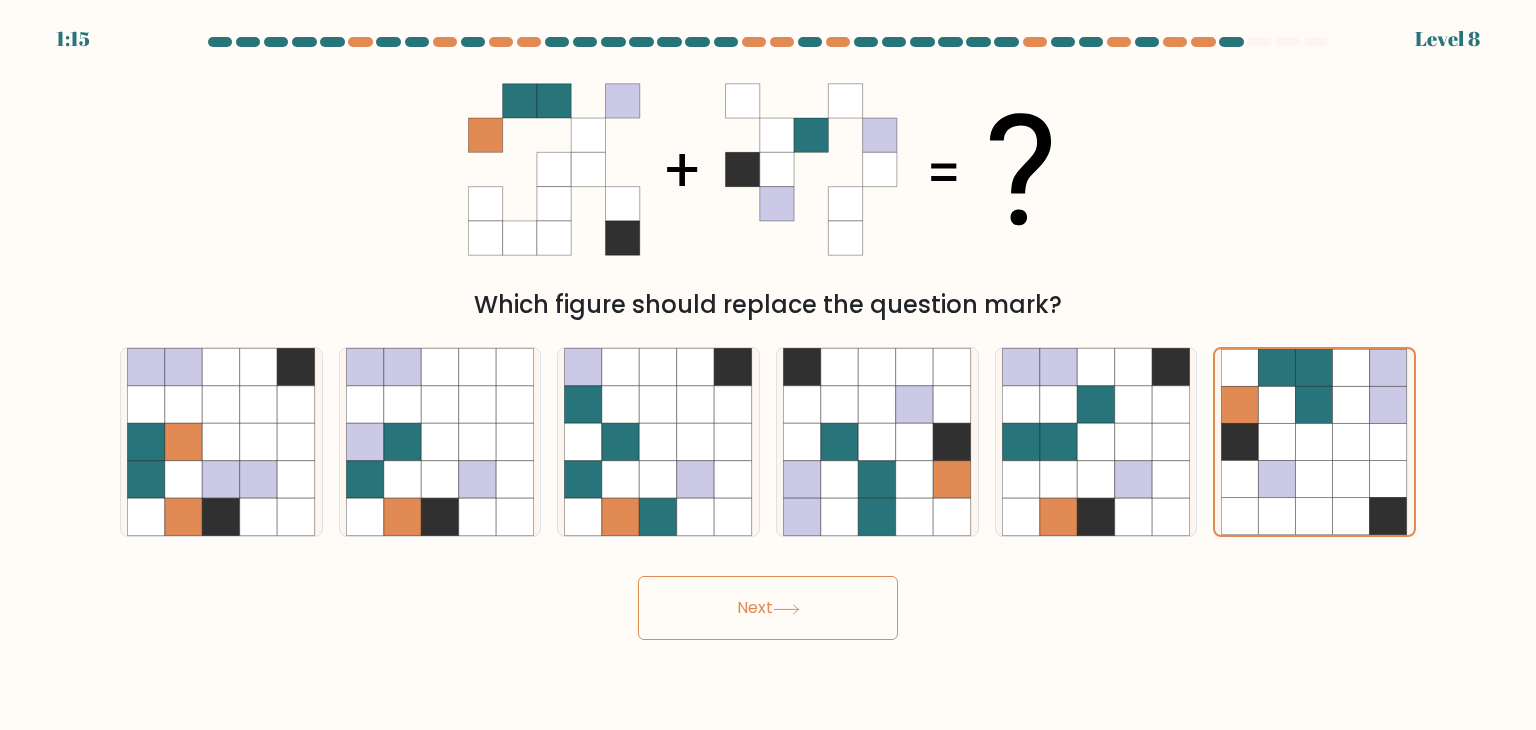 click on "Next" at bounding box center (768, 608) 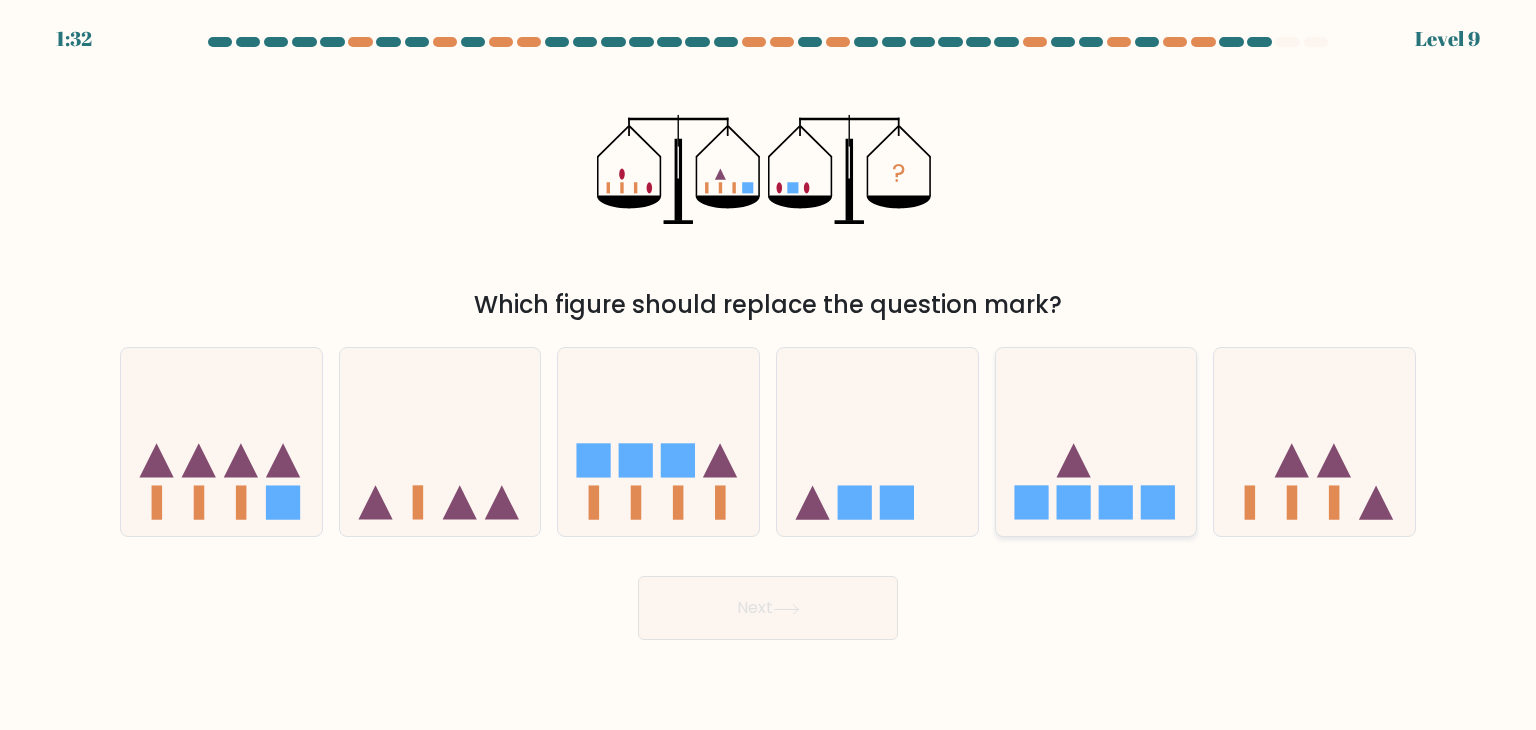 click at bounding box center [1096, 442] 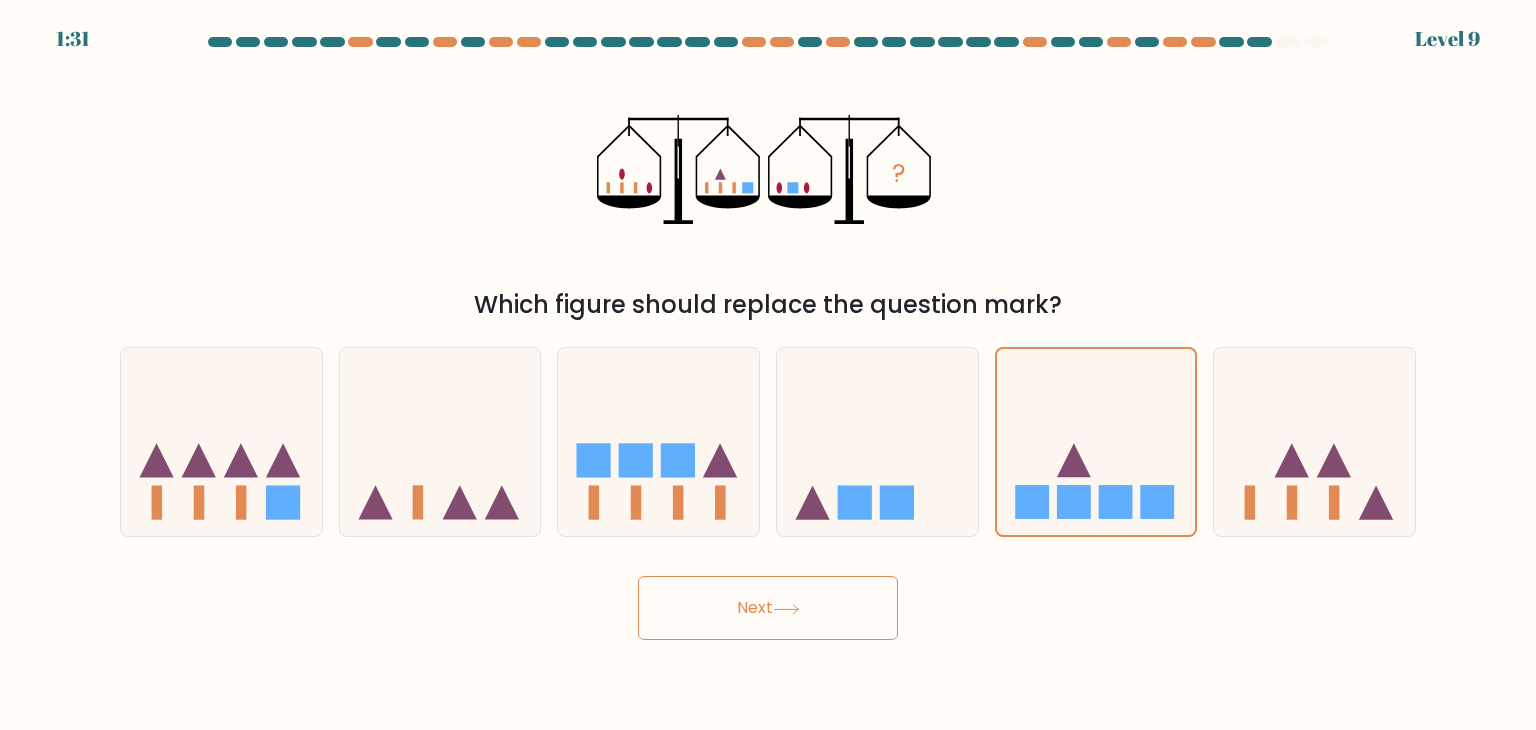 click on "Next" at bounding box center (768, 608) 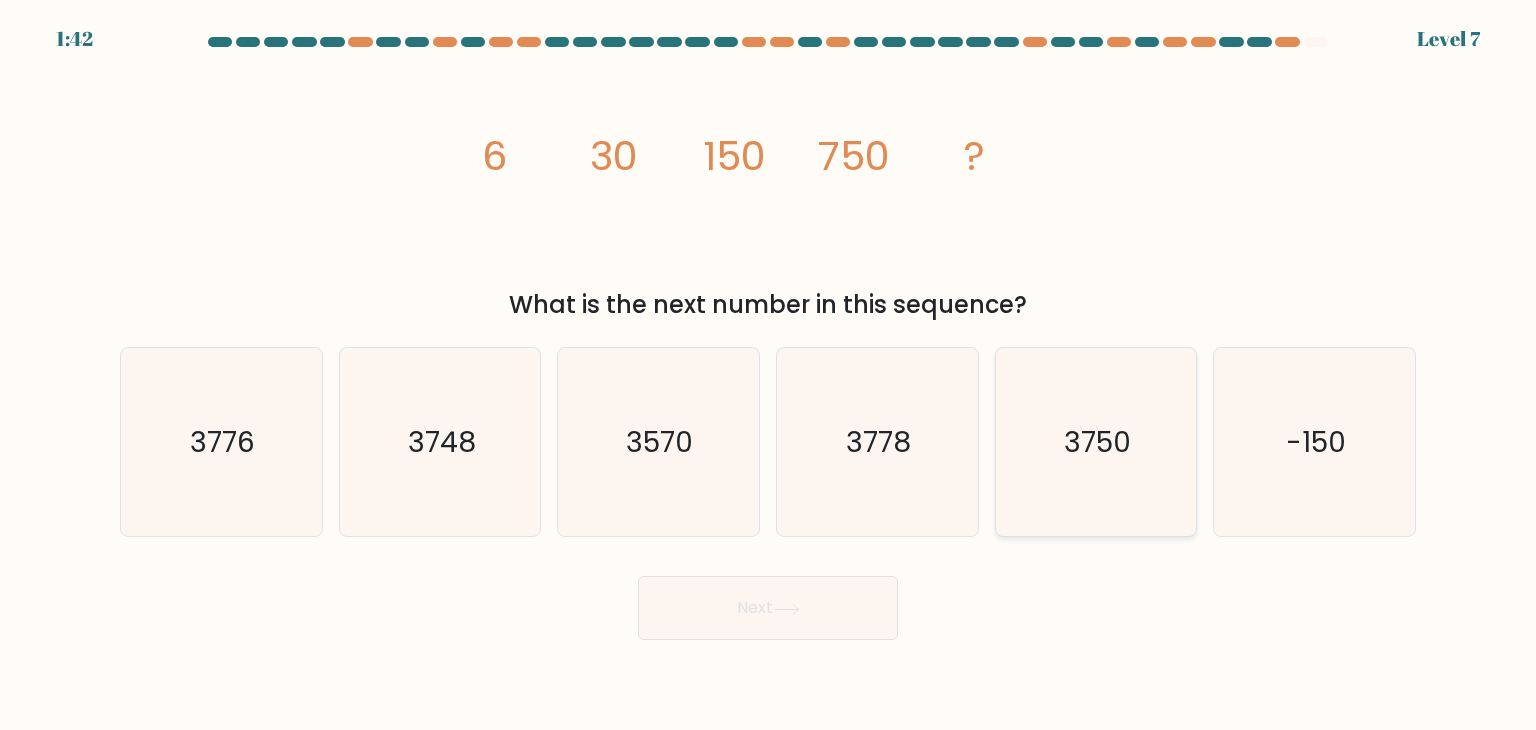click on "3750" at bounding box center (1096, 442) 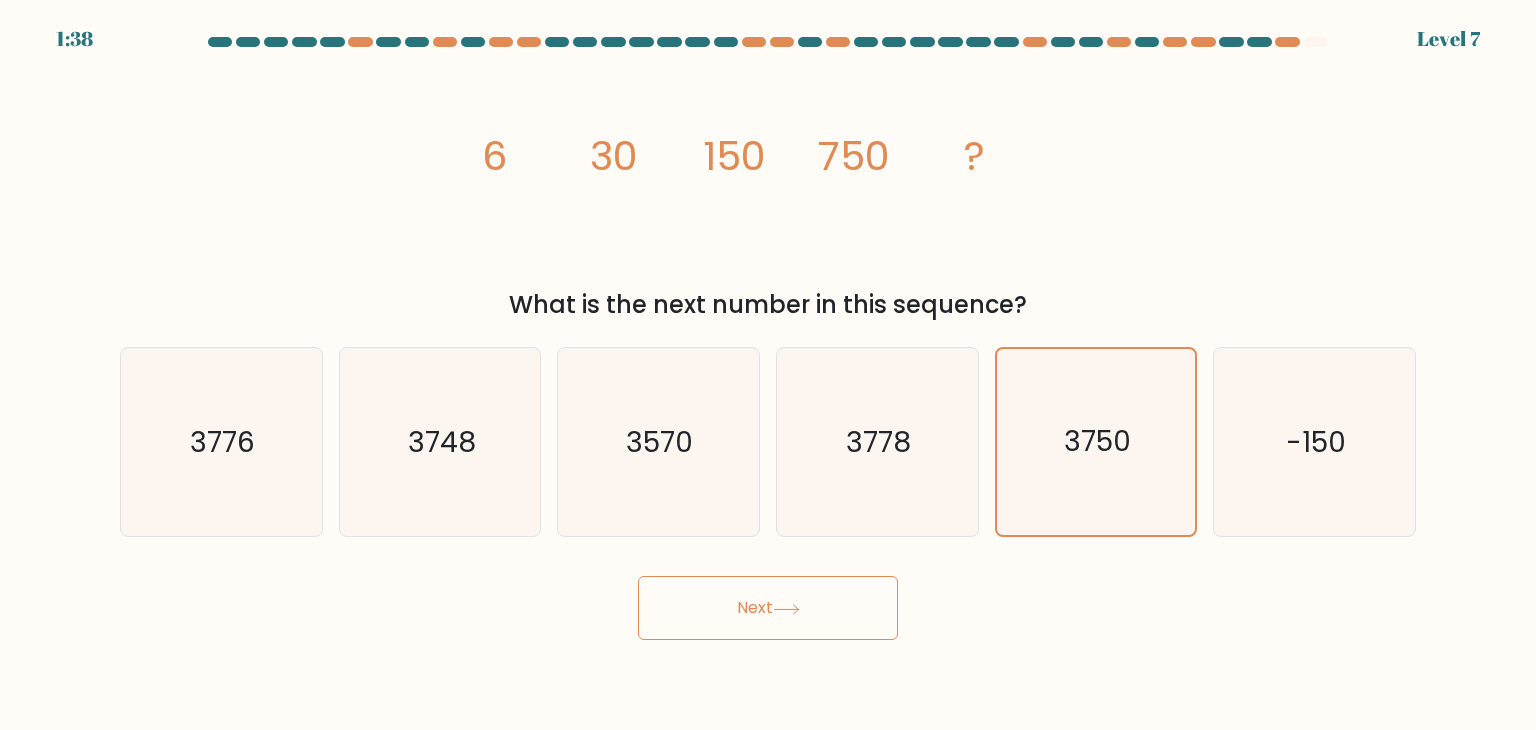 click on "Next" at bounding box center (768, 608) 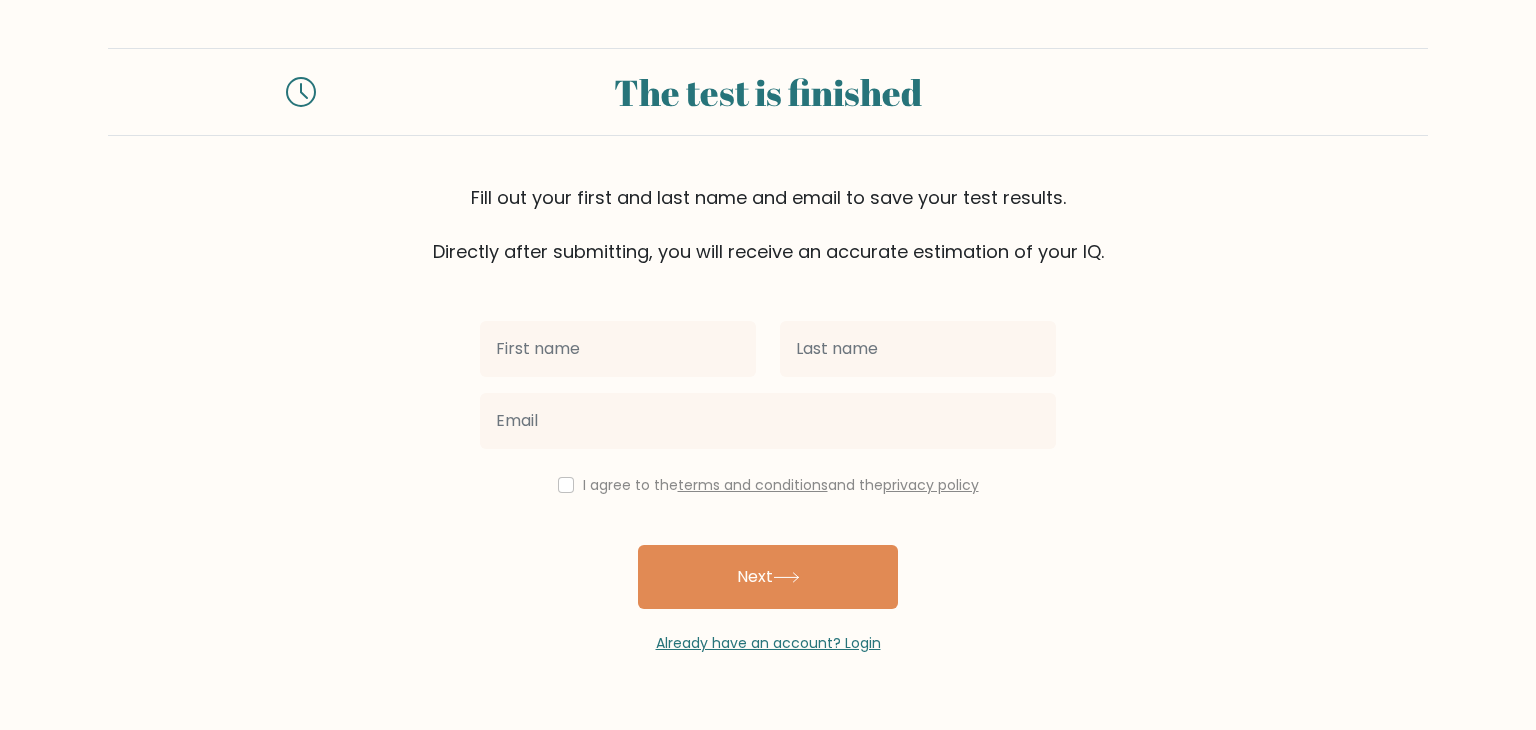 scroll, scrollTop: 0, scrollLeft: 0, axis: both 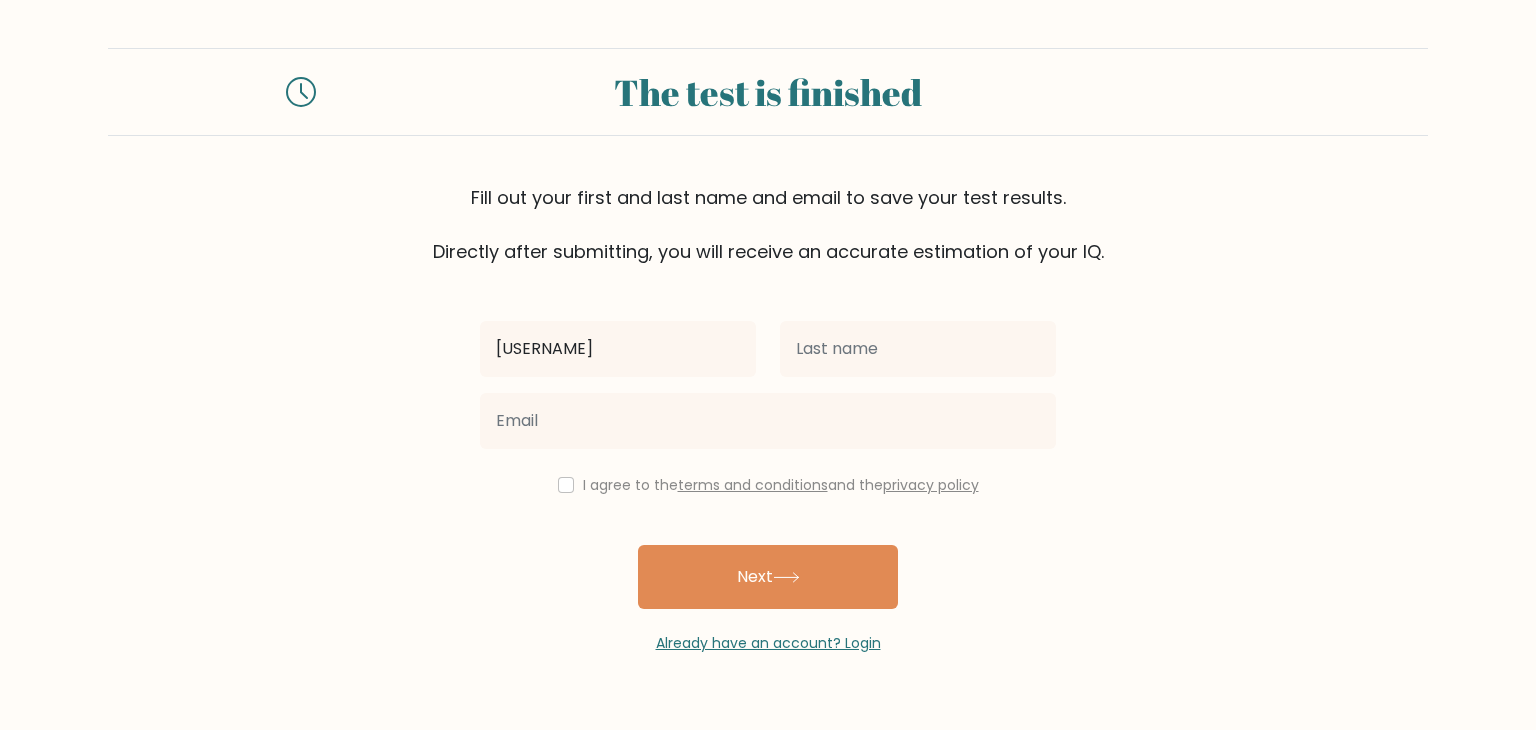 type on "[USERNAME]" 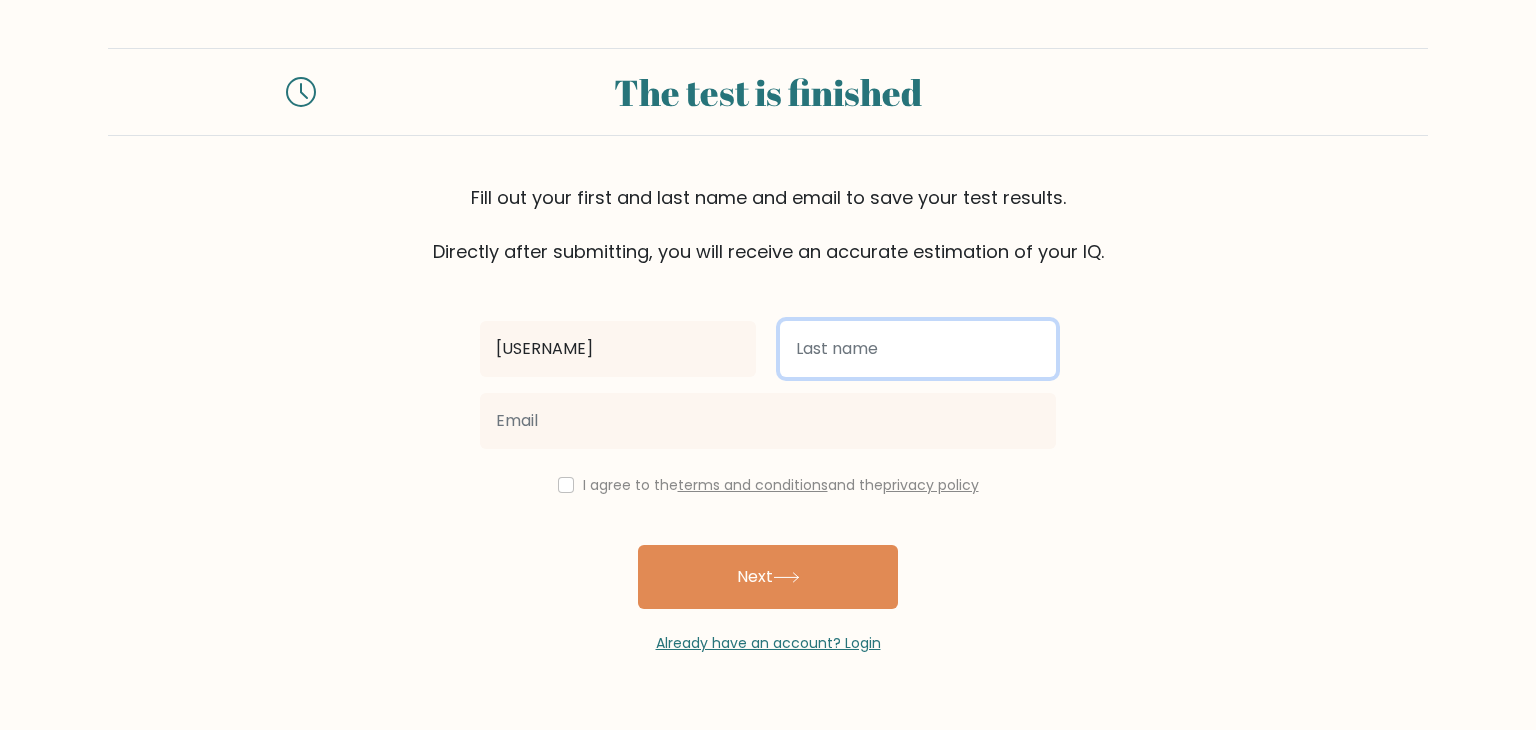 click at bounding box center (918, 349) 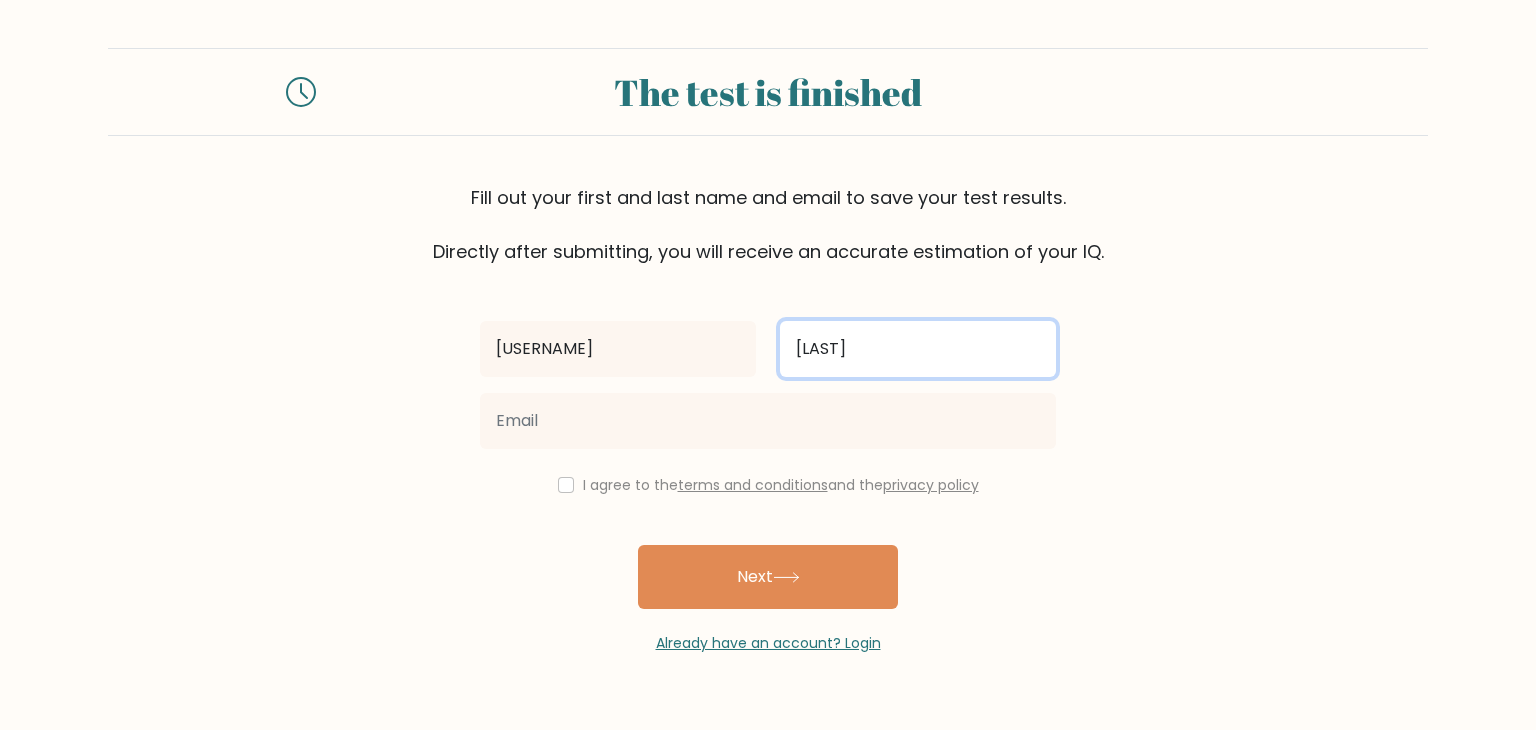 type on "[LAST]" 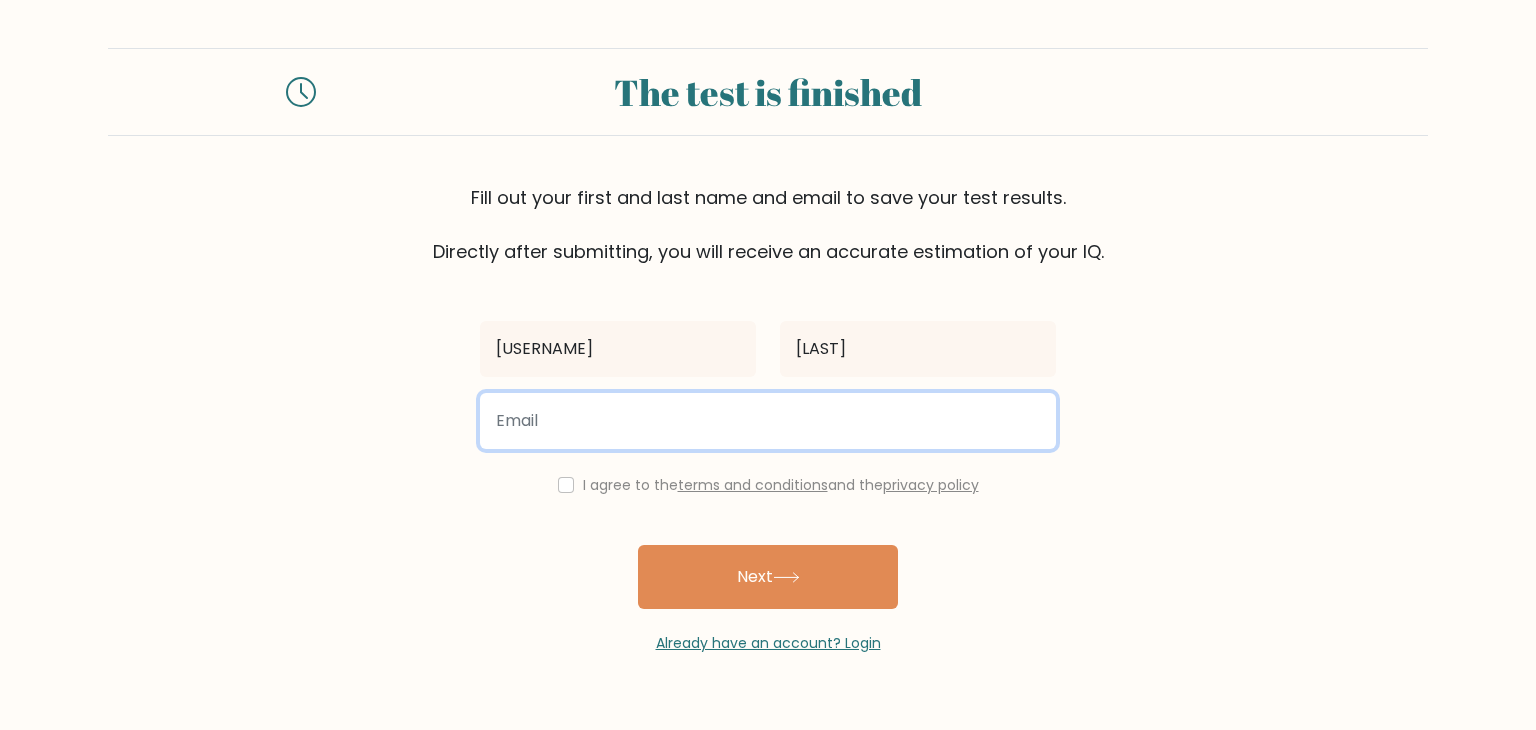 click at bounding box center [768, 421] 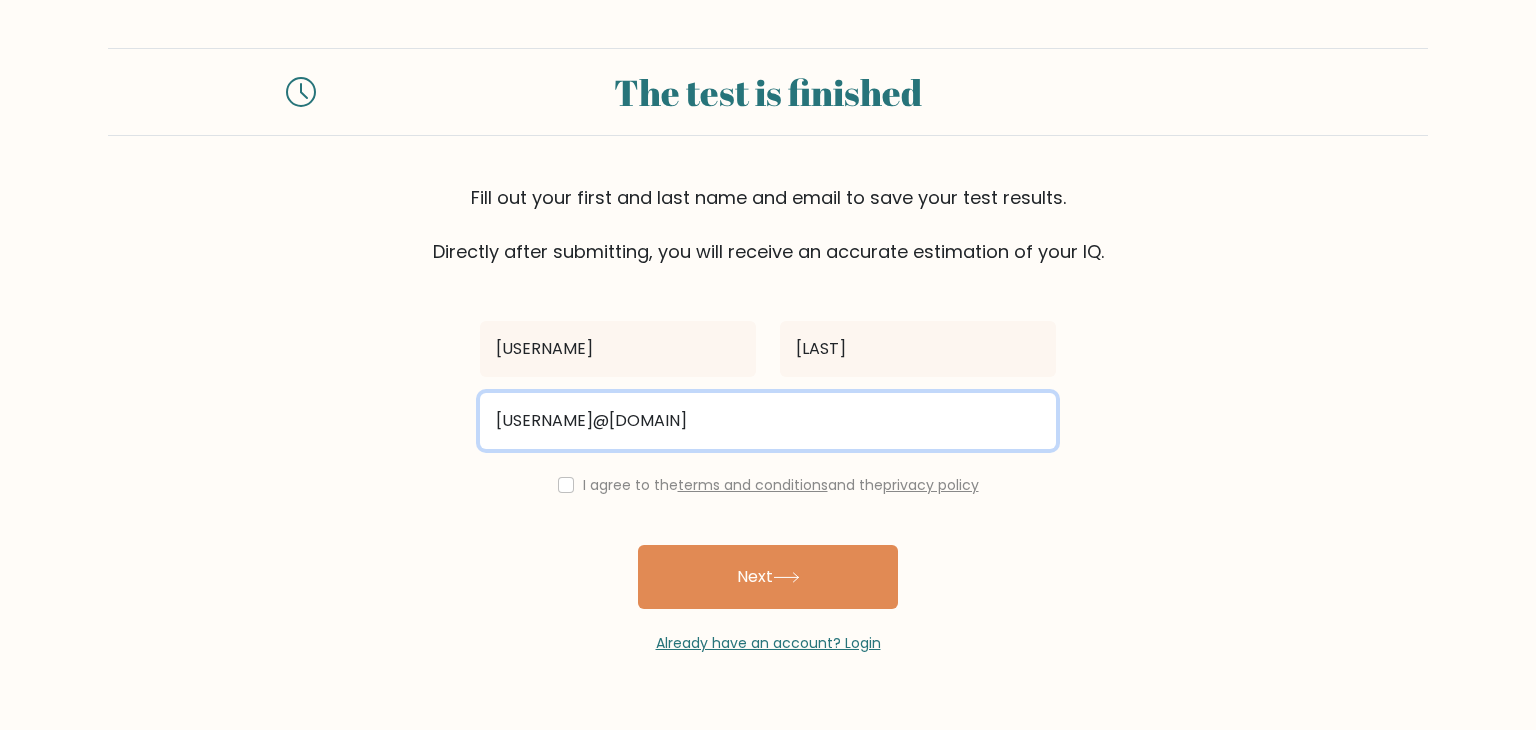type on "[USERNAME]@[DOMAIN]" 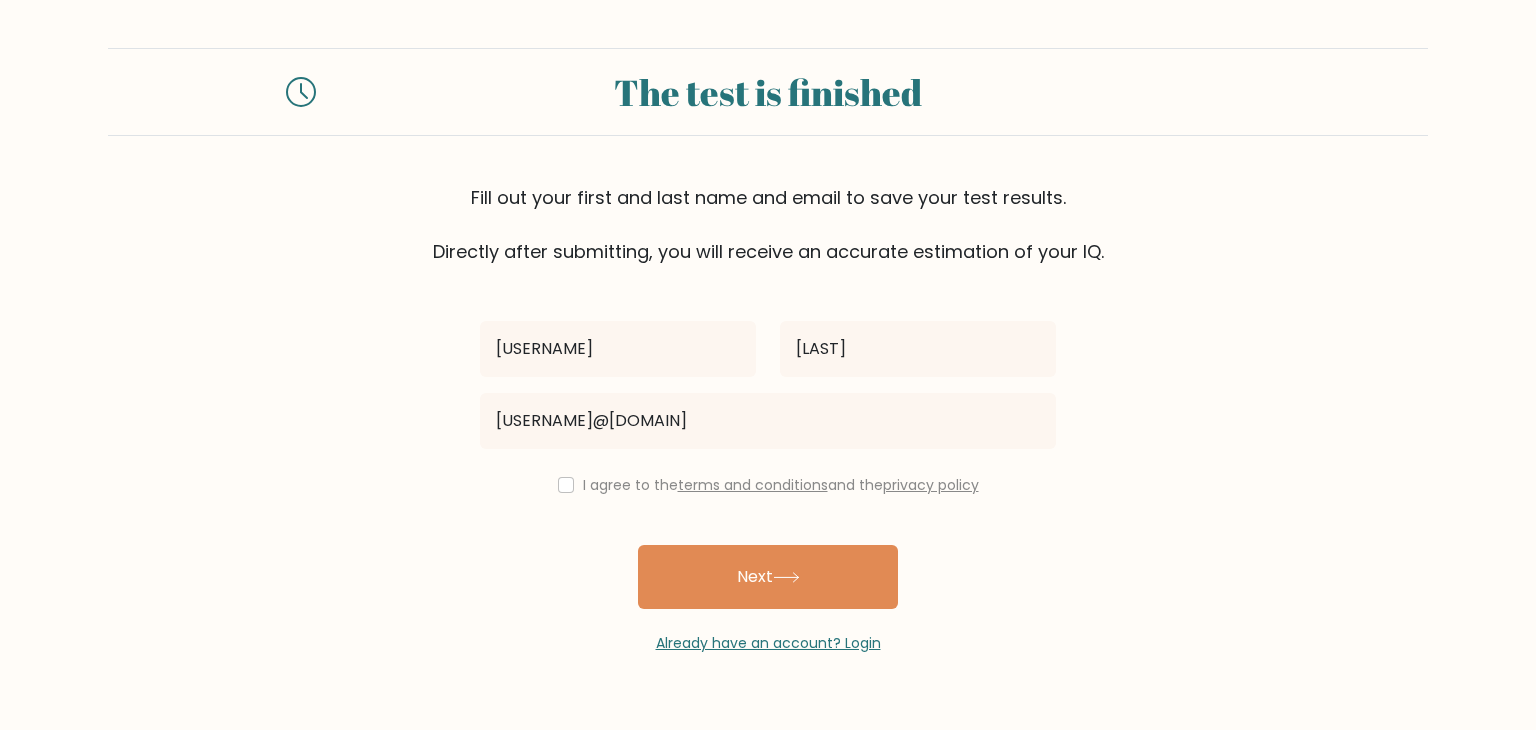 click on "I agree to the  terms and conditions  and the  privacy policy" at bounding box center [768, 485] 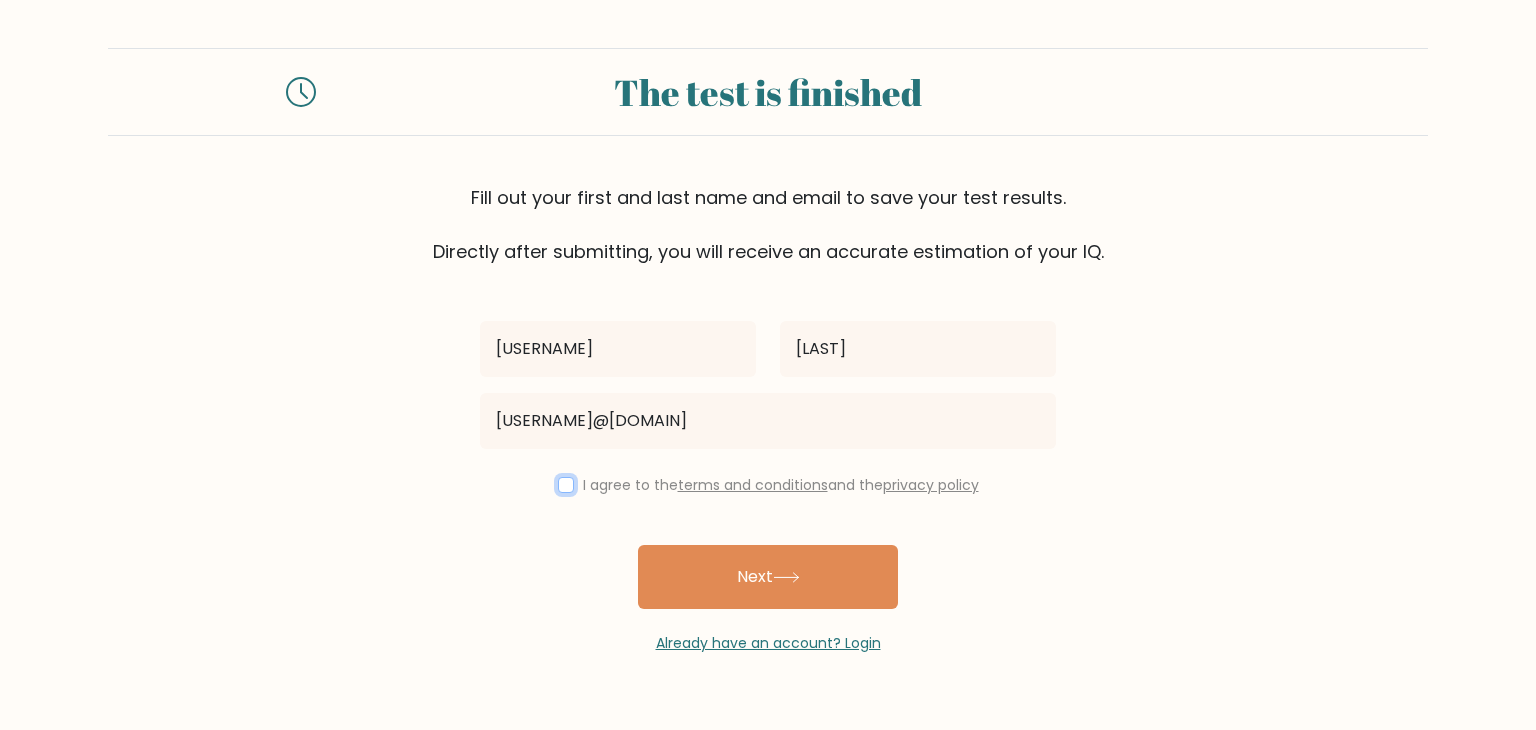 click at bounding box center [566, 485] 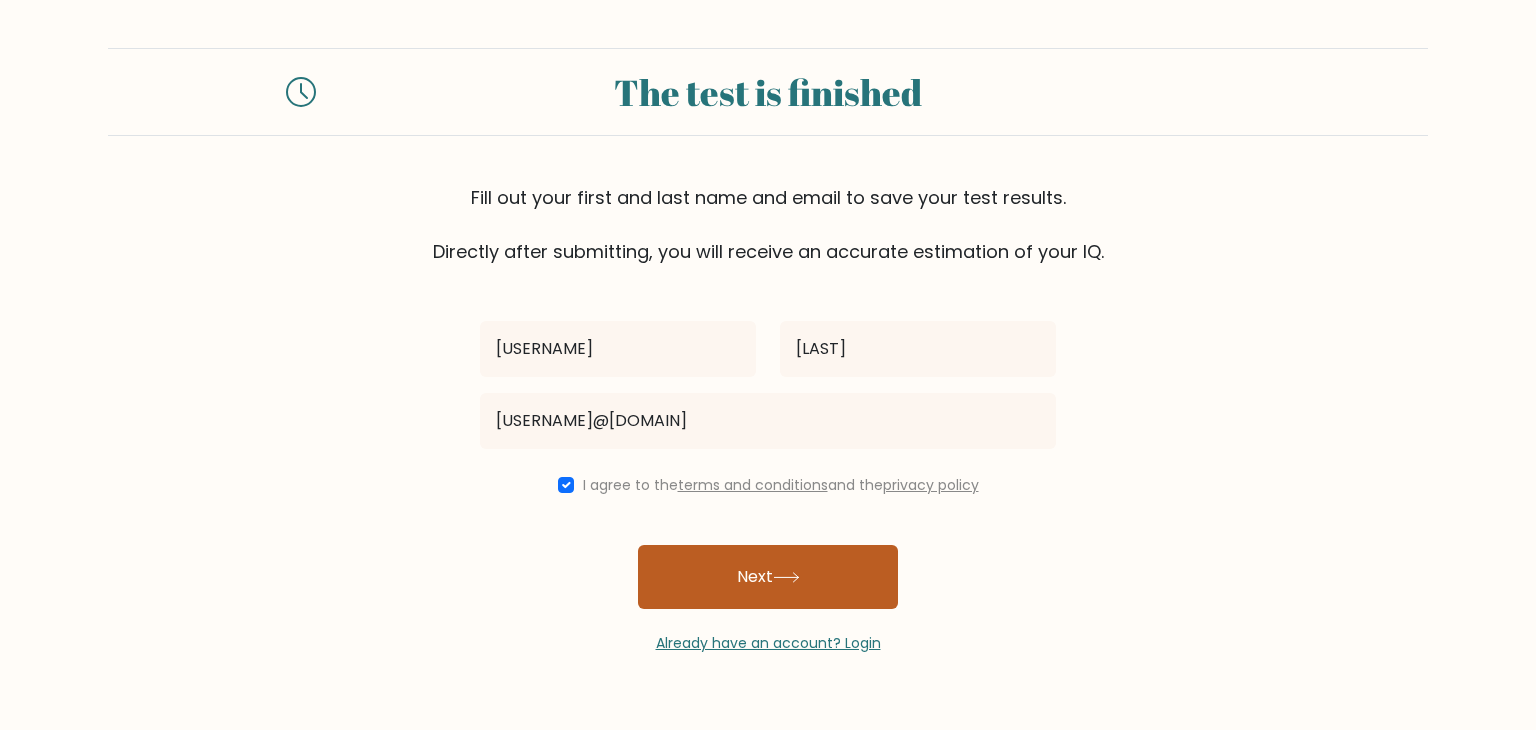 click on "Next" at bounding box center [768, 577] 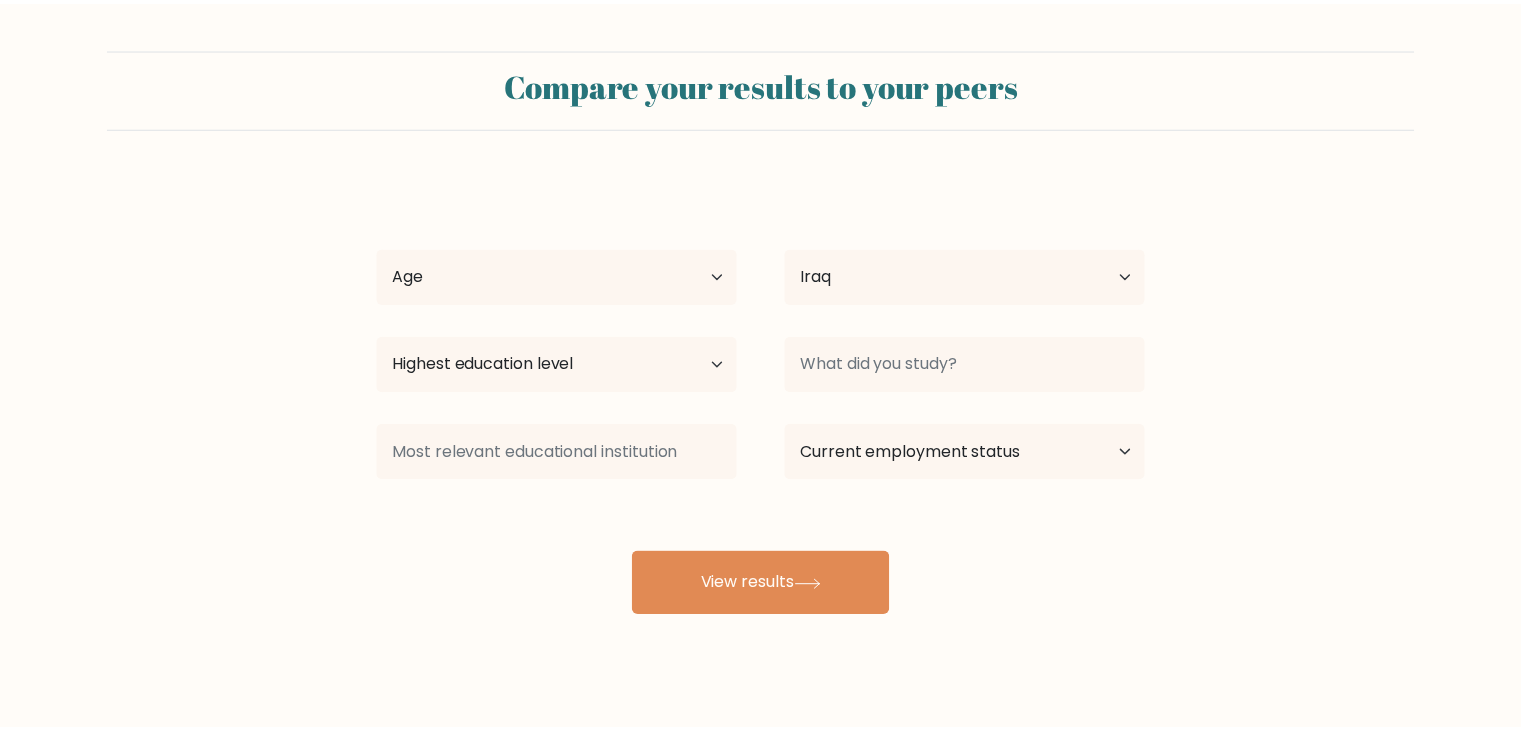 scroll, scrollTop: 0, scrollLeft: 0, axis: both 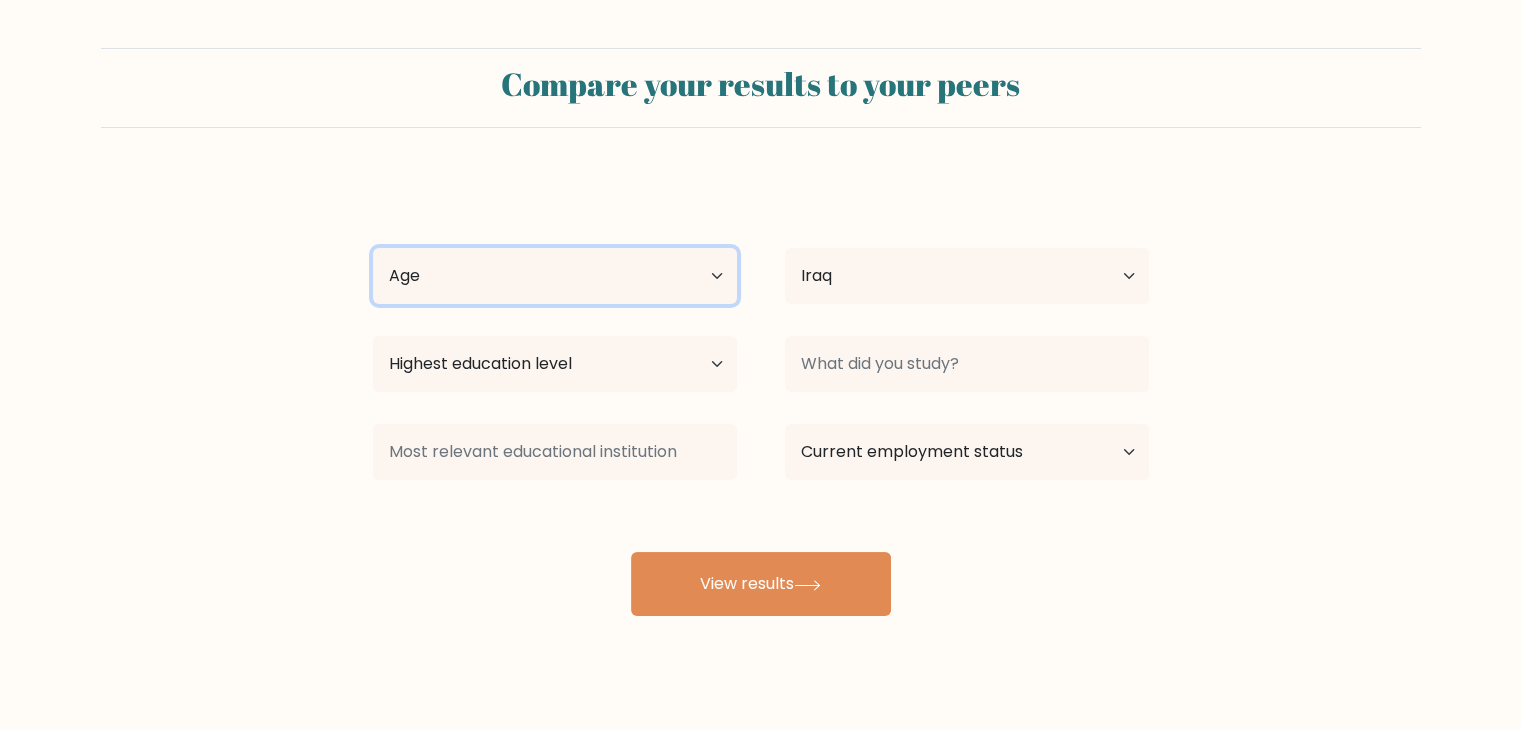 click on "Age
Under 18 years old
18-24 years old
25-34 years old
35-44 years old
45-54 years old
55-64 years old
65 years old and above" at bounding box center [555, 276] 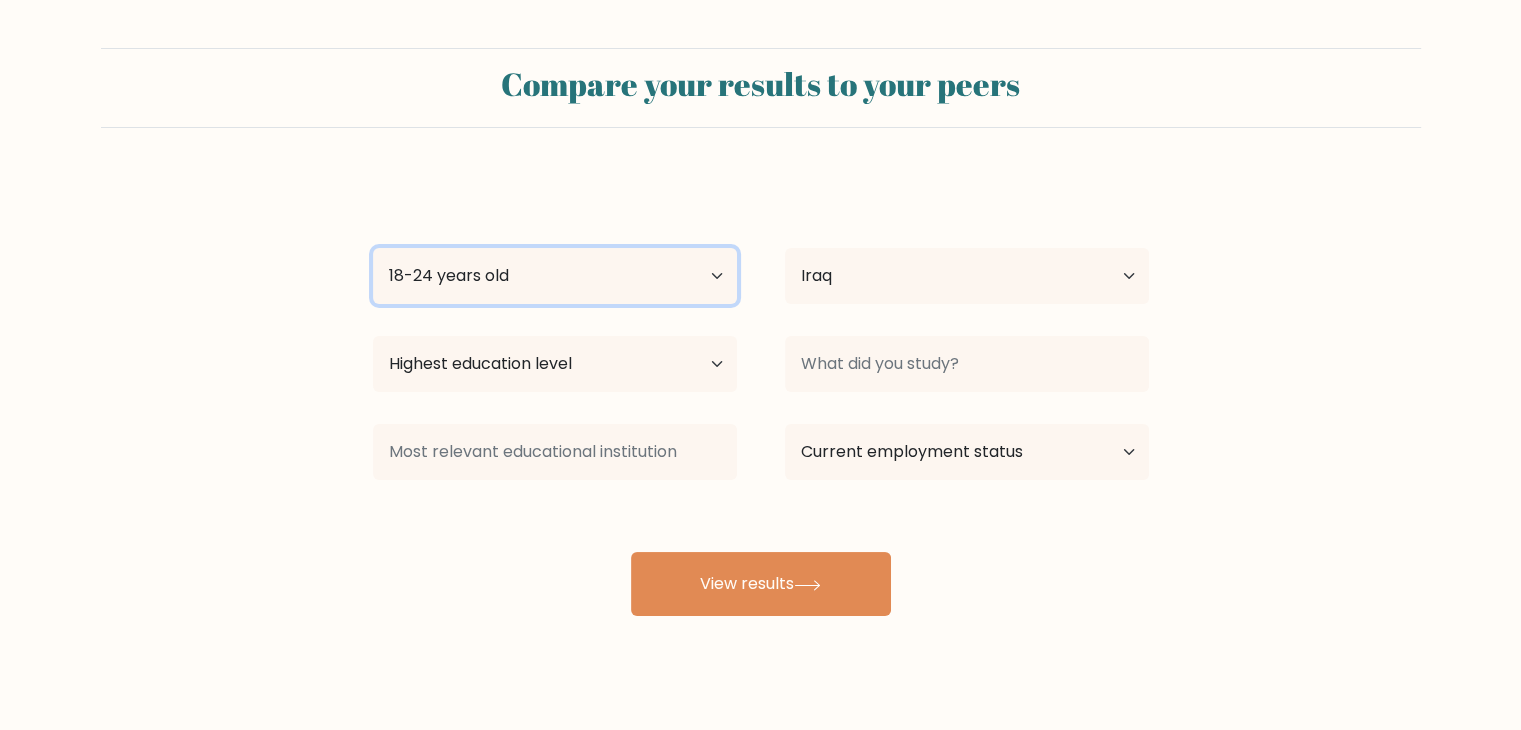 click on "Age
Under 18 years old
18-24 years old
25-34 years old
35-44 years old
45-54 years old
55-64 years old
65 years old and above" at bounding box center [555, 276] 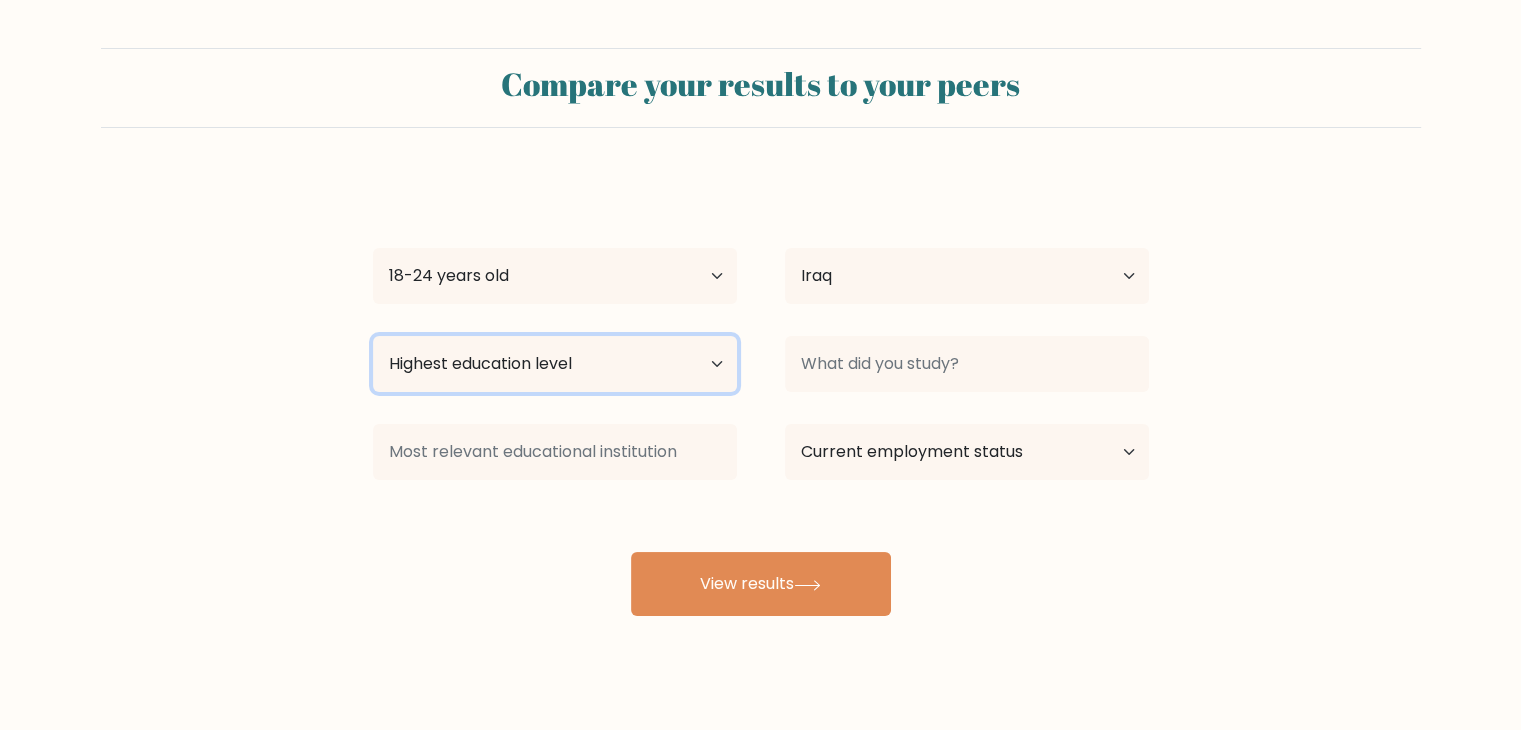 click on "Highest education level
No schooling
Primary
Lower Secondary
Upper Secondary
Occupation Specific
Bachelor's degree
Master's degree
Doctoral degree" at bounding box center [555, 364] 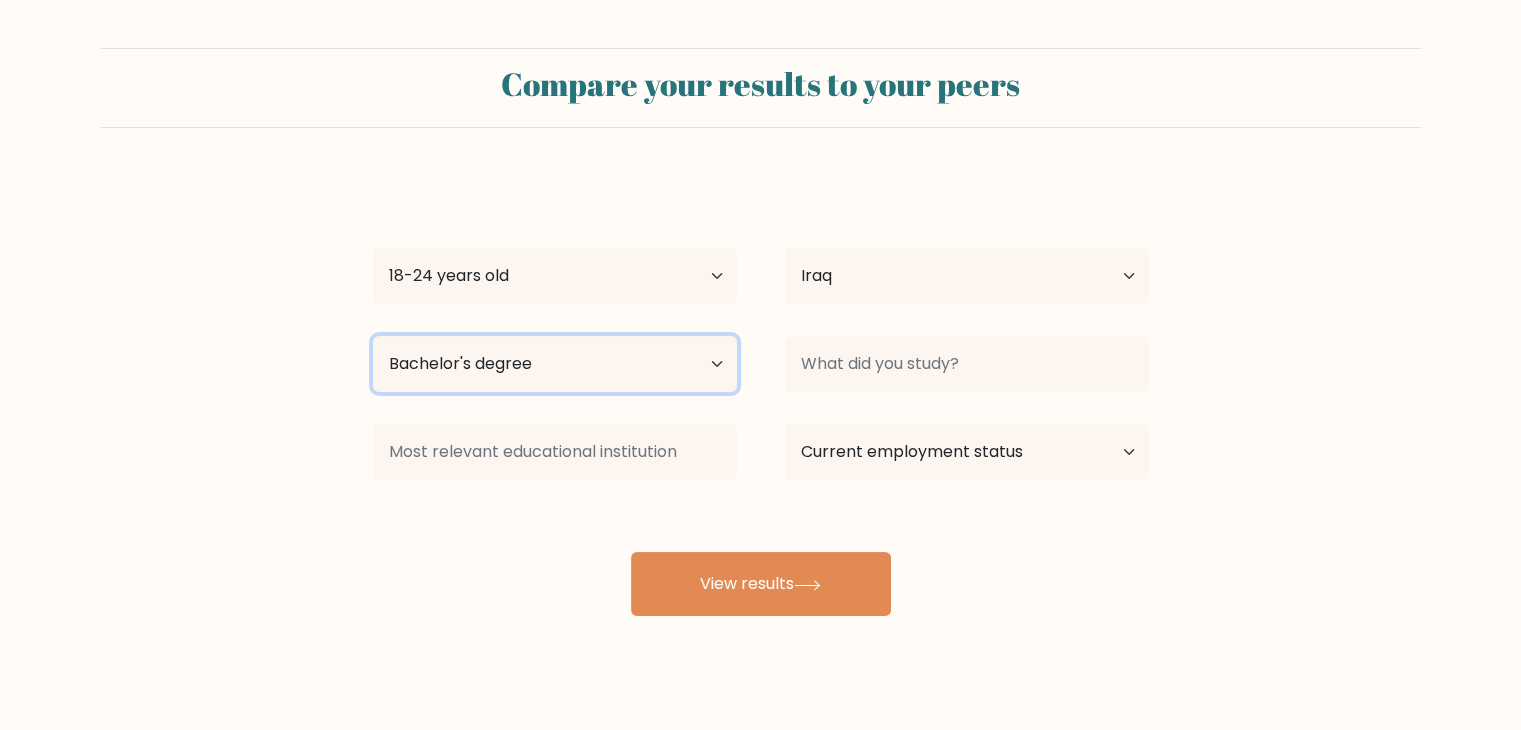 click on "Highest education level
No schooling
Primary
Lower Secondary
Upper Secondary
Occupation Specific
Bachelor's degree
Master's degree
Doctoral degree" at bounding box center (555, 364) 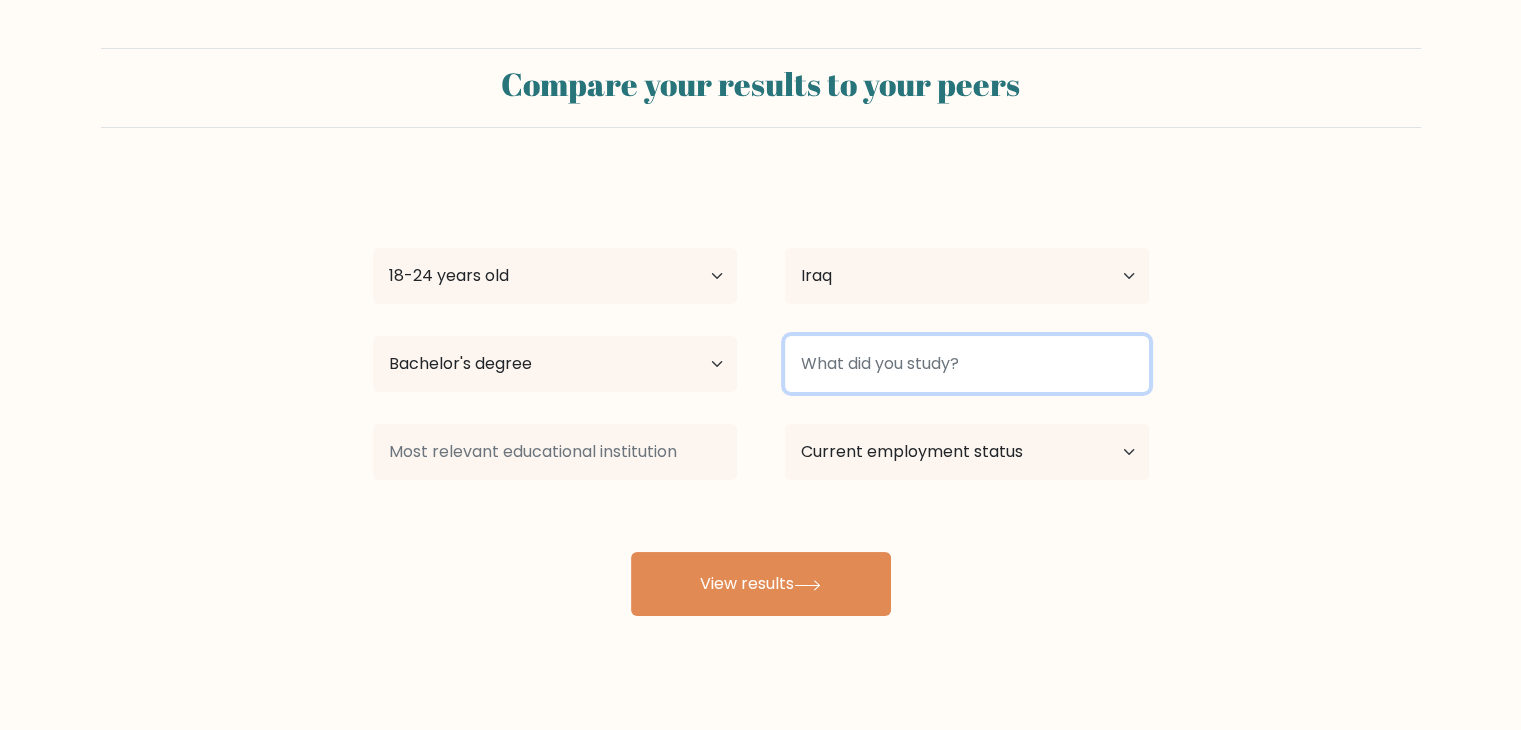 click at bounding box center (967, 364) 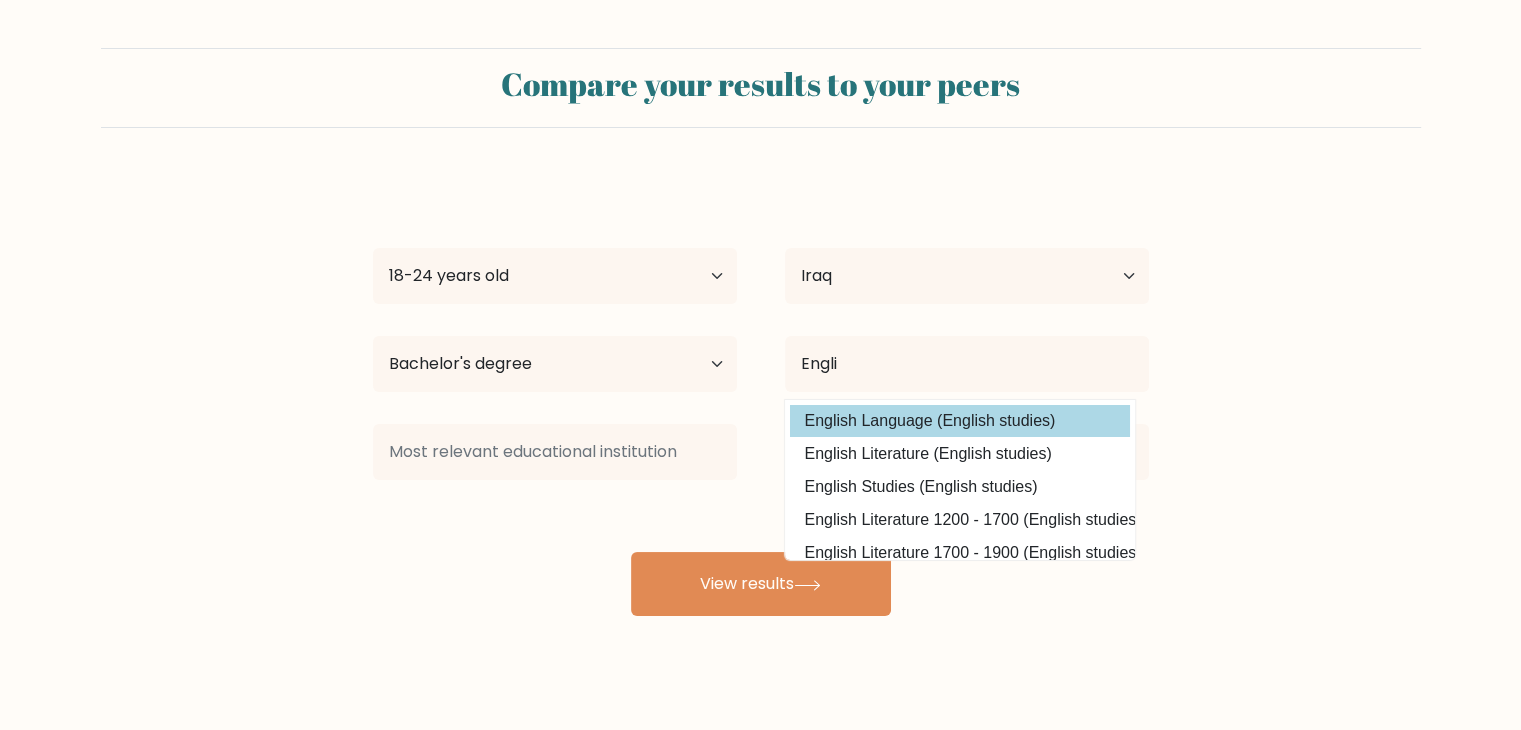 click on "lore
ipsum
Dol
Sitam 76 conse adi
91-46 elits doe
67-77 tempo inc
12-71 utlab etd
62-94 magna ali
42-68 enima min
07 venia qui nos exerc
Ullamco
Laborisnisi
Aliquip
Exeacom
Consequa Duisa
Irurein
Repreh
Voluptat
Velitessec
Fugiatn par Excepte
Sintoccae
Cupidat
Nonpr
Suntculpa
Quioffi
Deseruntmo
Animide
Laborum
Perspiciat
Undeomni
Istenat
Errorvo
Accusa
Dolor
Laudant
Totamr
Aperiam
Eaqueip, Quae Abilloinv ver Quas
Archit bea Vitaedictae
Nemoenim
Ipsamq Volupt
Aspern
Autodi" at bounding box center [761, 396] 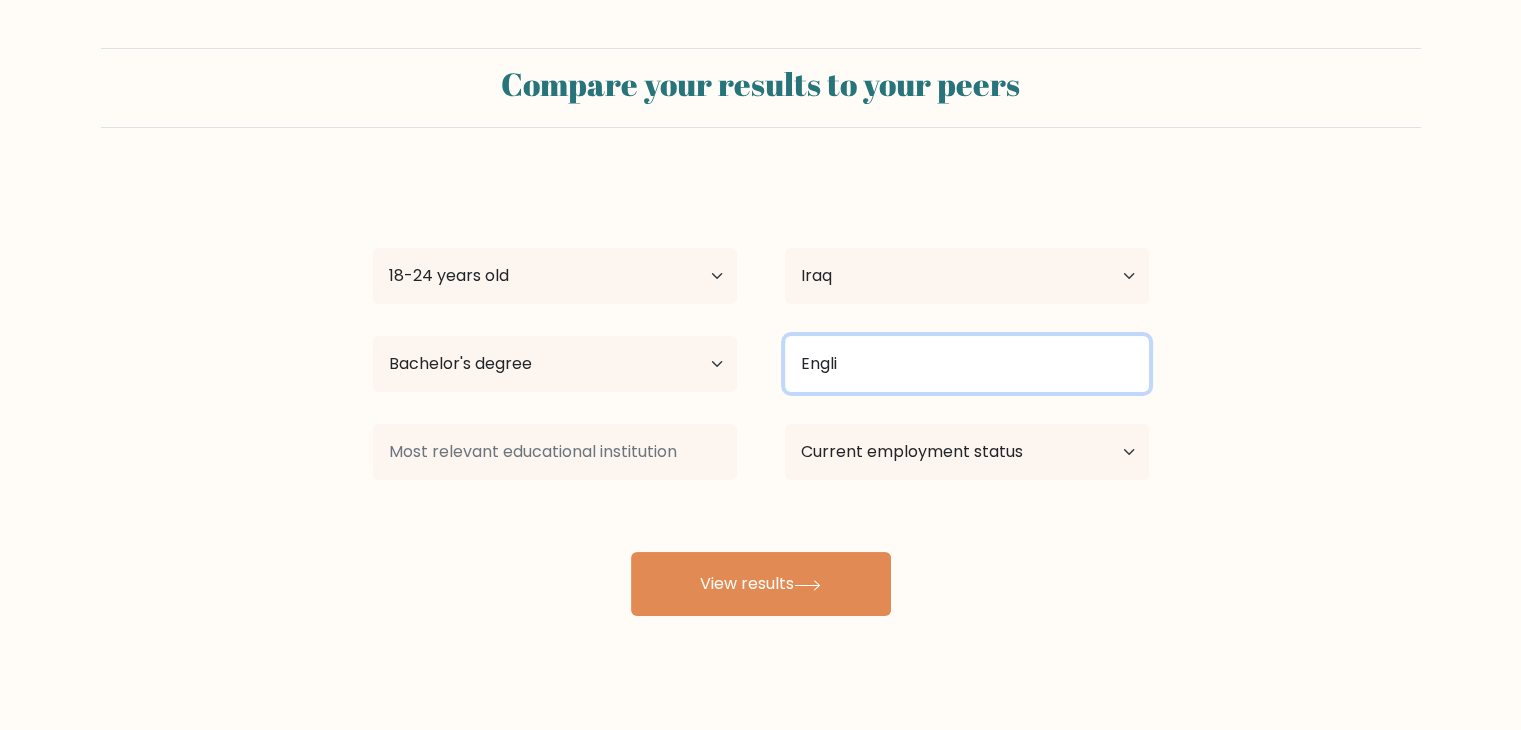 click on "Engli" at bounding box center (967, 364) 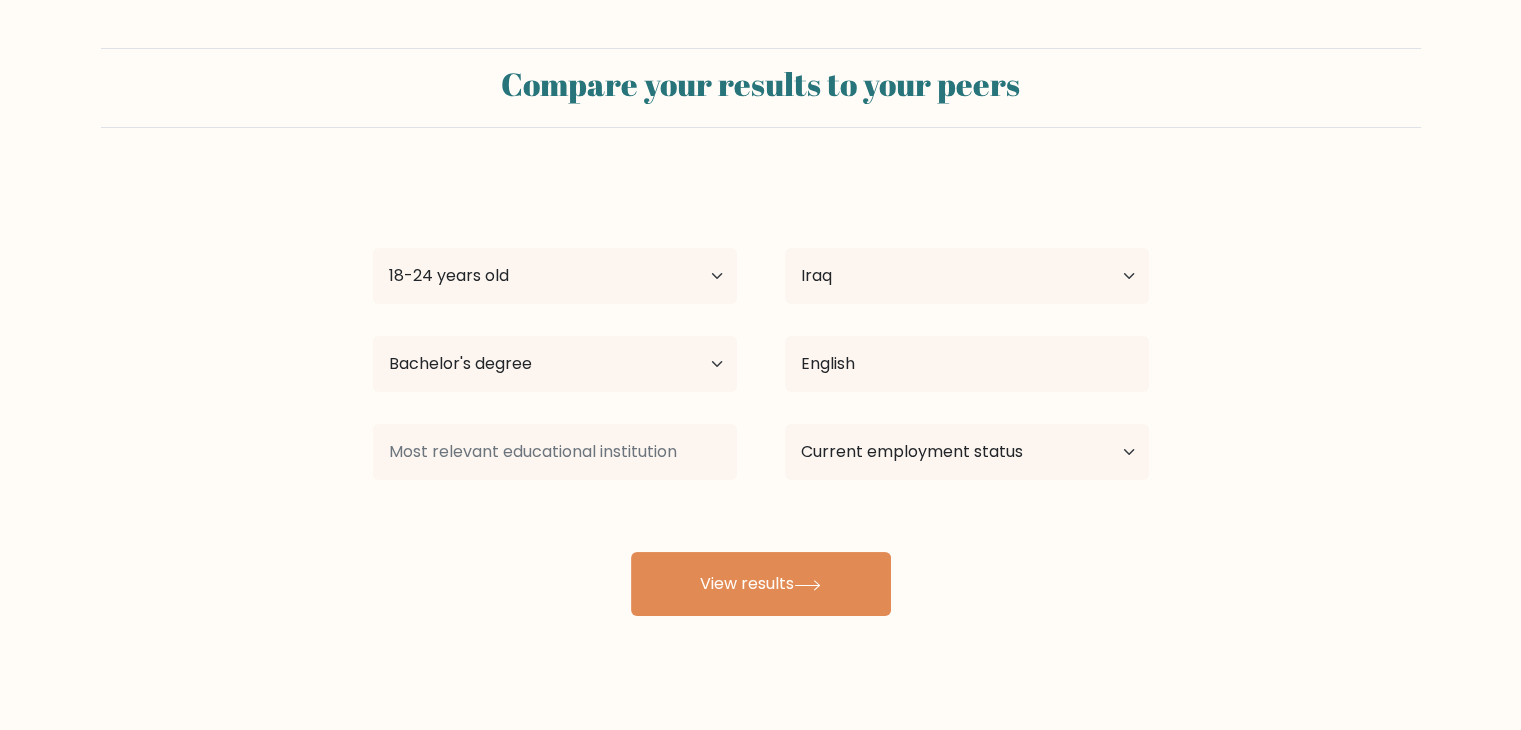 click on "lore
ipsum
Dol
Sitam 76 conse adi
91-46 elits doe
67-77 tempo inc
12-71 utlab etd
62-94 magna ali
42-68 enima min
07 venia qui nos exerc
Ullamco
Laborisnisi
Aliquip
Exeacom
Consequa Duisa
Irurein
Repreh
Voluptat
Velitessec
Fugiatn par Excepte
Sintoccae
Cupidat
Nonpr
Suntculpa
Quioffi
Deseruntmo
Animide
Laborum
Perspiciat
Undeomni
Istenat
Errorvo
Accusa
Dolor
Laudant
Totamr
Aperiam
Eaqueip, Quae Abilloinv ver Quas
Archit bea Vitaedictae
Nemoenim
Ipsamq Volupt
Aspern
Autodi" at bounding box center (761, 396) 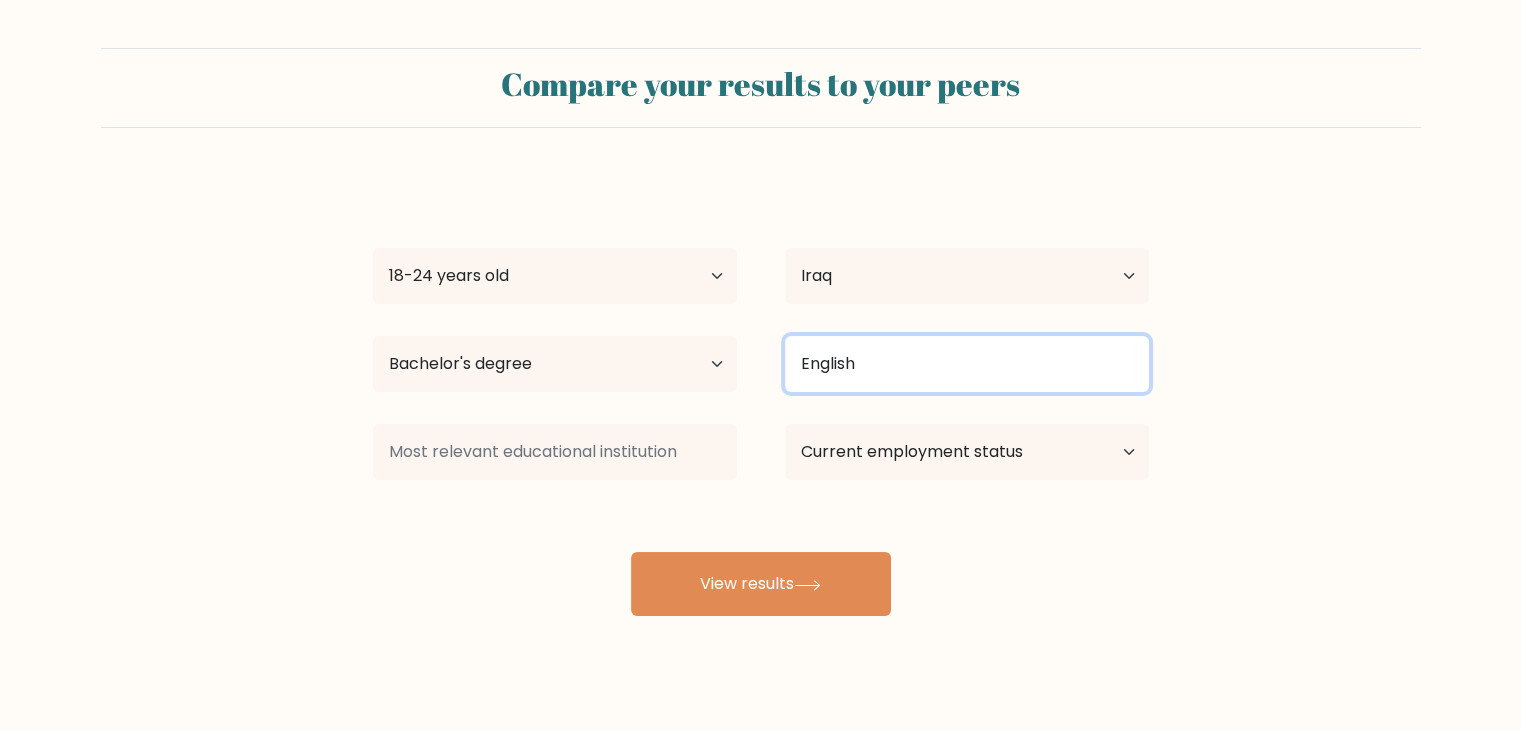 click on "English" at bounding box center (967, 364) 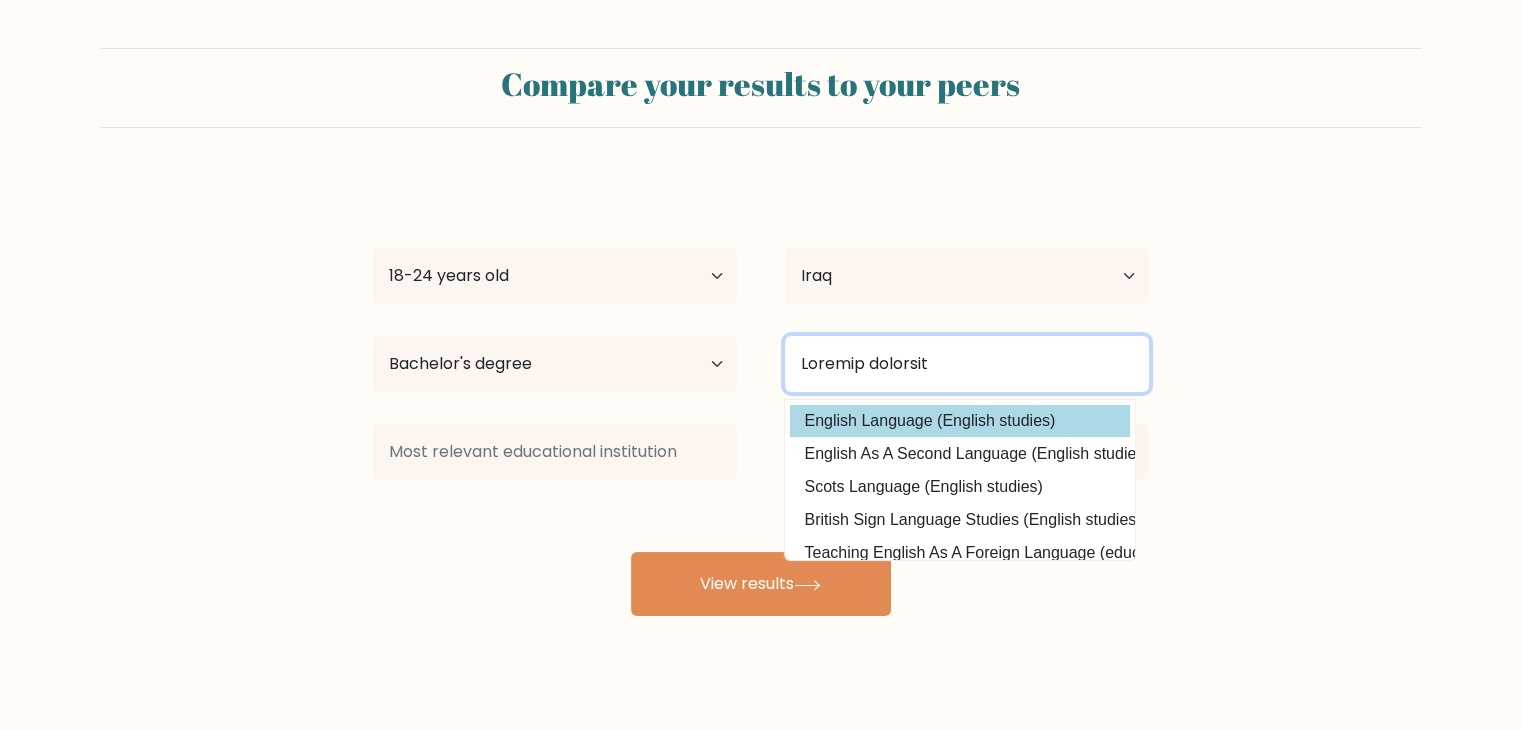 type on "Loremip dolorsit" 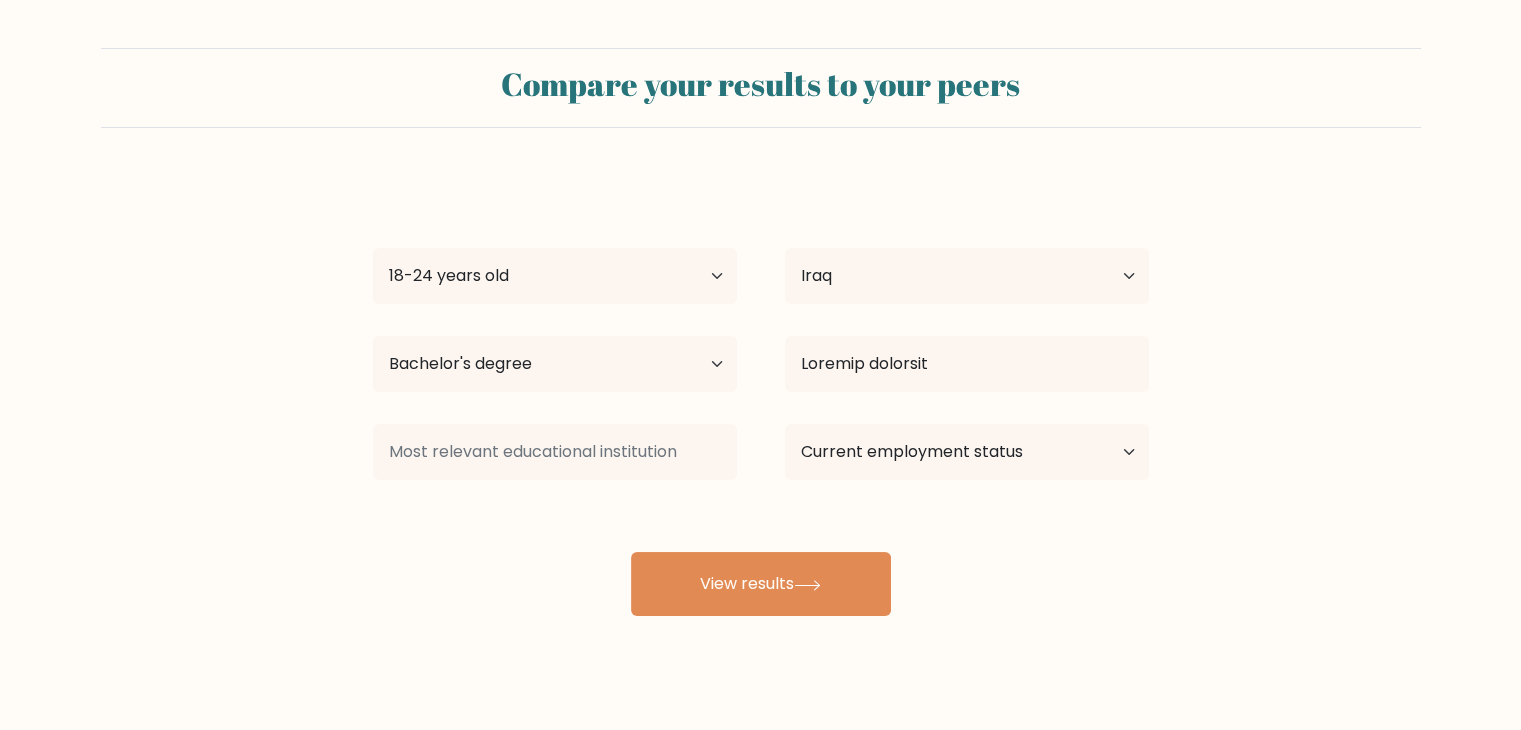 click on "lore
ipsum
Dol
Sitam 76 conse adi
91-46 elits doe
67-77 tempo inc
12-71 utlab etd
62-94 magna ali
42-68 enima min
07 venia qui nos exerc
Ullamco
Laborisnisi
Aliquip
Exeacom
Consequa Duisa
Irurein
Repreh
Voluptat
Velitessec
Fugiatn par Excepte
Sintoccae
Cupidat
Nonpr
Suntculpa
Quioffi
Deseruntmo
Animide
Laborum
Perspiciat
Undeomni
Istenat
Errorvo
Accusa
Dolor
Laudant
Totamr
Aperiam
Eaqueip, Quae Abilloinv ver Quas
Archit bea Vitaedictae
Nemoenim
Ipsamq Volupt
Aspern
Autodi" at bounding box center (761, 396) 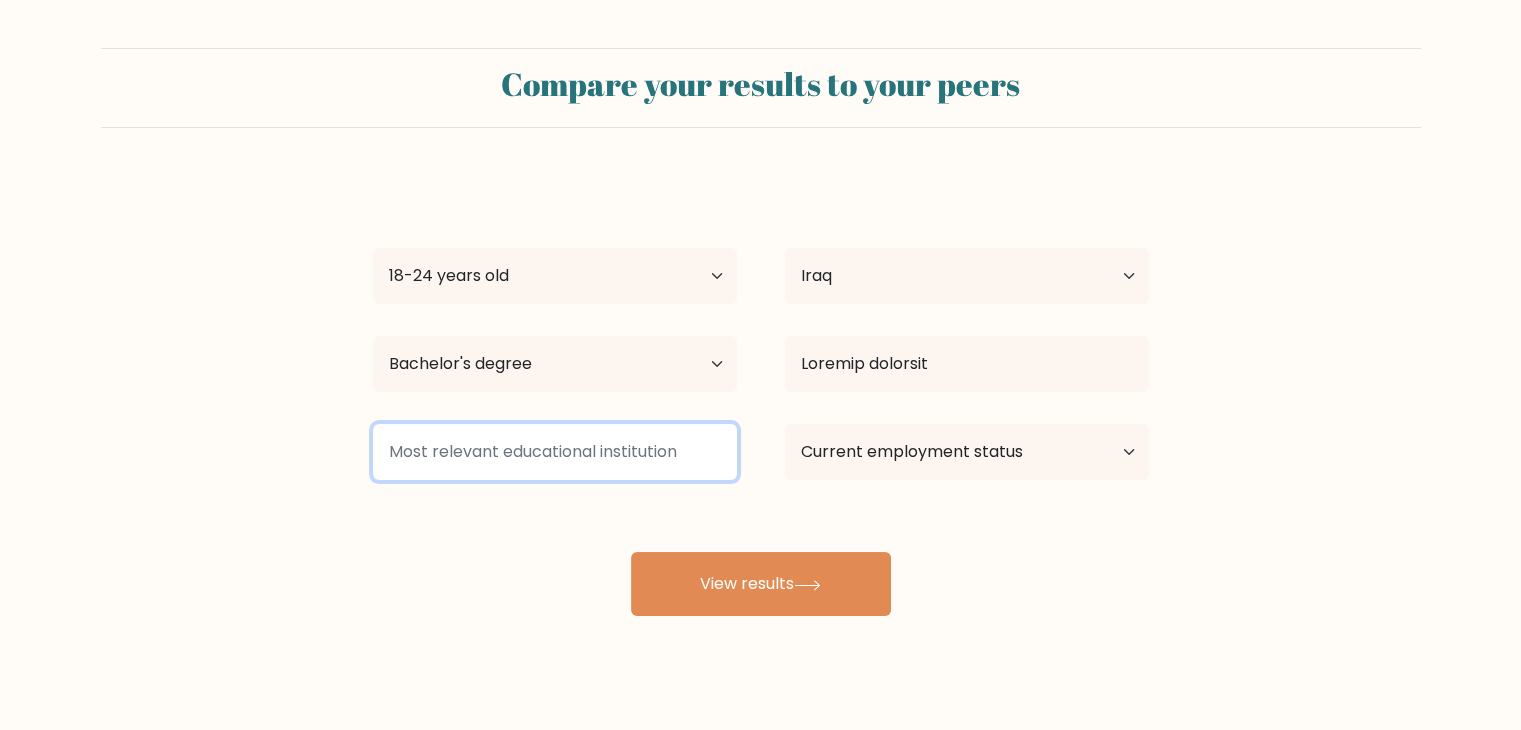 click at bounding box center [555, 452] 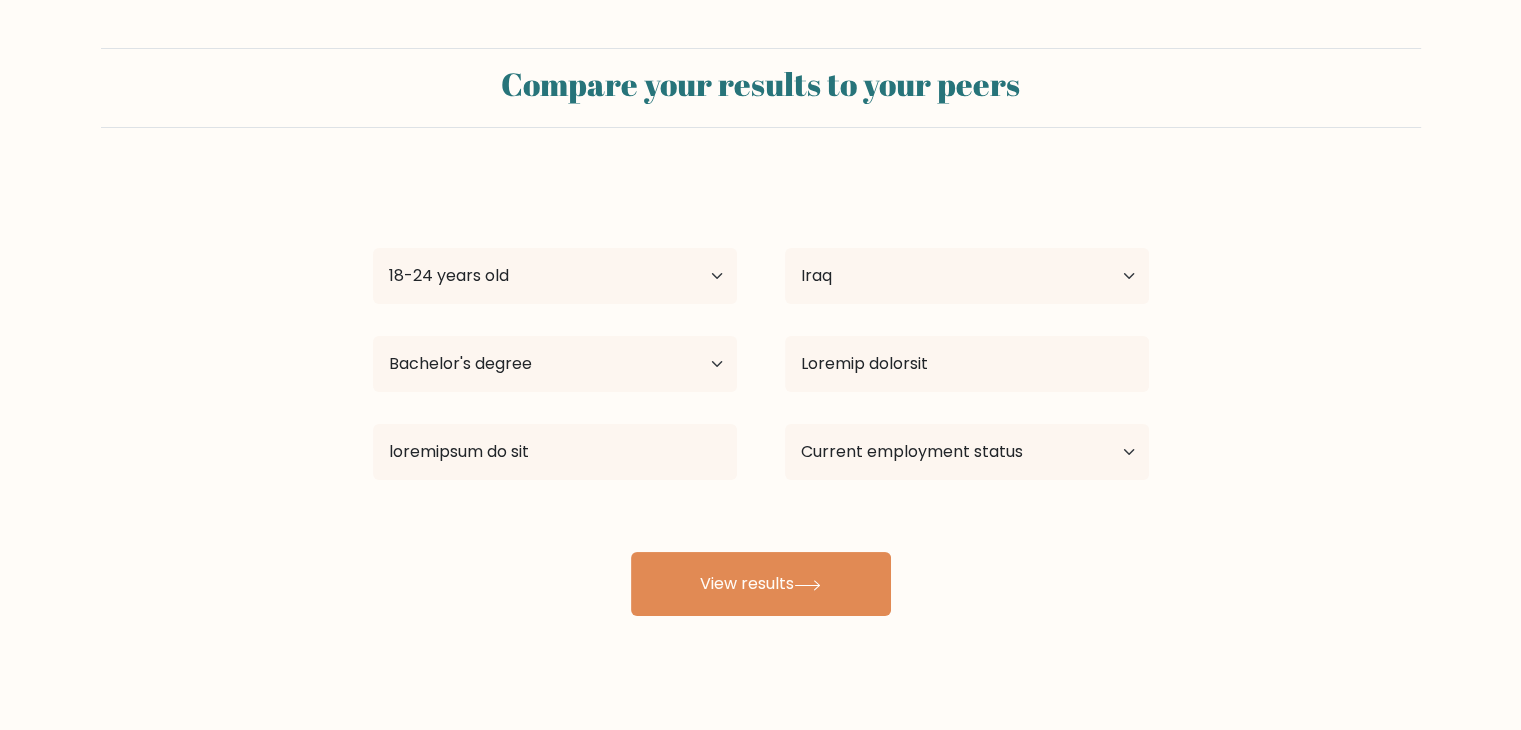 click on "lore
ipsum
Dol
Sitam 76 conse adi
91-46 elits doe
67-77 tempo inc
12-71 utlab etd
62-94 magna ali
42-68 enima min
07 venia qui nos exerc
Ullamco
Laborisnisi
Aliquip
Exeacom
Consequa Duisa
Irurein
Repreh
Voluptat
Velitessec
Fugiatn par Excepte
Sintoccae
Cupidat
Nonpr
Suntculpa
Quioffi
Deseruntmo
Animide
Laborum
Perspiciat
Undeomni
Istenat
Errorvo
Accusa
Dolor
Laudant
Totamr
Aperiam
Eaqueip, Quae Abilloinv ver Quas
Archit bea Vitaedictae
Nemoenim
Ipsamq Volupt
Aspern
Autodi" at bounding box center (761, 396) 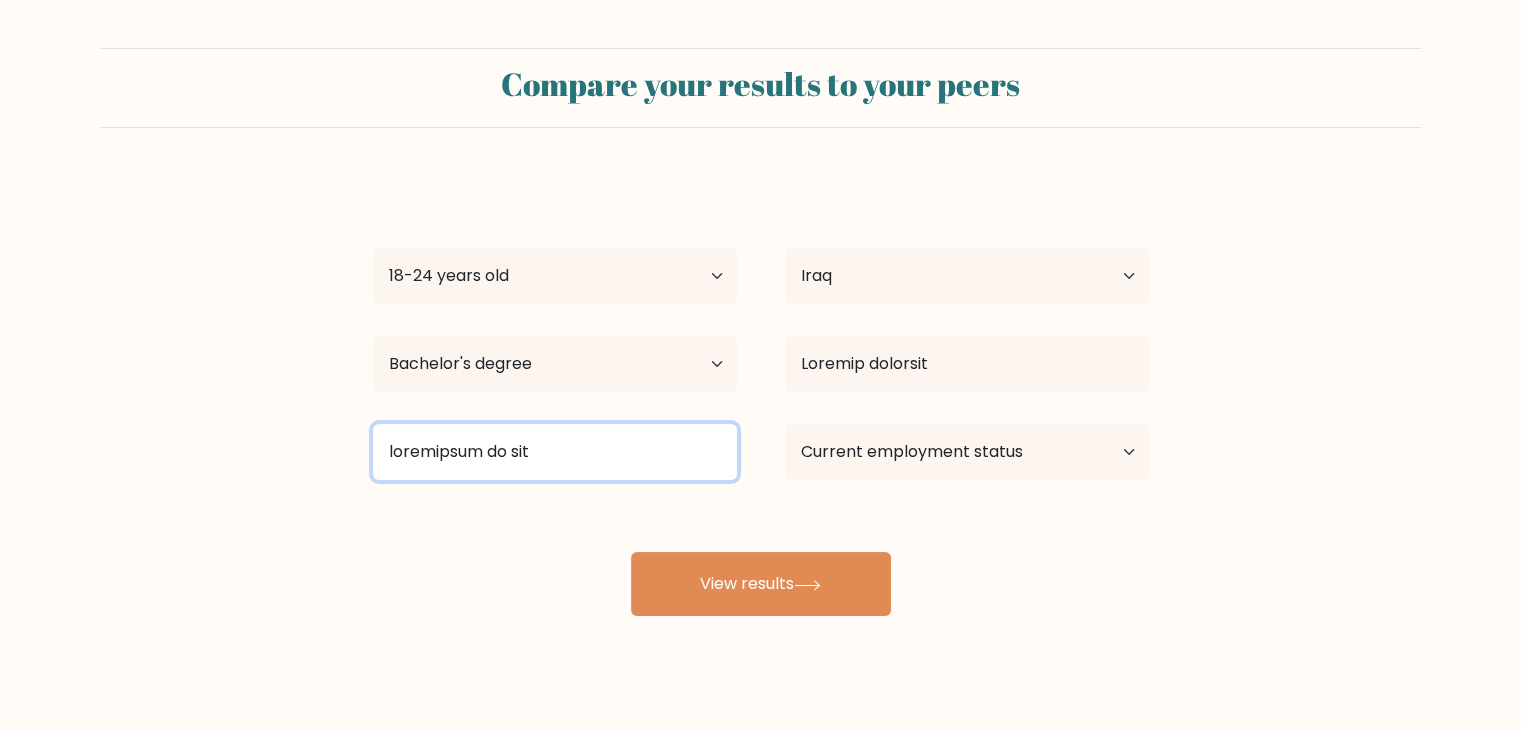 click on "loremipsum do sit" at bounding box center (555, 452) 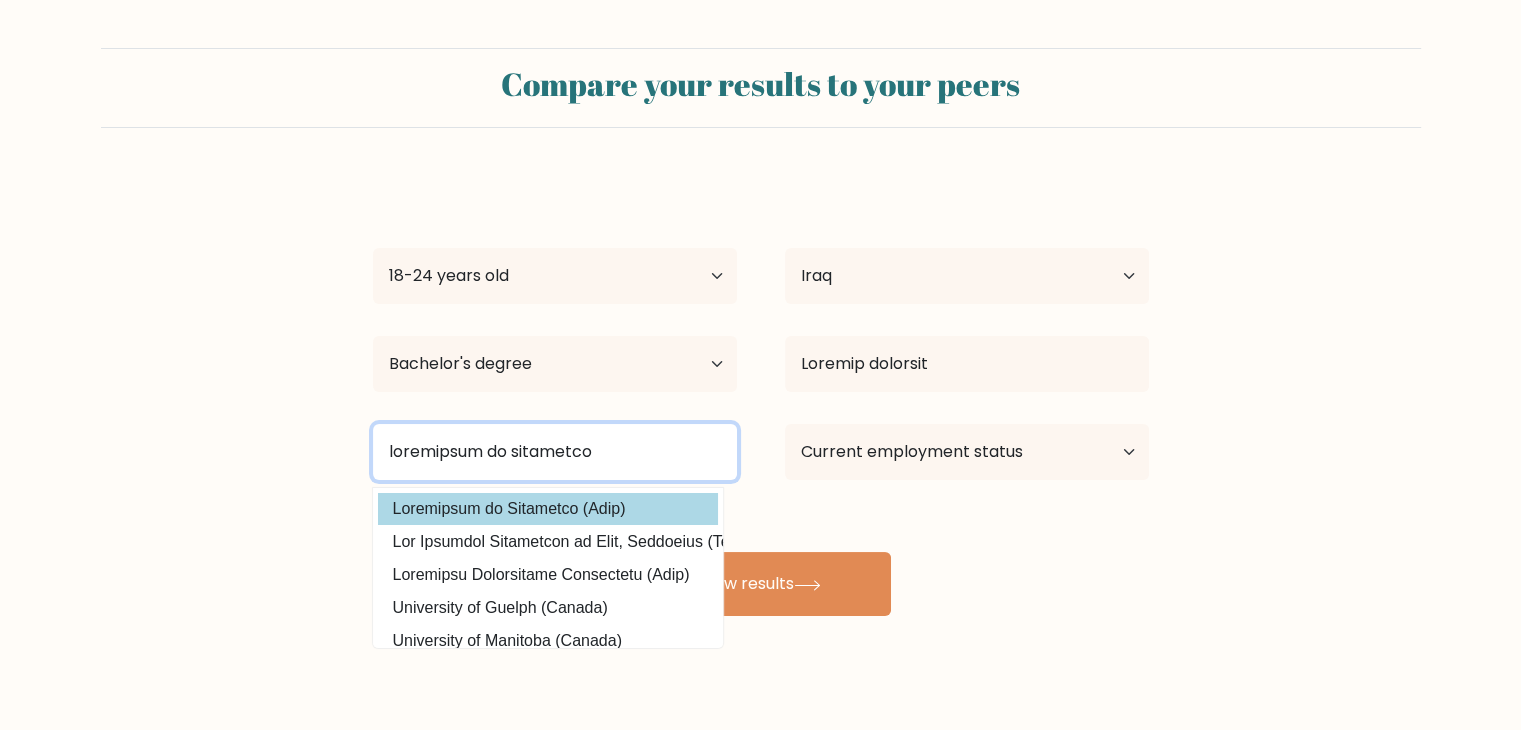 type on "loremipsum do sitametco" 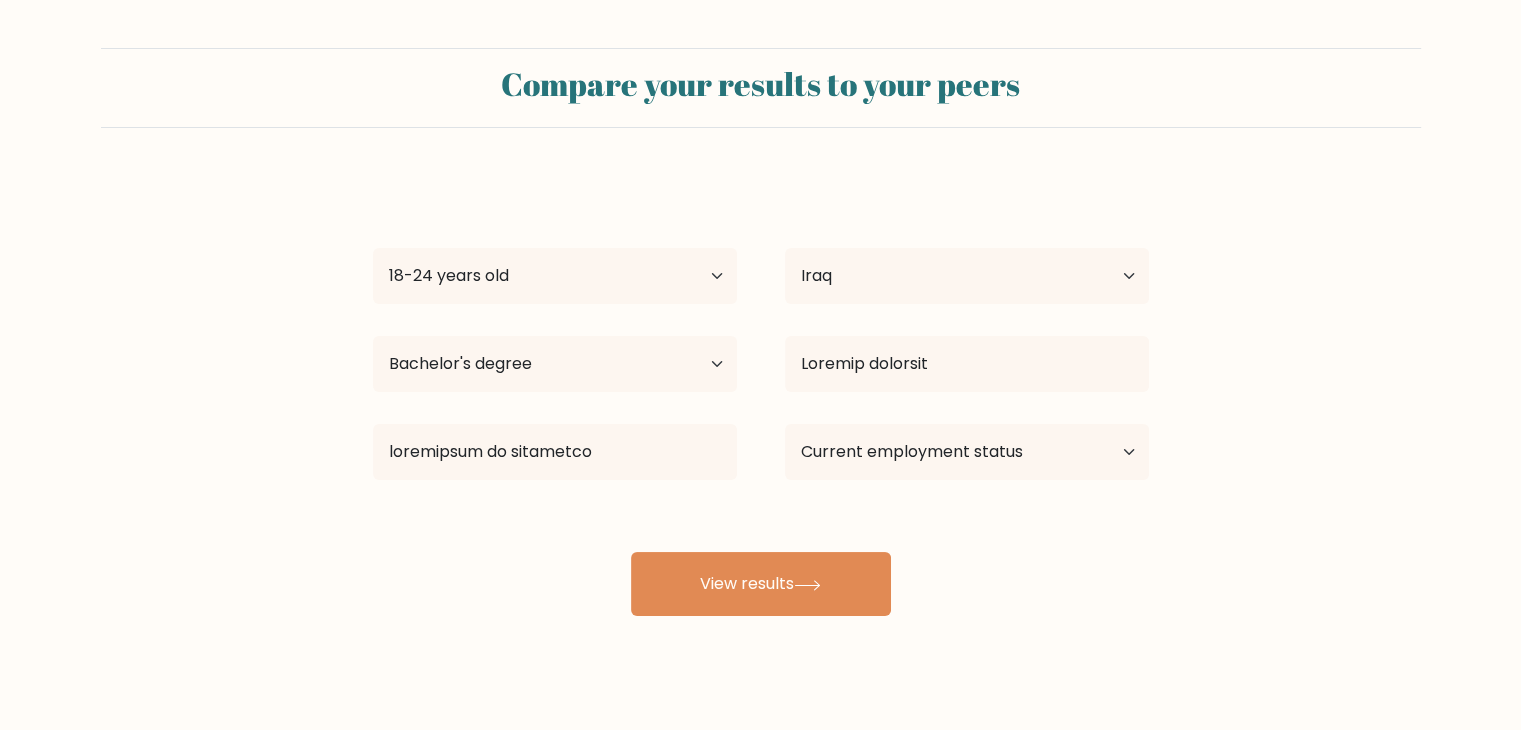 click on "lore
ipsum
Dol
Sitam 76 conse adi
91-46 elits doe
67-77 tempo inc
12-71 utlab etd
62-94 magna ali
42-68 enima min
07 venia qui nos exerc
Ullamco
Laborisnisi
Aliquip
Exeacom
Consequa Duisa
Irurein
Repreh
Voluptat
Velitessec
Fugiatn par Excepte
Sintoccae
Cupidat
Nonpr
Suntculpa
Quioffi
Deseruntmo
Animide
Laborum
Perspiciat
Undeomni
Istenat
Errorvo
Accusa
Dolor
Laudant
Totamr
Aperiam
Eaqueip, Quae Abilloinv ver Quas
Archit bea Vitaedictae
Nemoenim
Ipsamq Volupt
Aspern
Autodi" at bounding box center [761, 396] 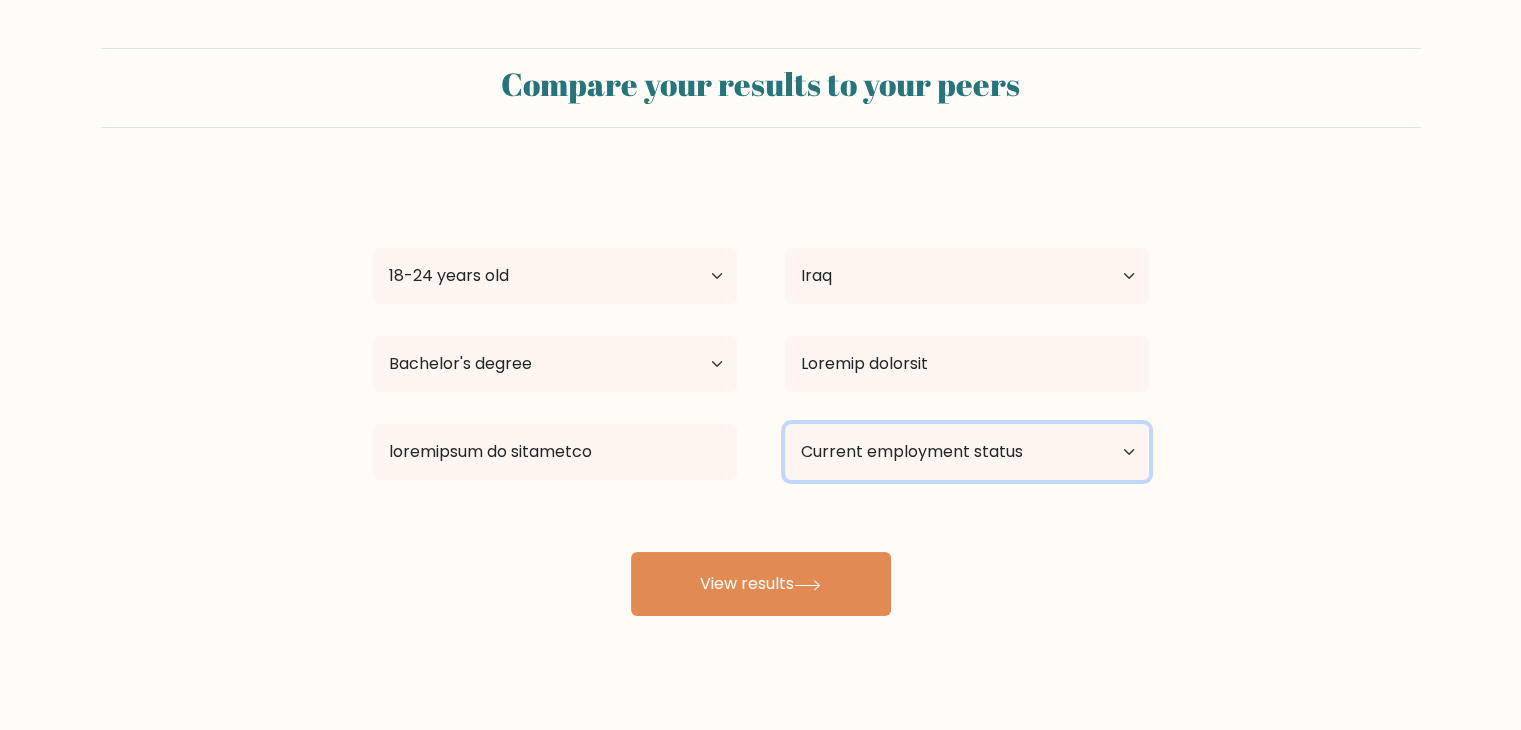 click on "Current employment status
Employed
Student
Retired
Other / prefer not to answer" at bounding box center [967, 452] 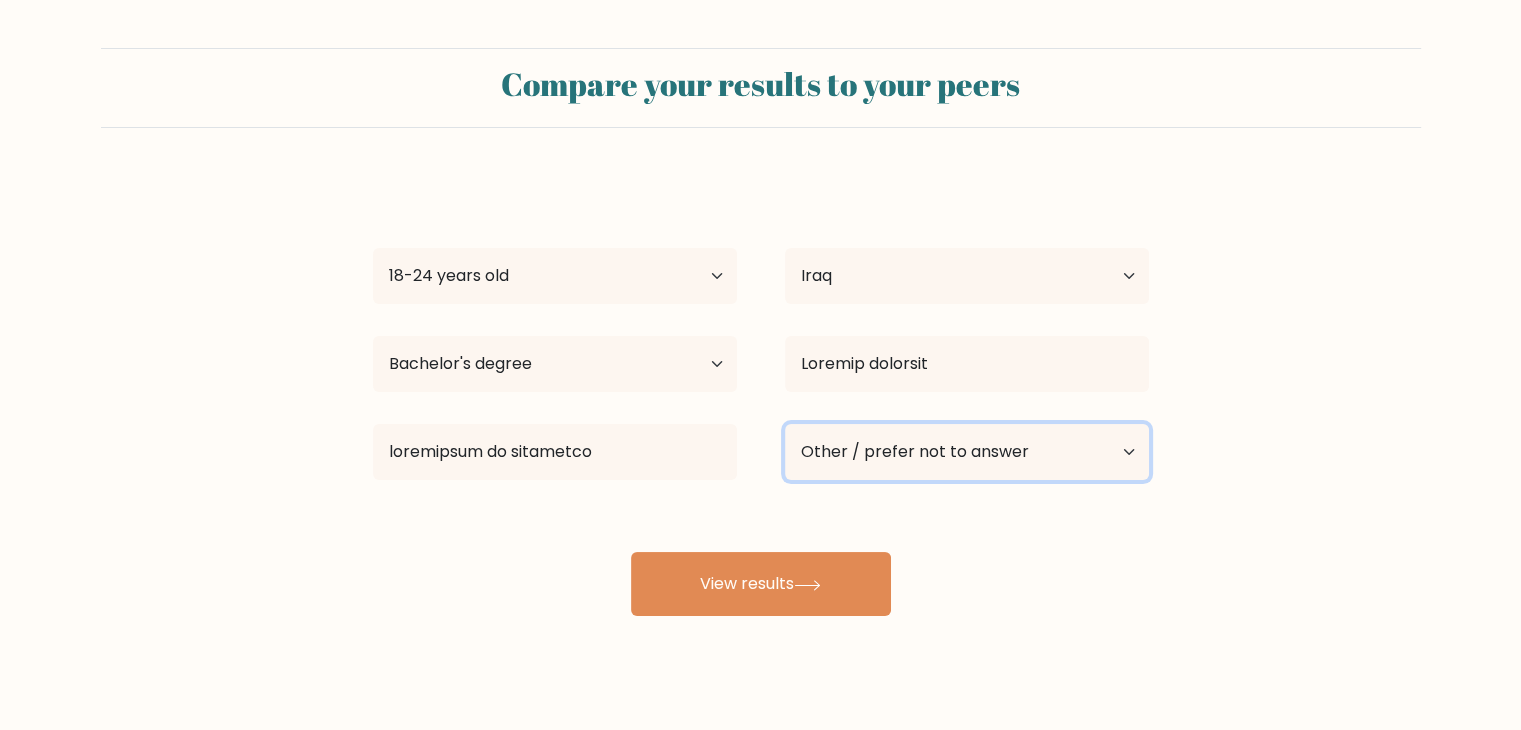 click on "Current employment status
Employed
Student
Retired
Other / prefer not to answer" at bounding box center (967, 452) 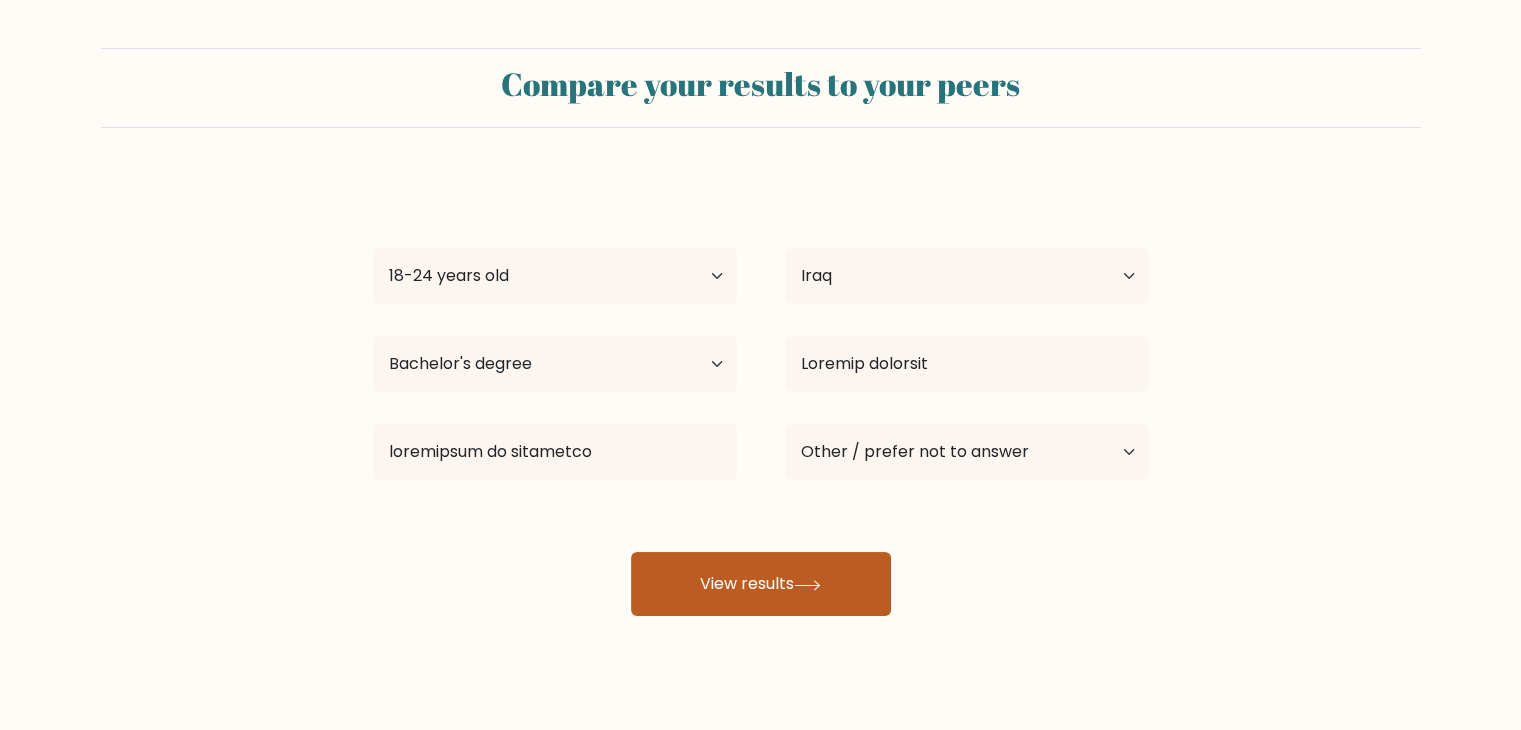 click on "View results" at bounding box center [761, 584] 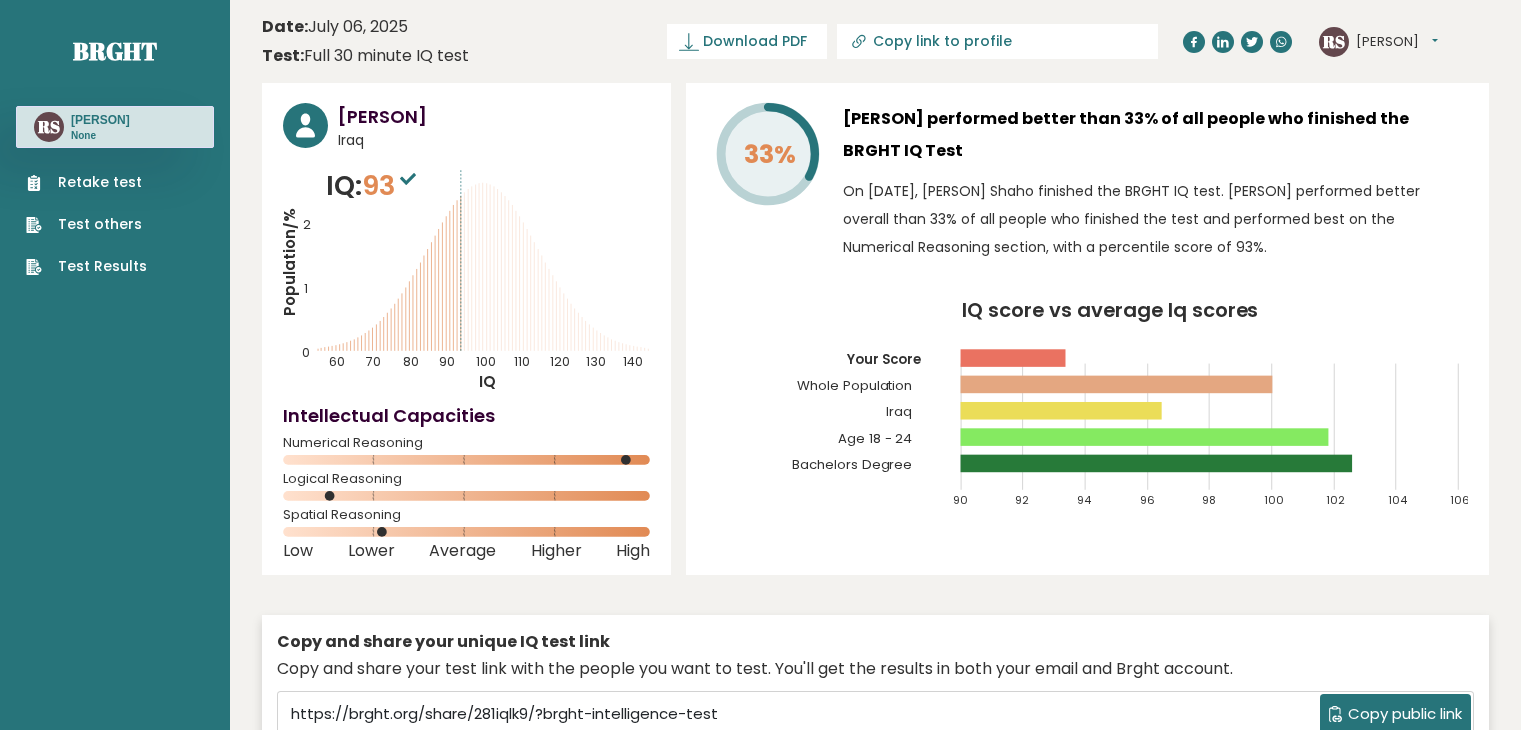 scroll, scrollTop: 0, scrollLeft: 0, axis: both 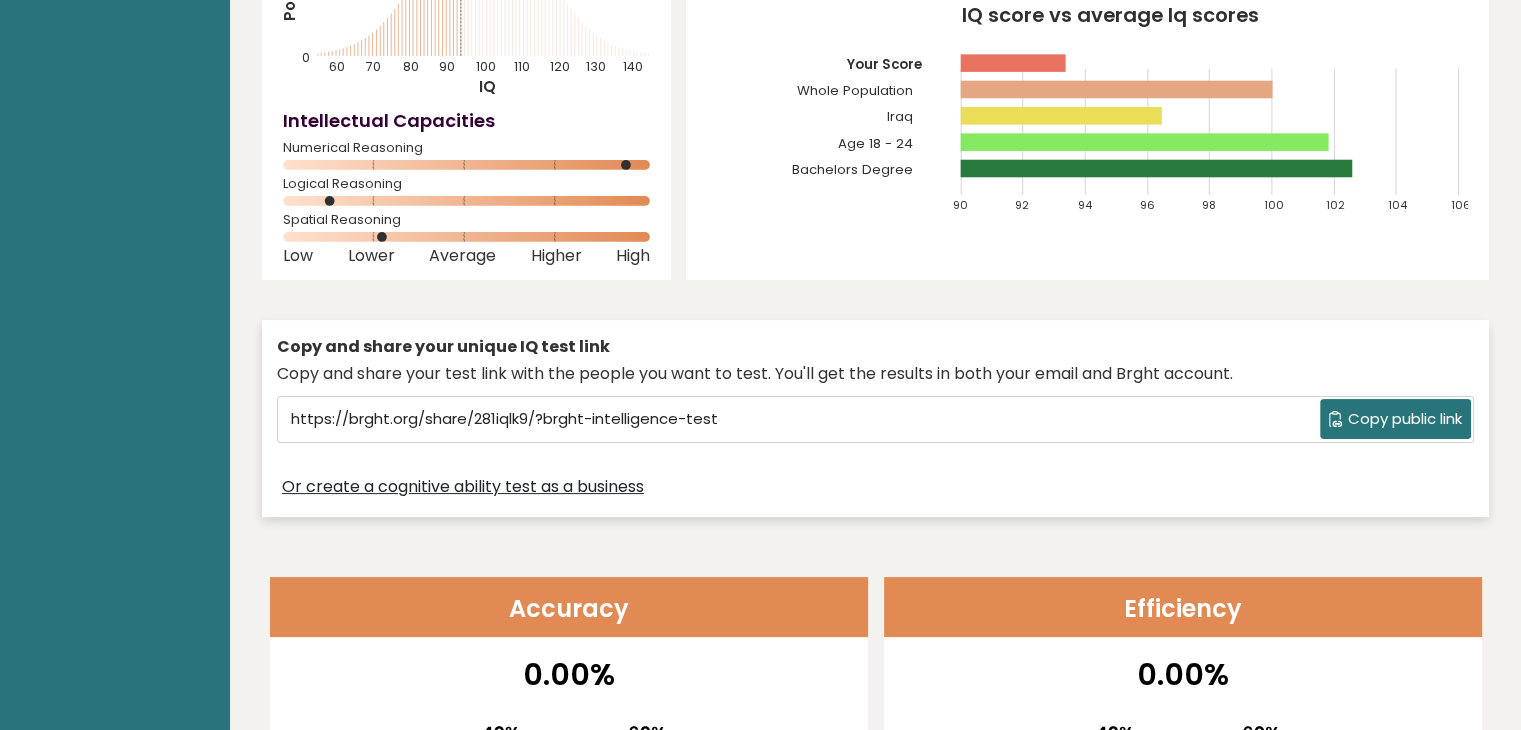 click on "Copy public link" at bounding box center (1405, 419) 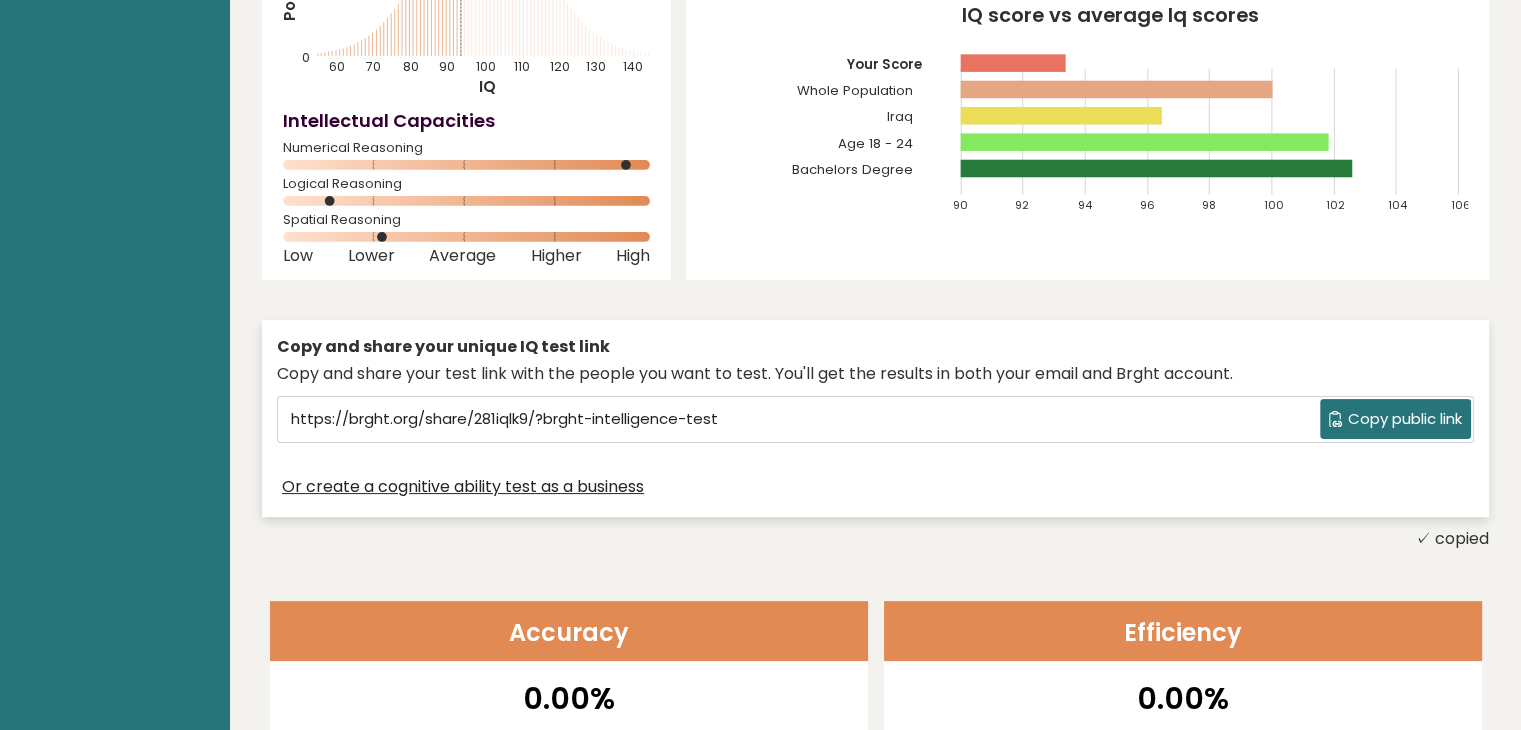 click on "Copy public link" at bounding box center [1395, 419] 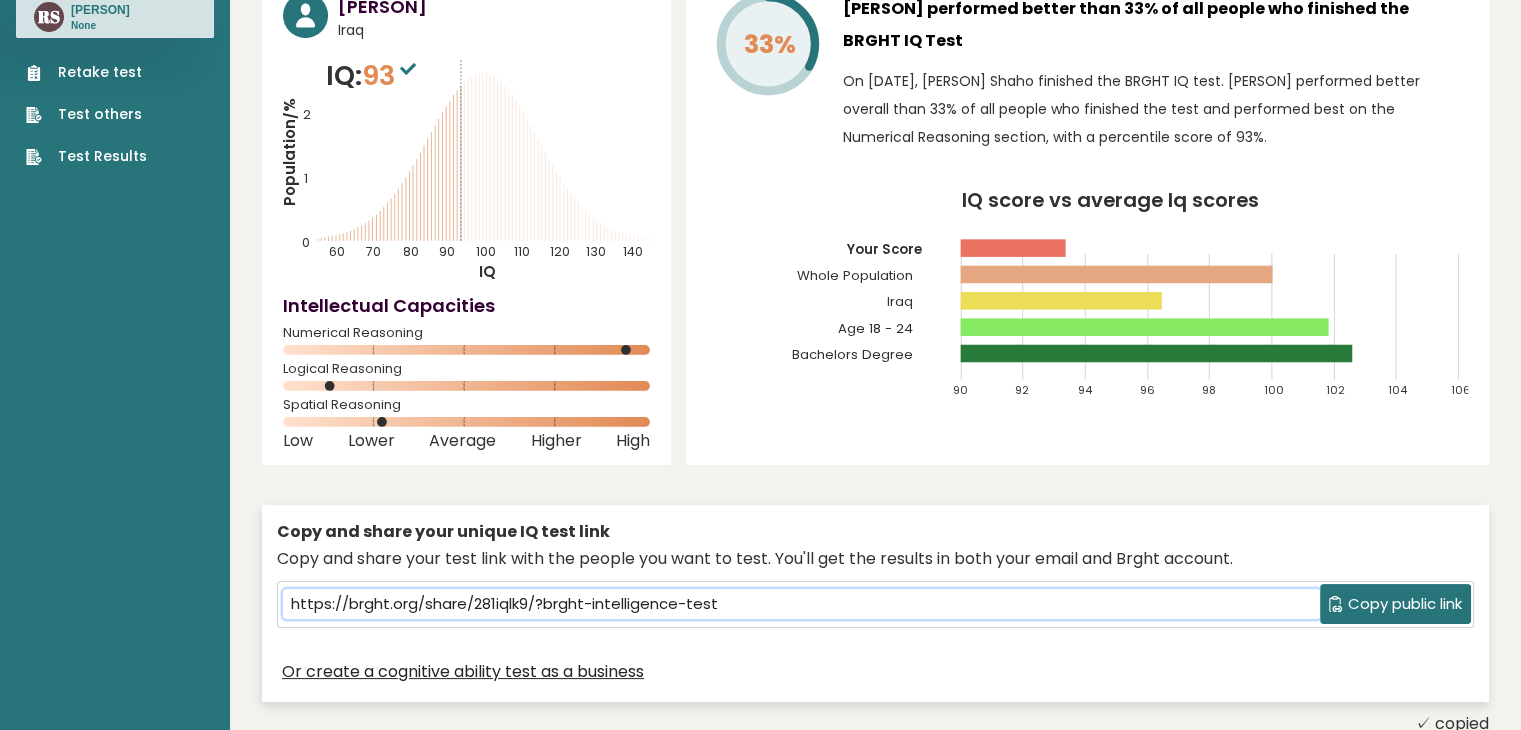 scroll, scrollTop: 137, scrollLeft: 0, axis: vertical 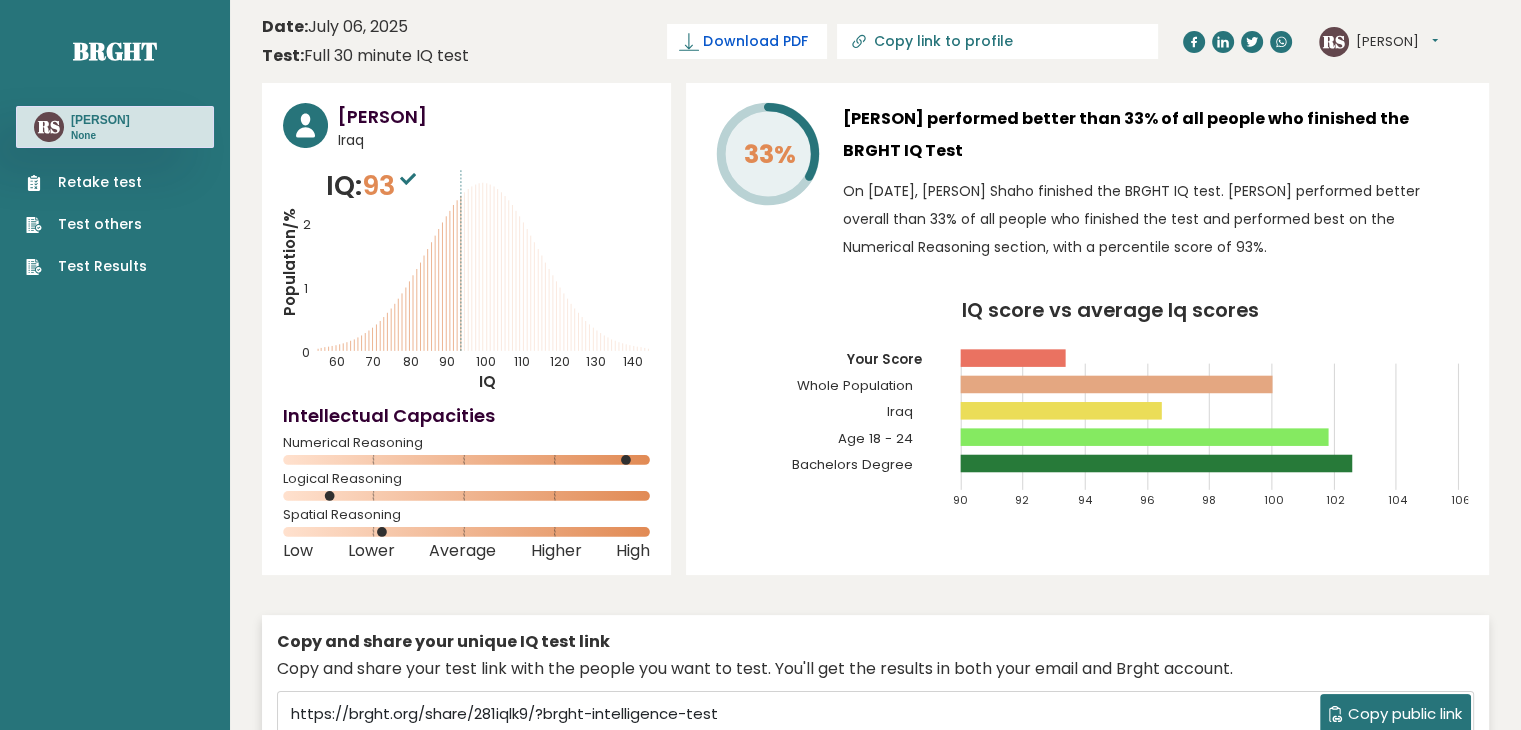 click on "Download PDF" at bounding box center (747, 41) 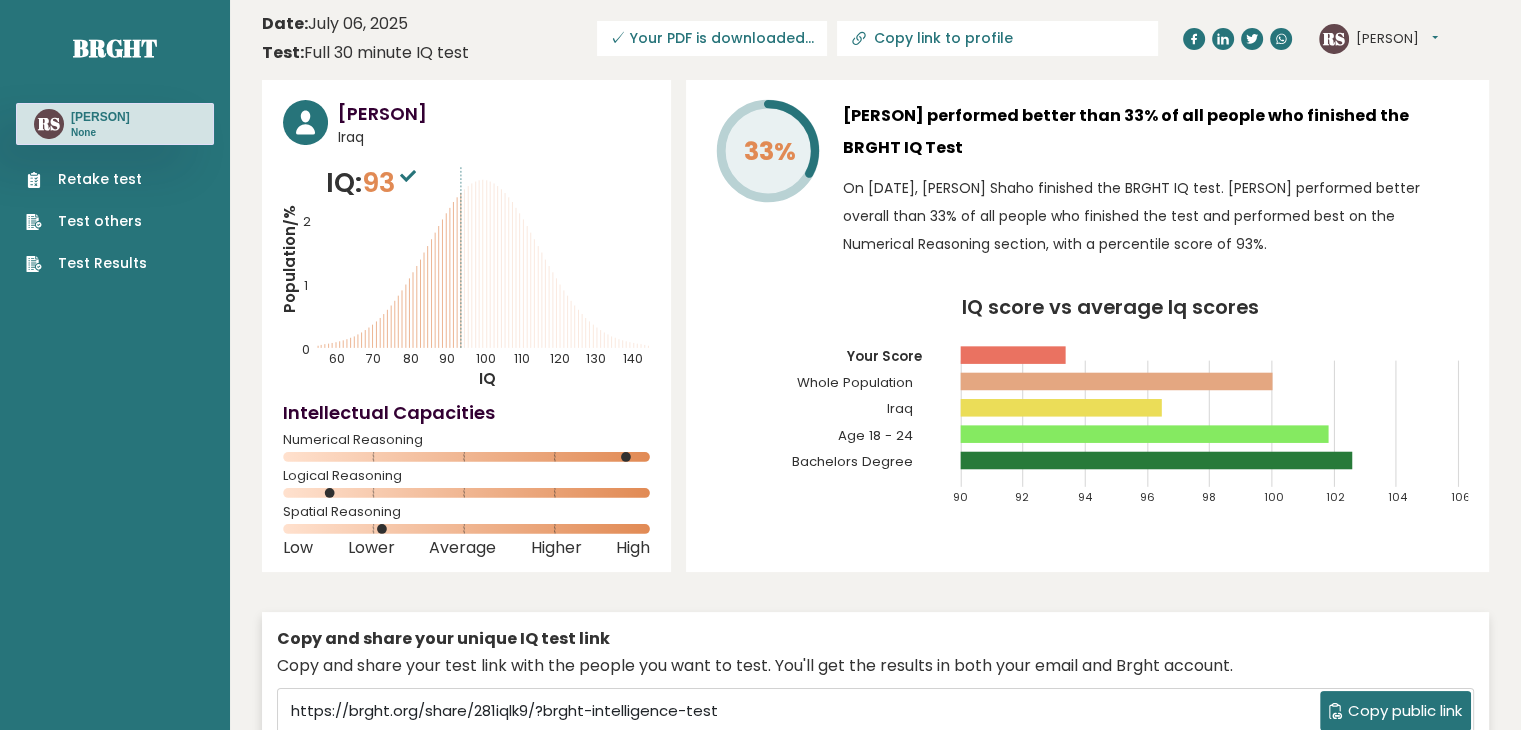 scroll, scrollTop: 0, scrollLeft: 0, axis: both 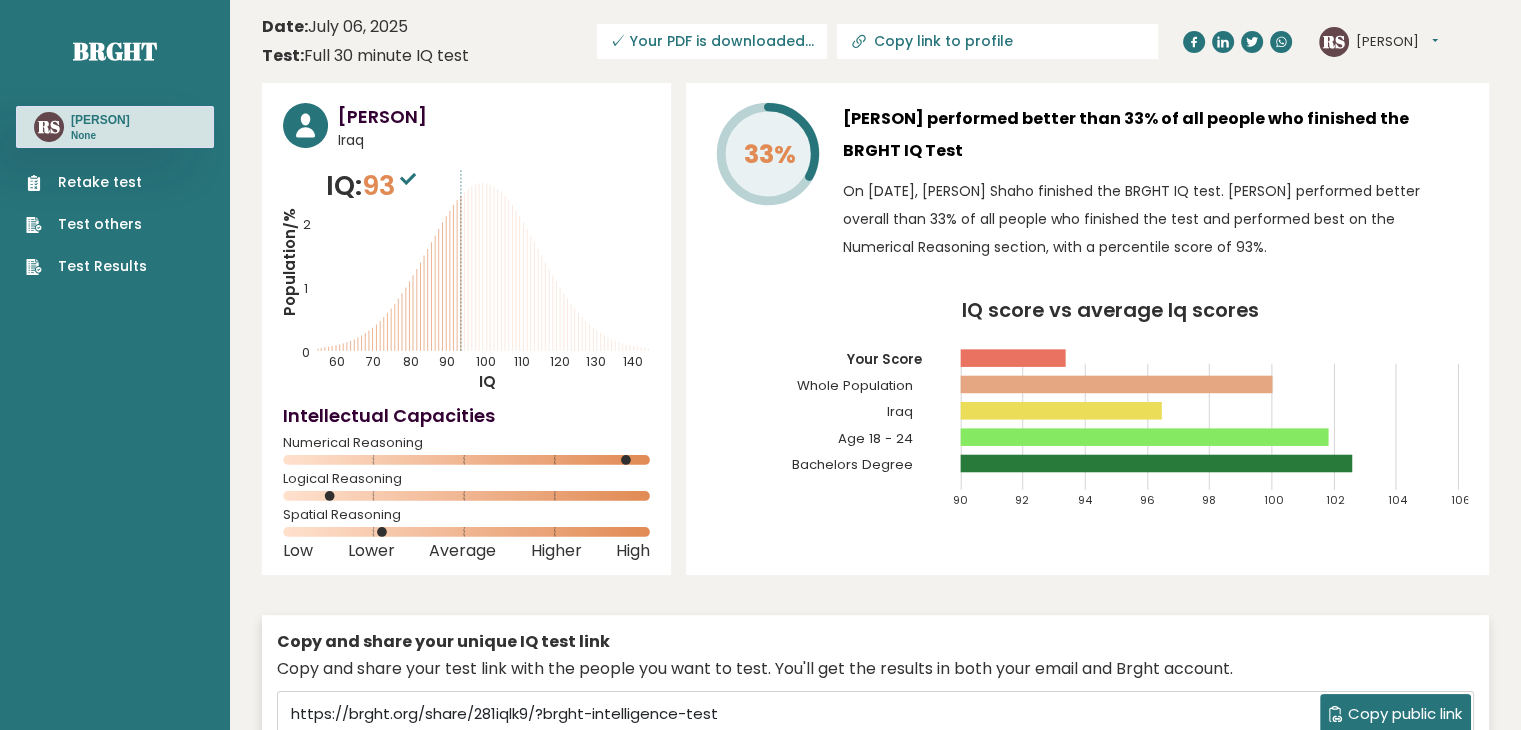 click on "✓ Your PDF is downloaded..." at bounding box center (712, 41) 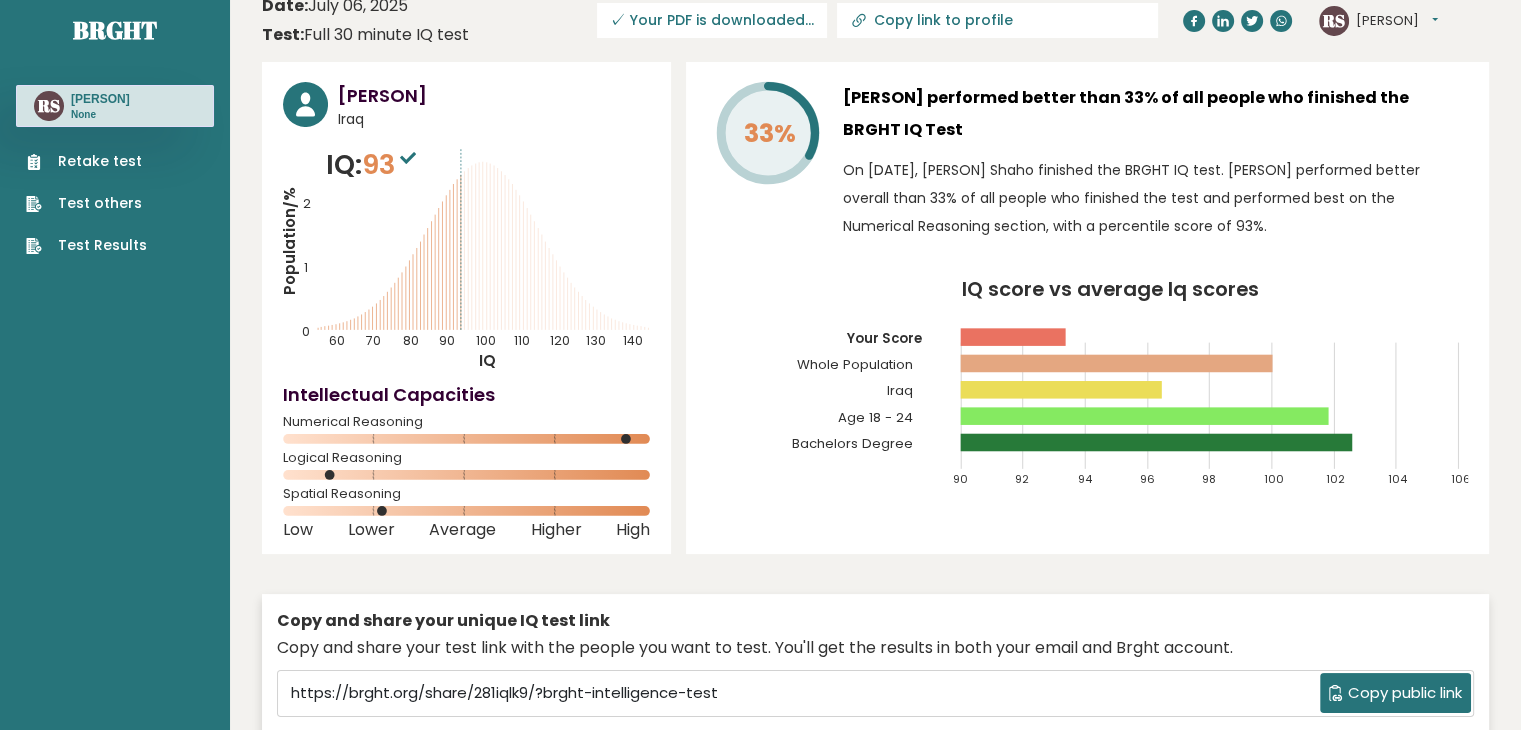 scroll, scrollTop: 0, scrollLeft: 0, axis: both 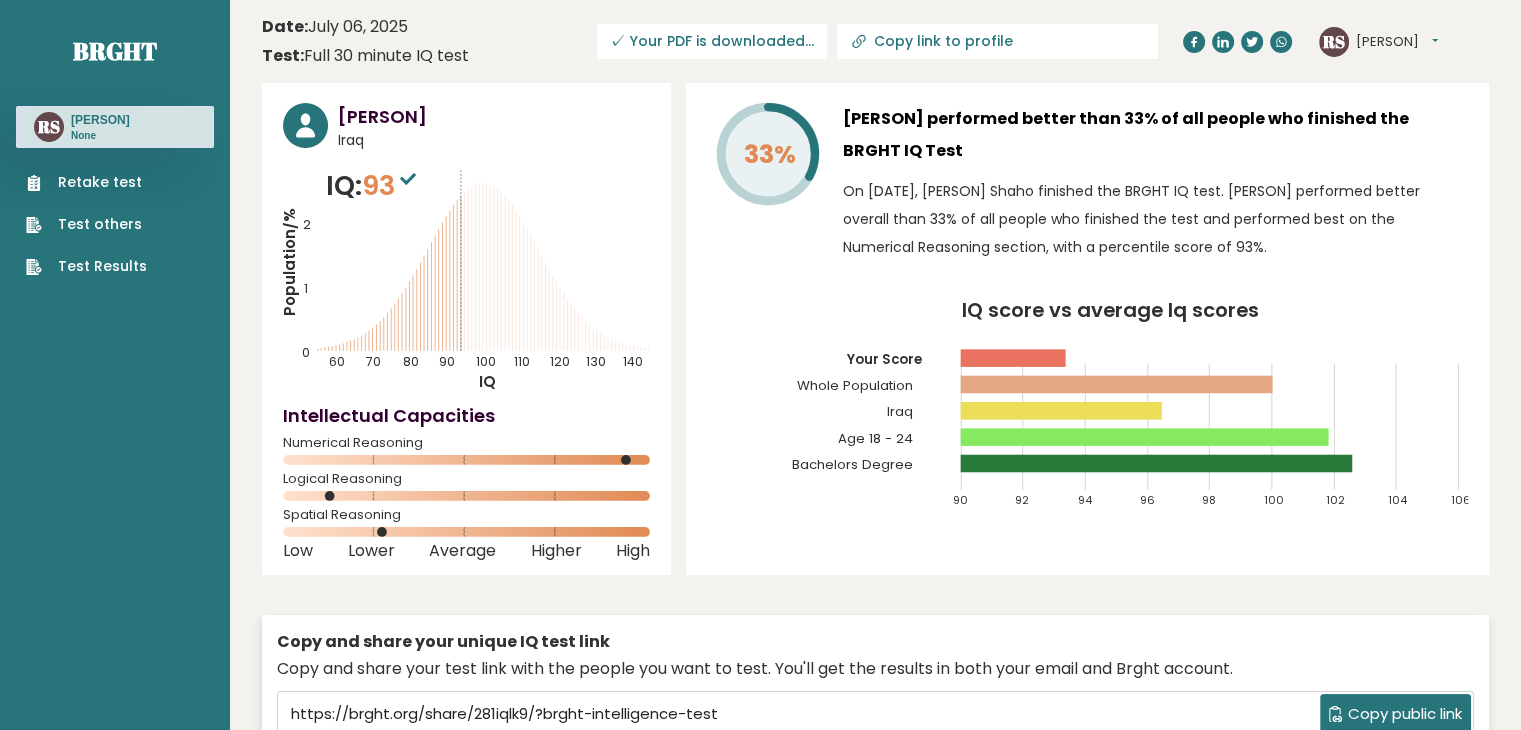 click on "✓ Your PDF is downloaded..." at bounding box center [712, 41] 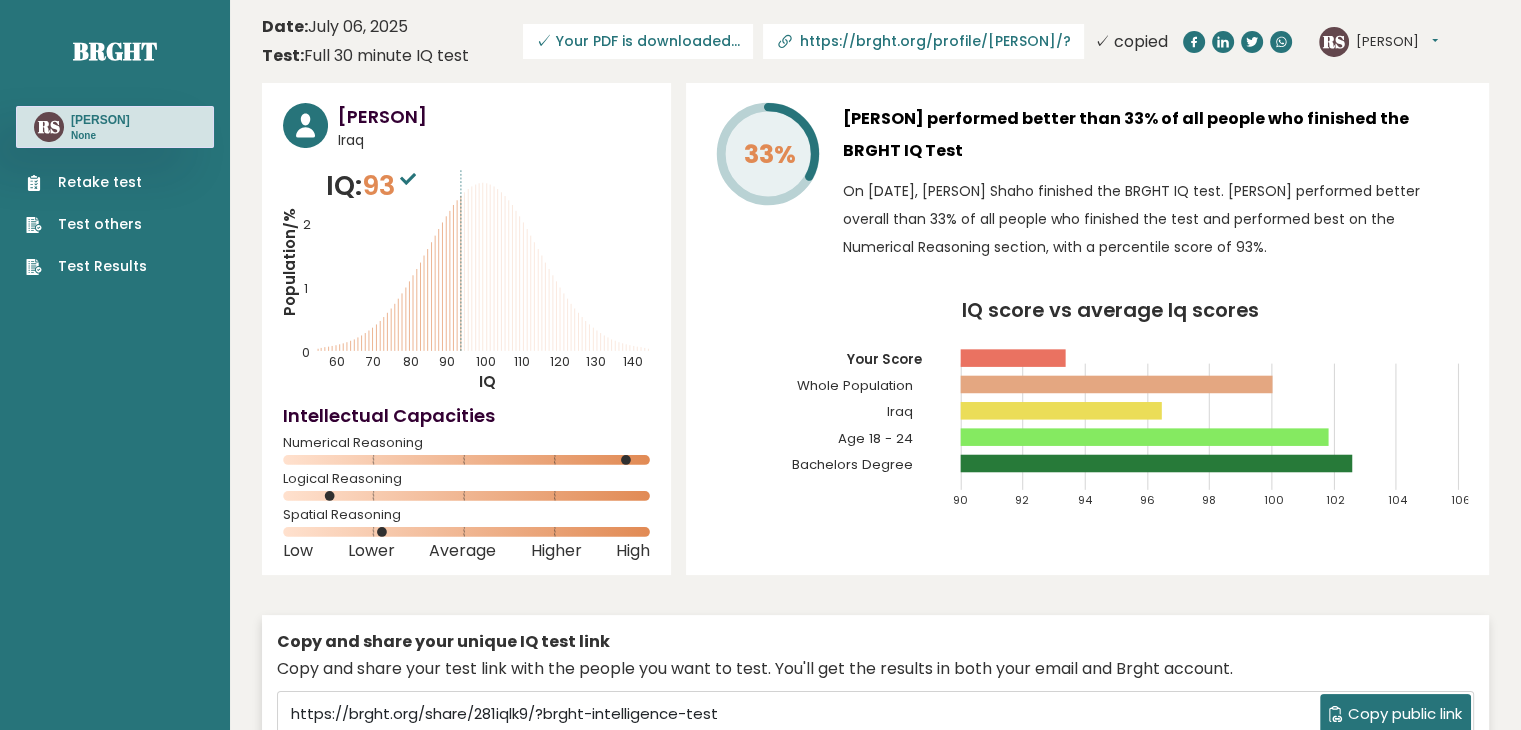 click on "https://brght.org/profile/[PERSON]/?utm_source=share&utm_medium=copy&utm_campaign=profile" at bounding box center (935, 41) 